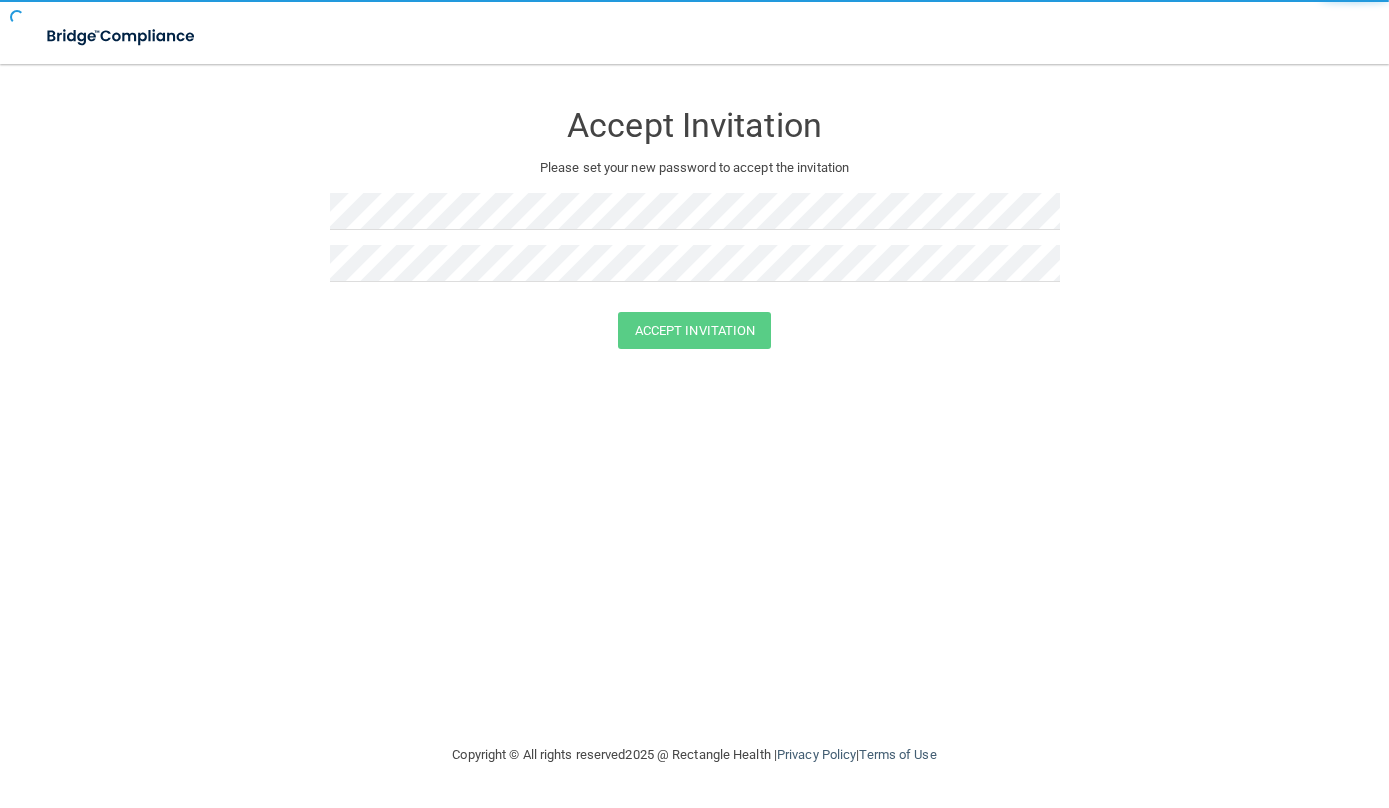scroll, scrollTop: 0, scrollLeft: 0, axis: both 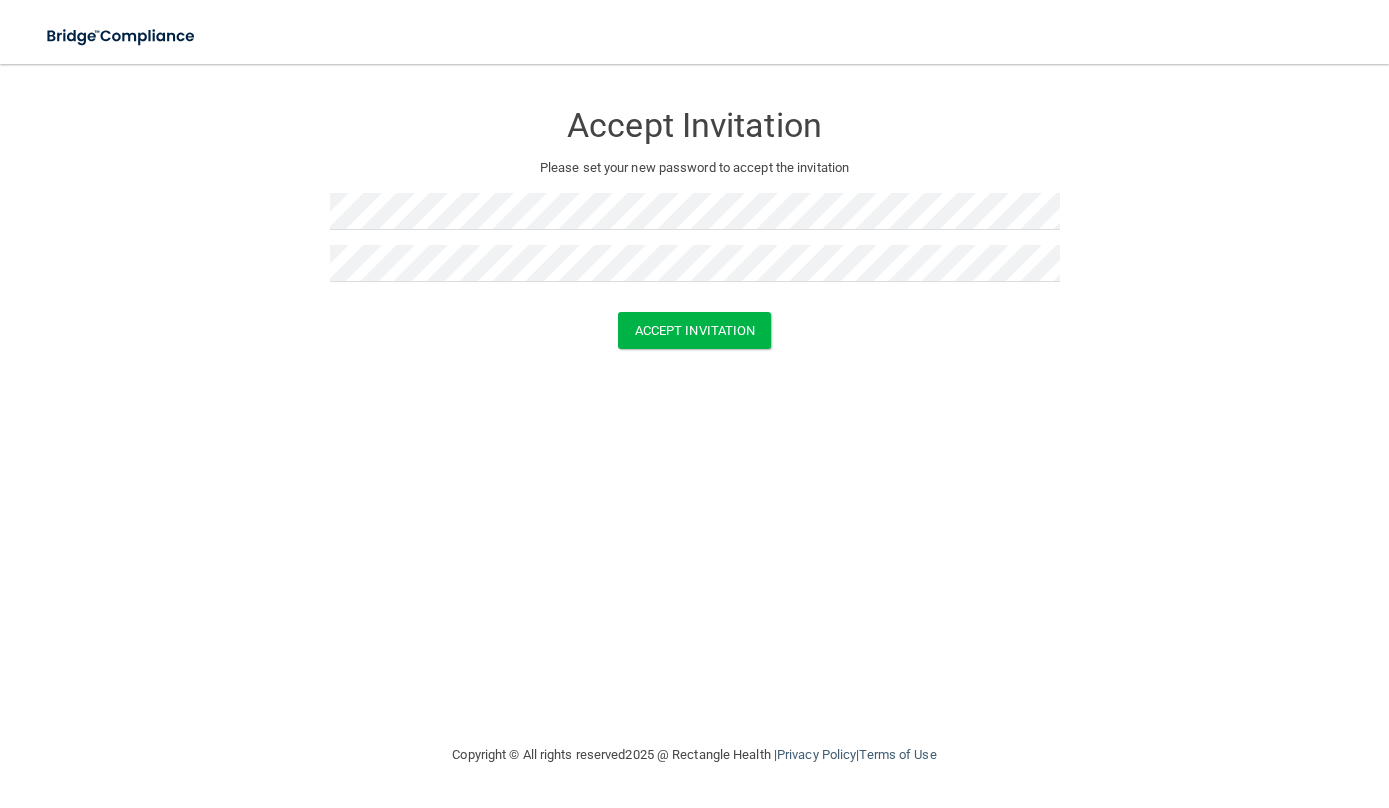 click on "Accept Invitation" at bounding box center (695, 120) 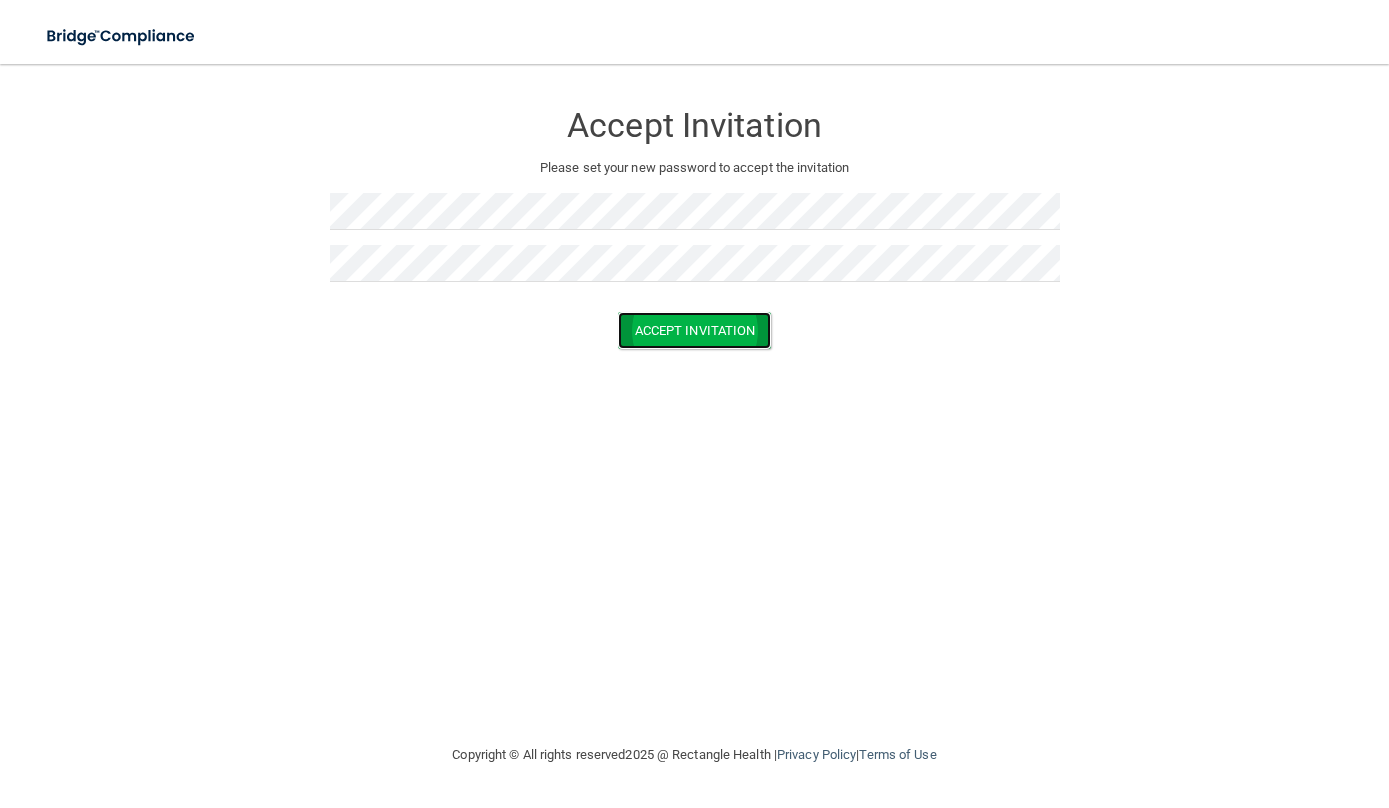 click on "Accept Invitation" at bounding box center [695, 330] 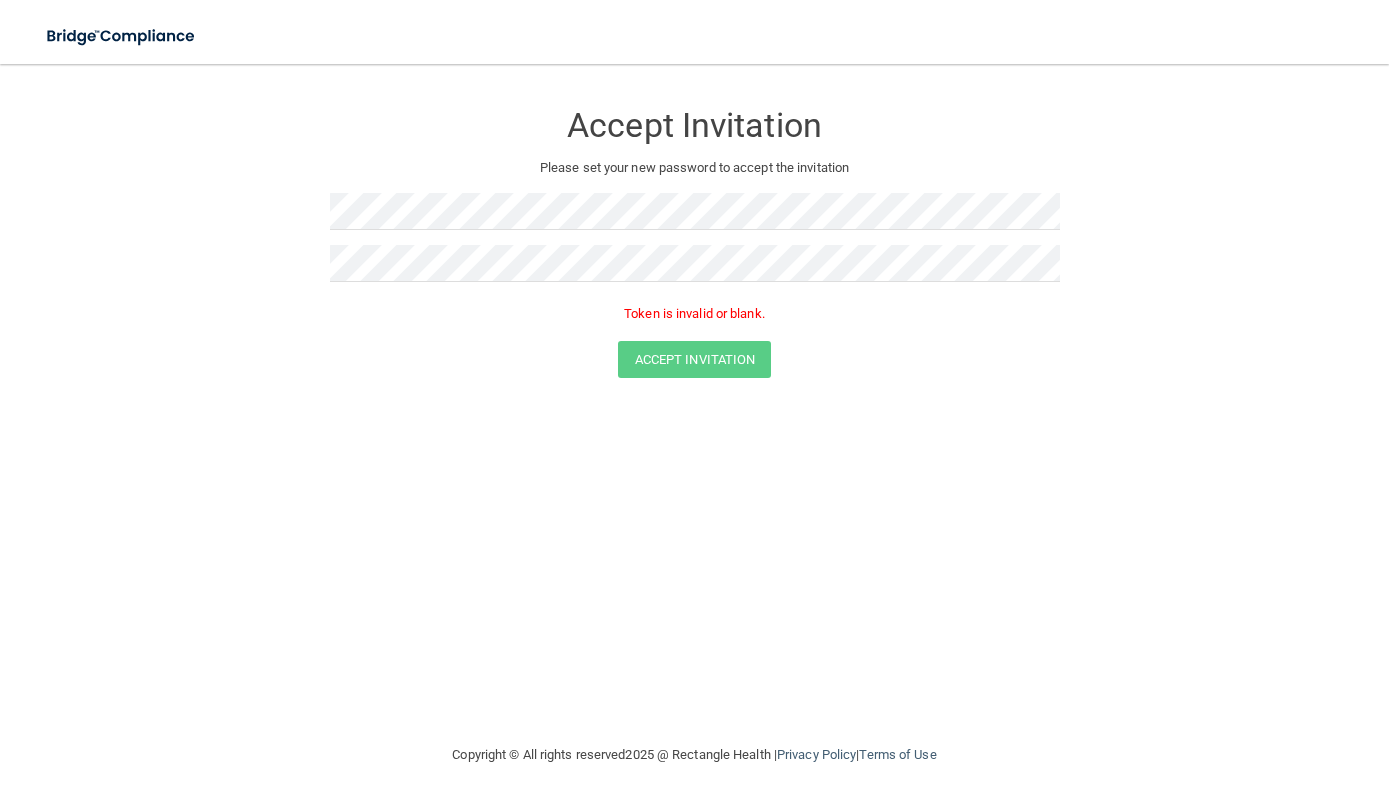 click on "Accept Invitation" at bounding box center (695, 120) 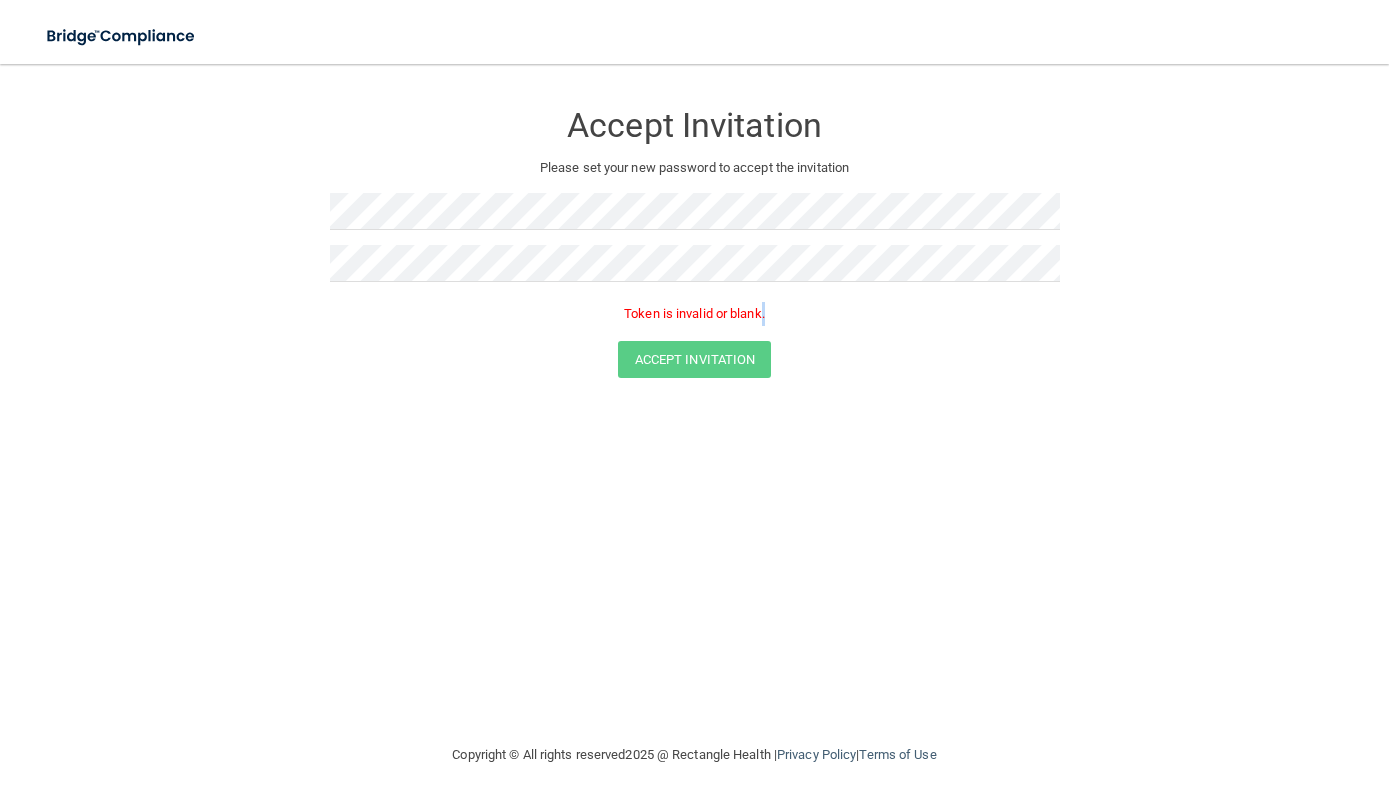 click on "Token is invalid or blank." at bounding box center (695, 319) 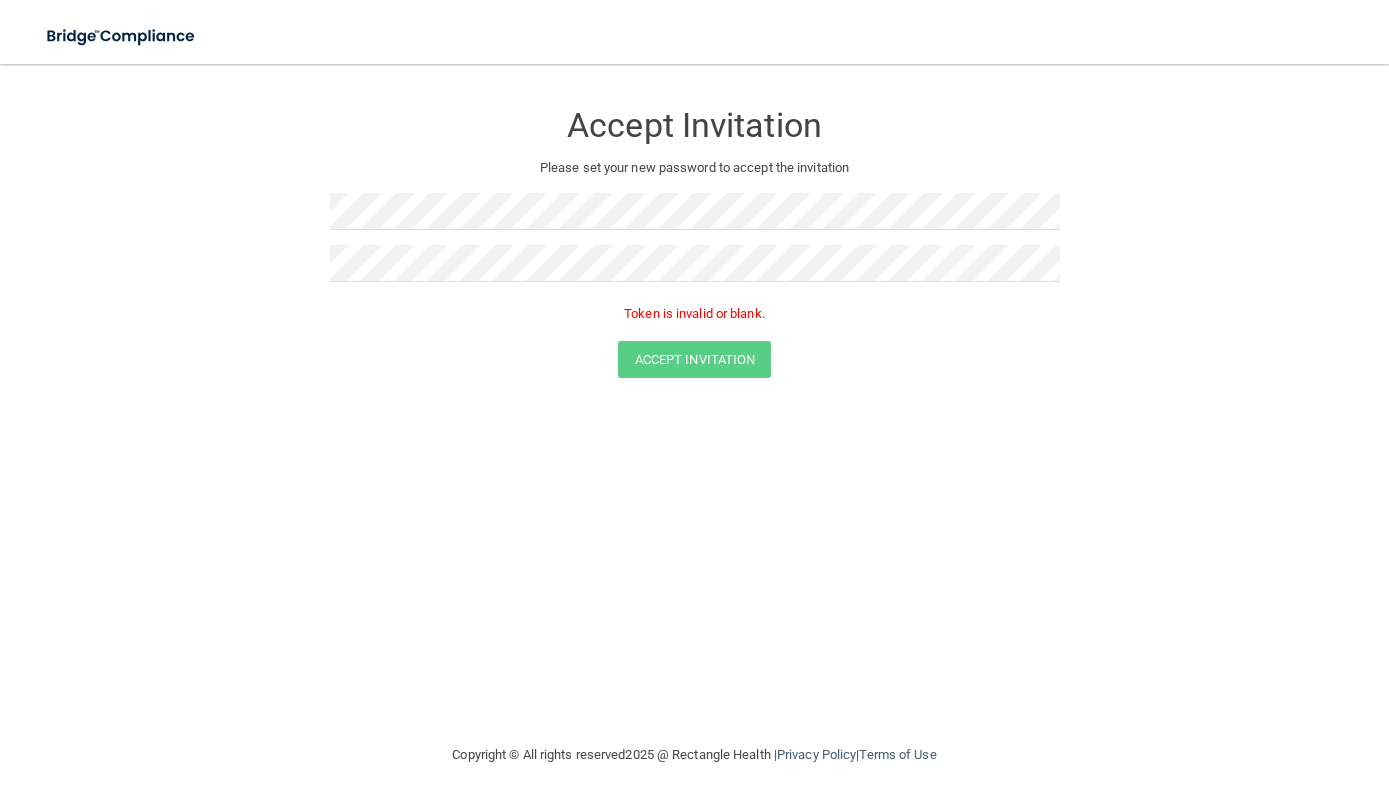 click on "Token is invalid or blank." at bounding box center (695, 319) 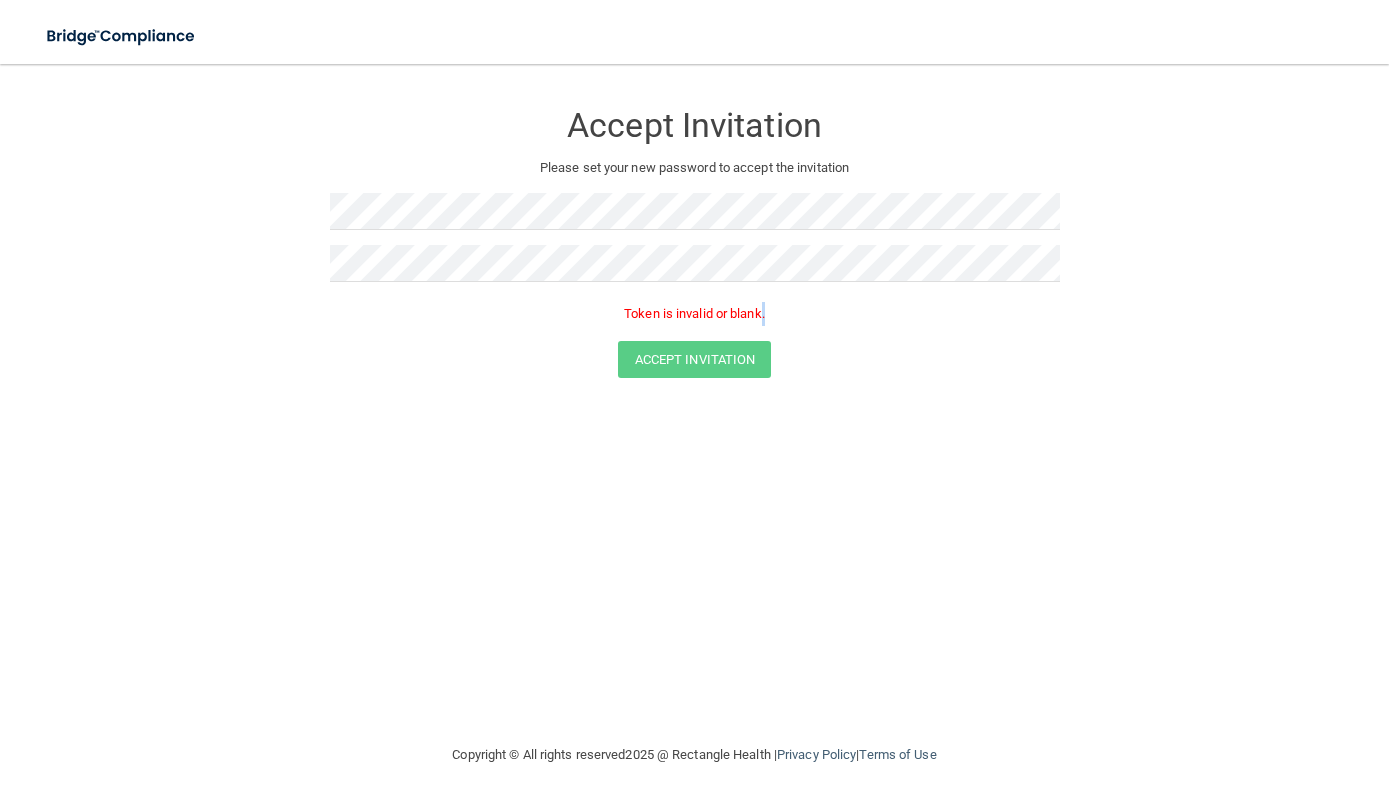 click on "Token is invalid or blank." at bounding box center (695, 319) 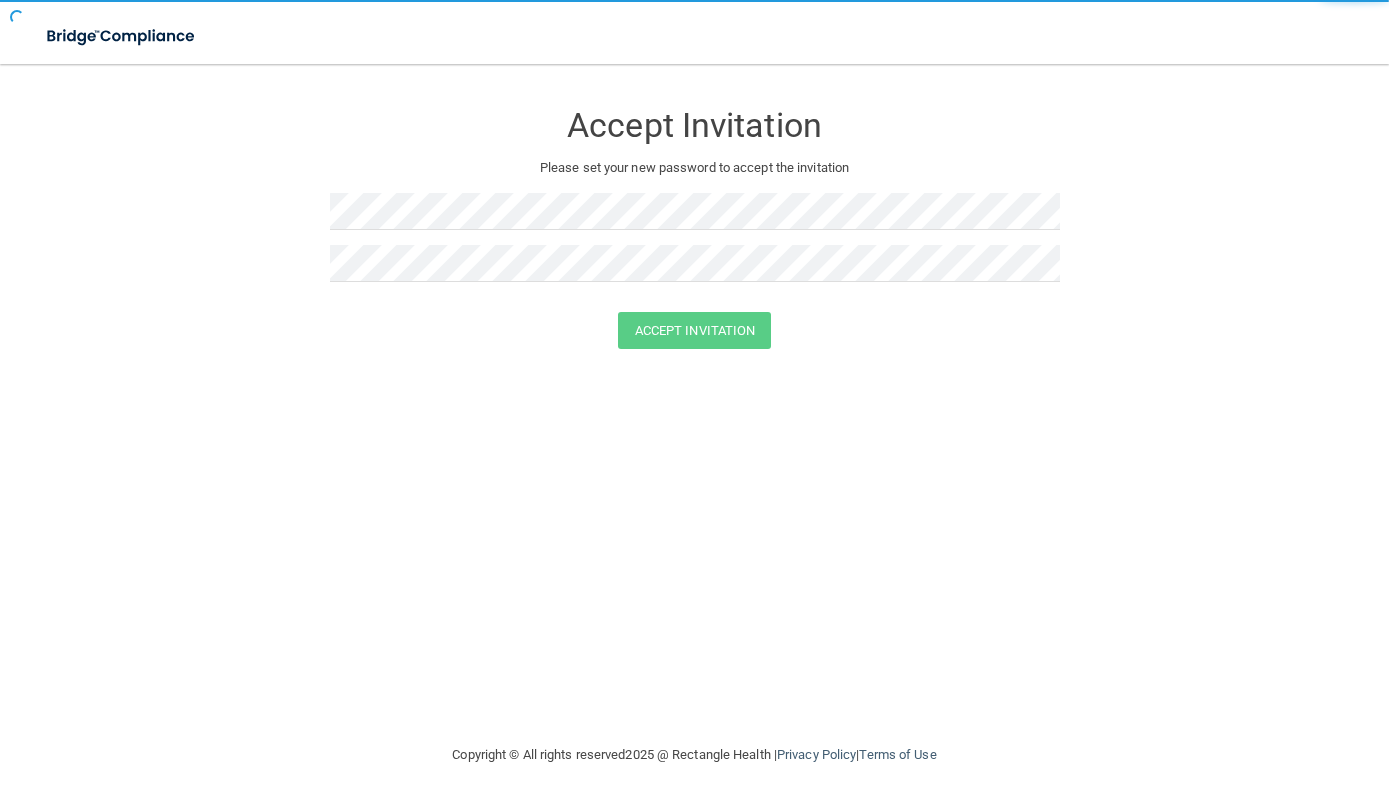 scroll, scrollTop: 0, scrollLeft: 0, axis: both 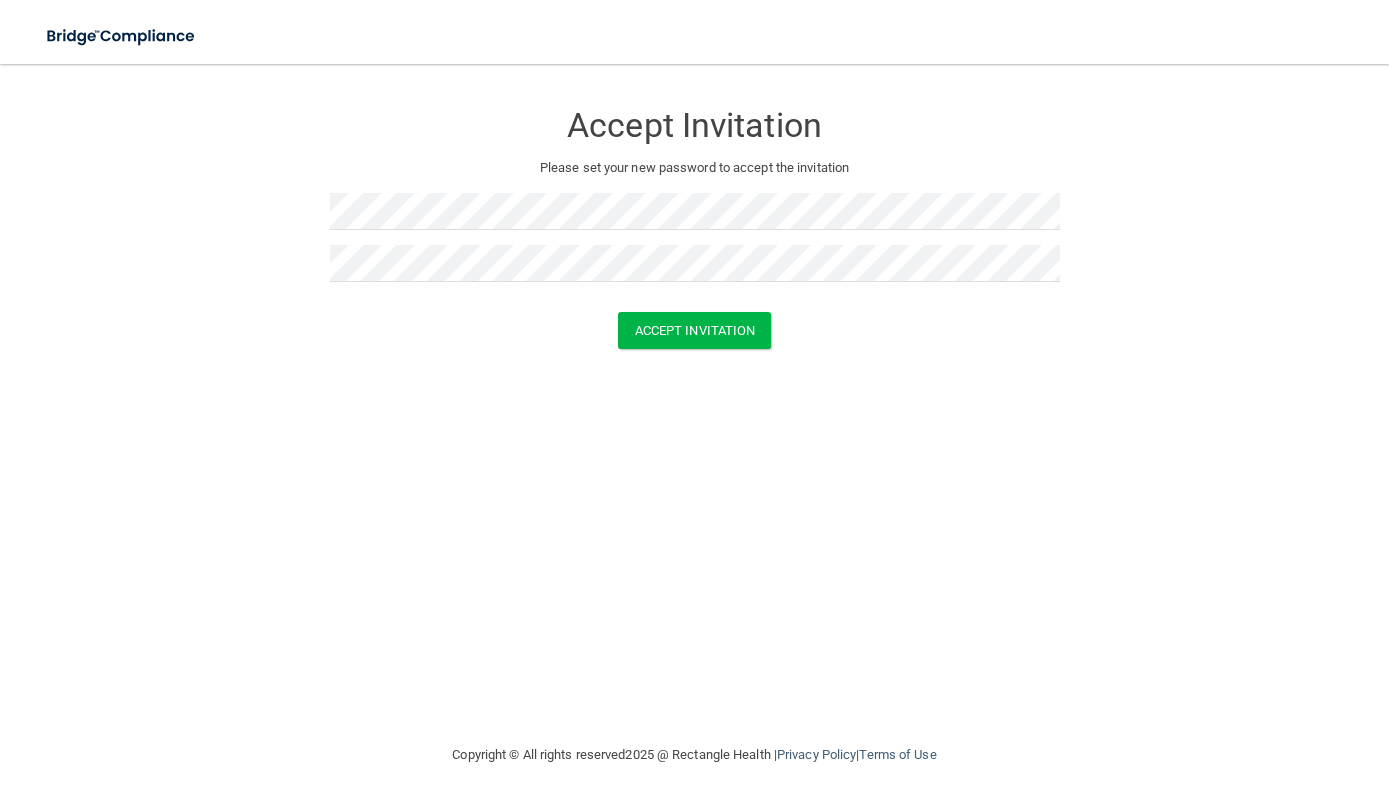 click on "Accept Invitation     Please set your new password to accept the invitation                                                 Accept Invitation              You have successfully accepted the invitation!   Click here to login ." at bounding box center [694, 403] 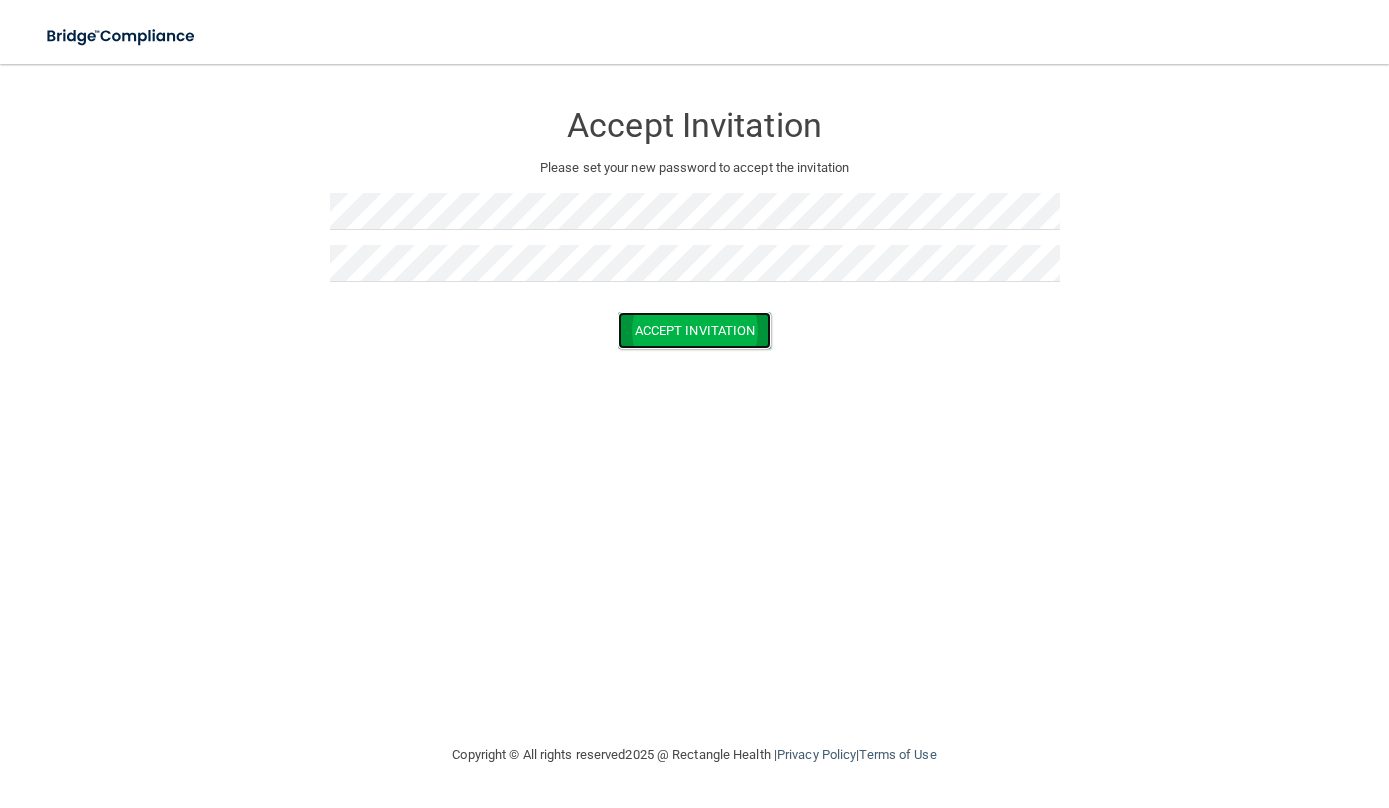 click on "Accept Invitation" at bounding box center [695, 330] 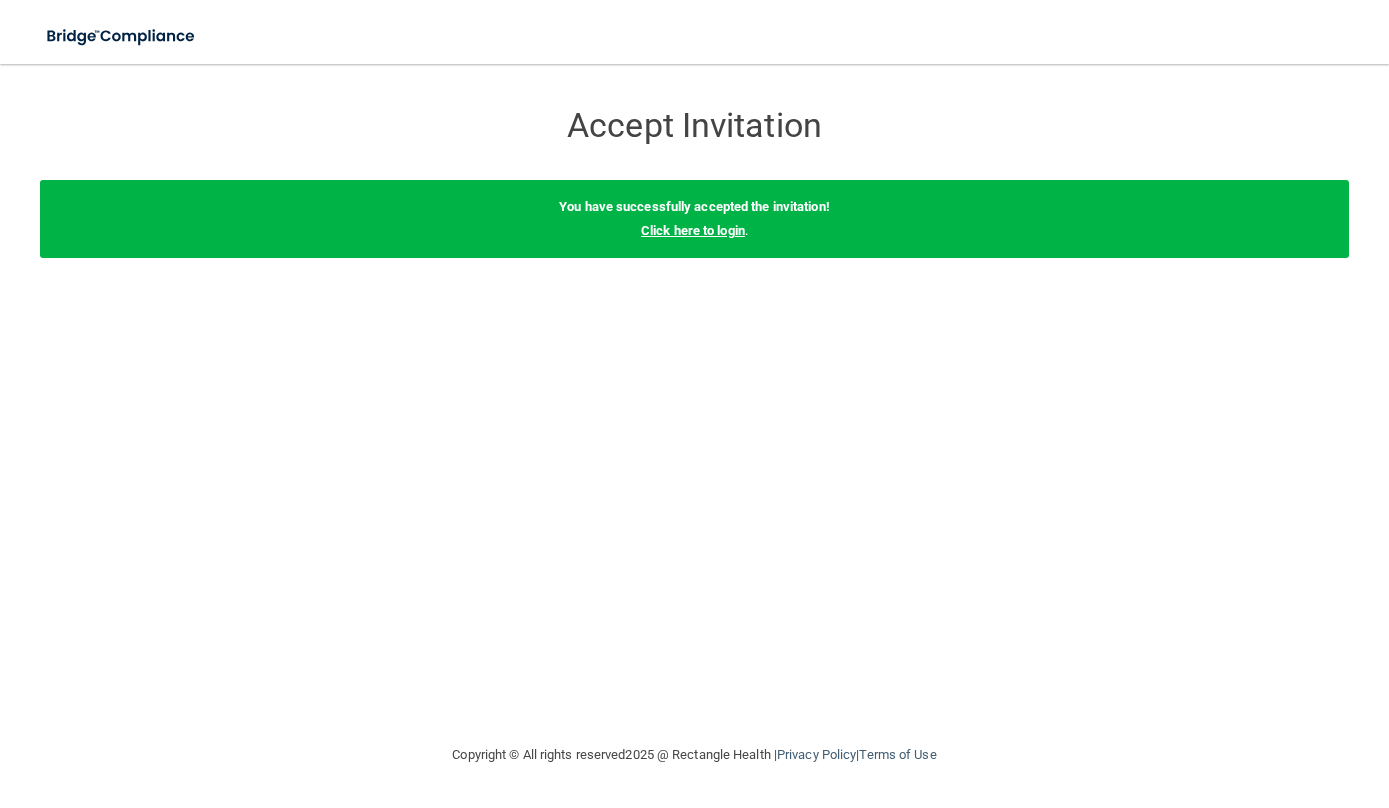 click on "Click here to login" at bounding box center (693, 230) 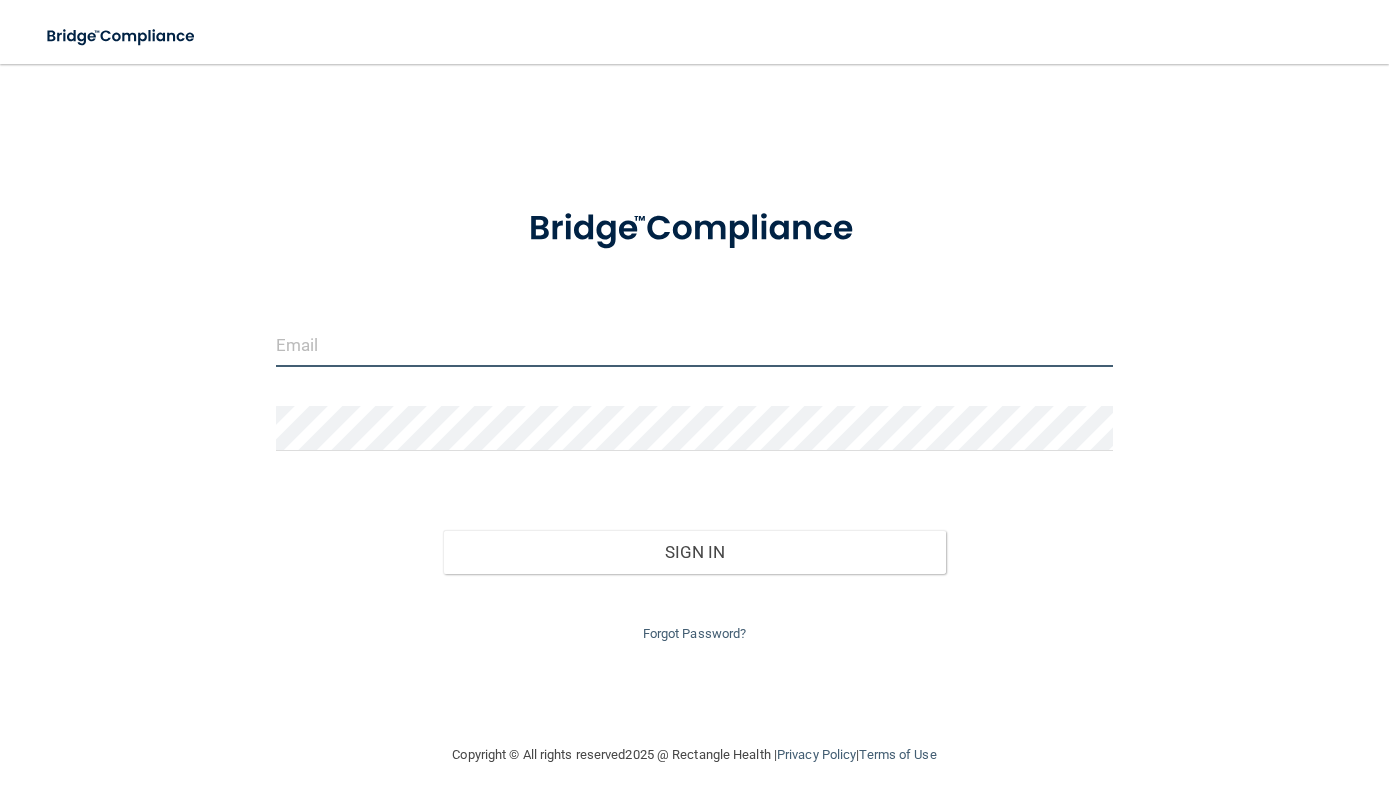 click at bounding box center (695, 344) 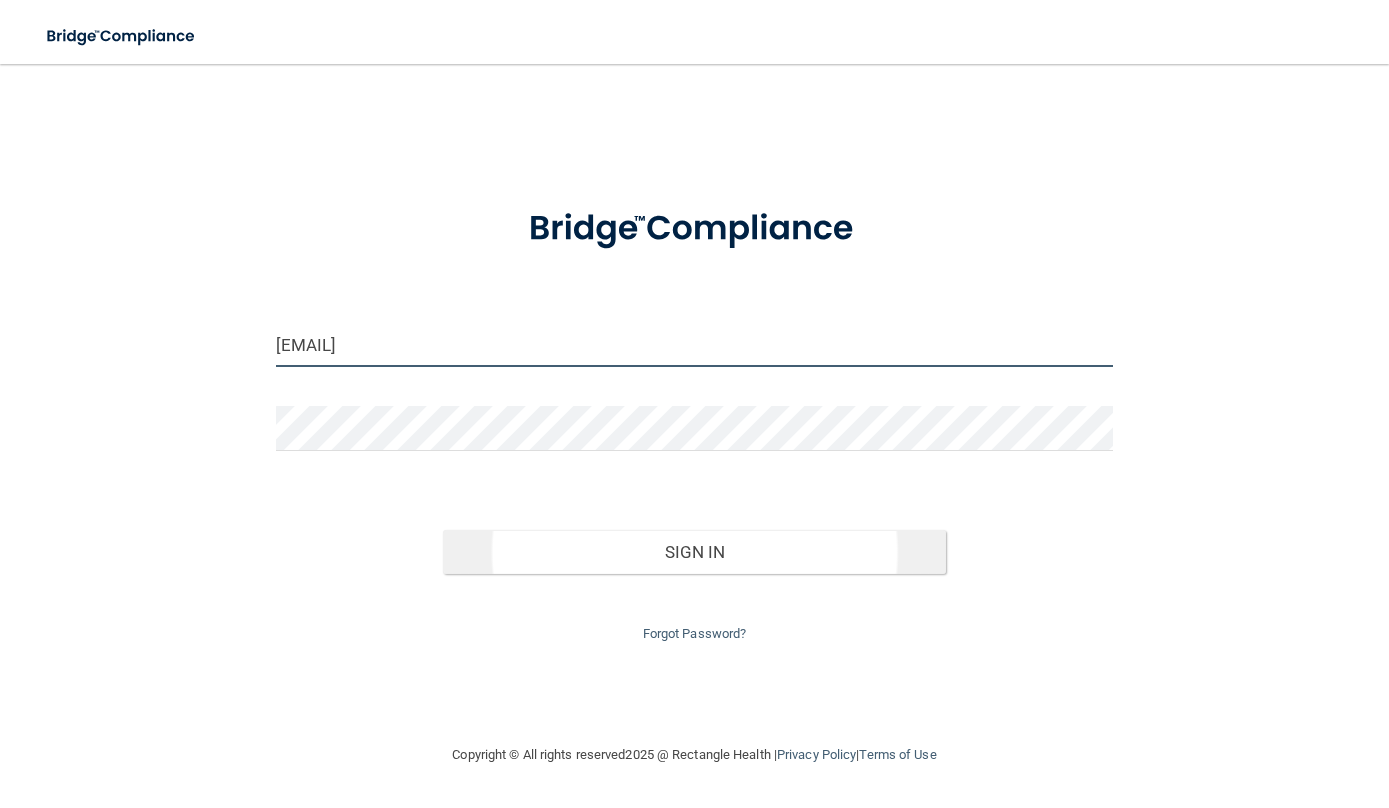 type on "[EMAIL]" 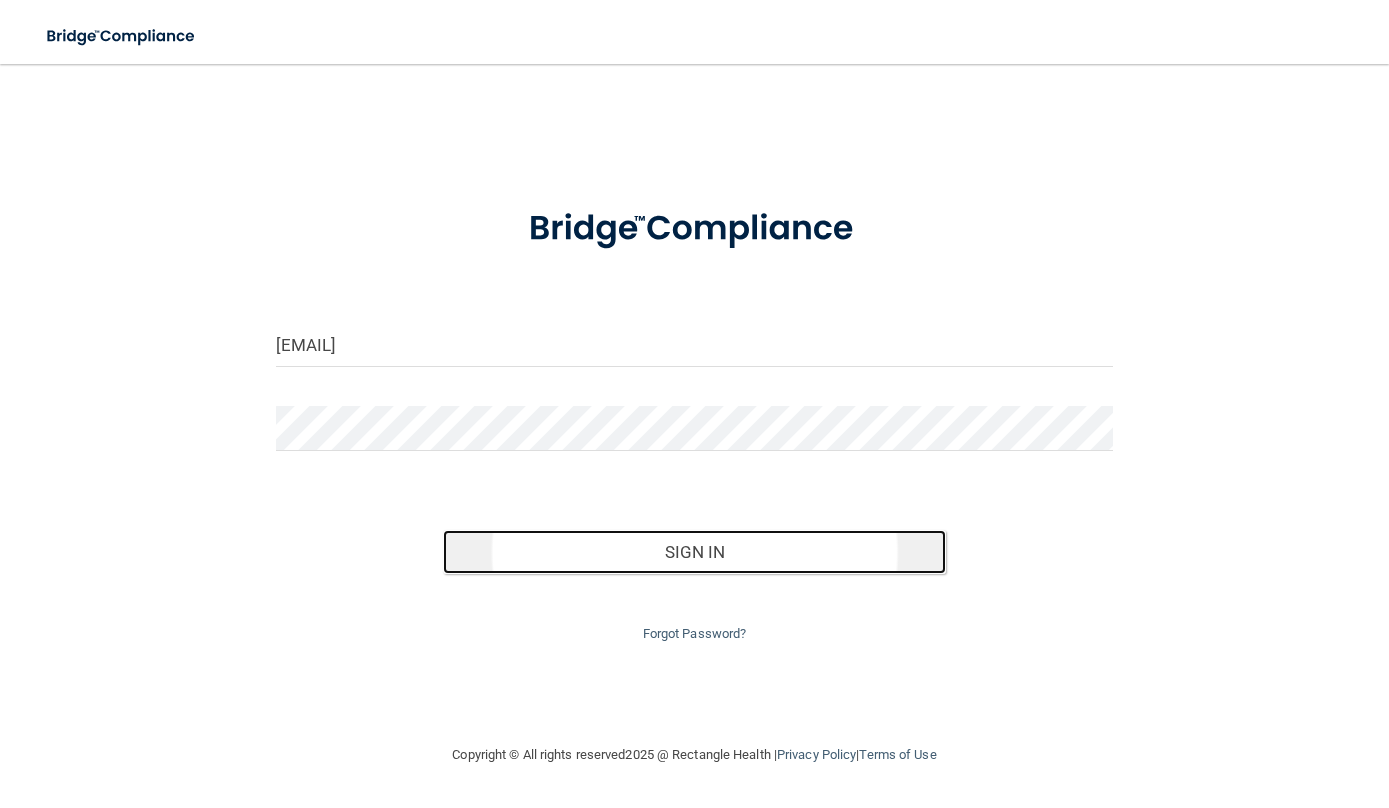 click on "Sign In" at bounding box center [694, 552] 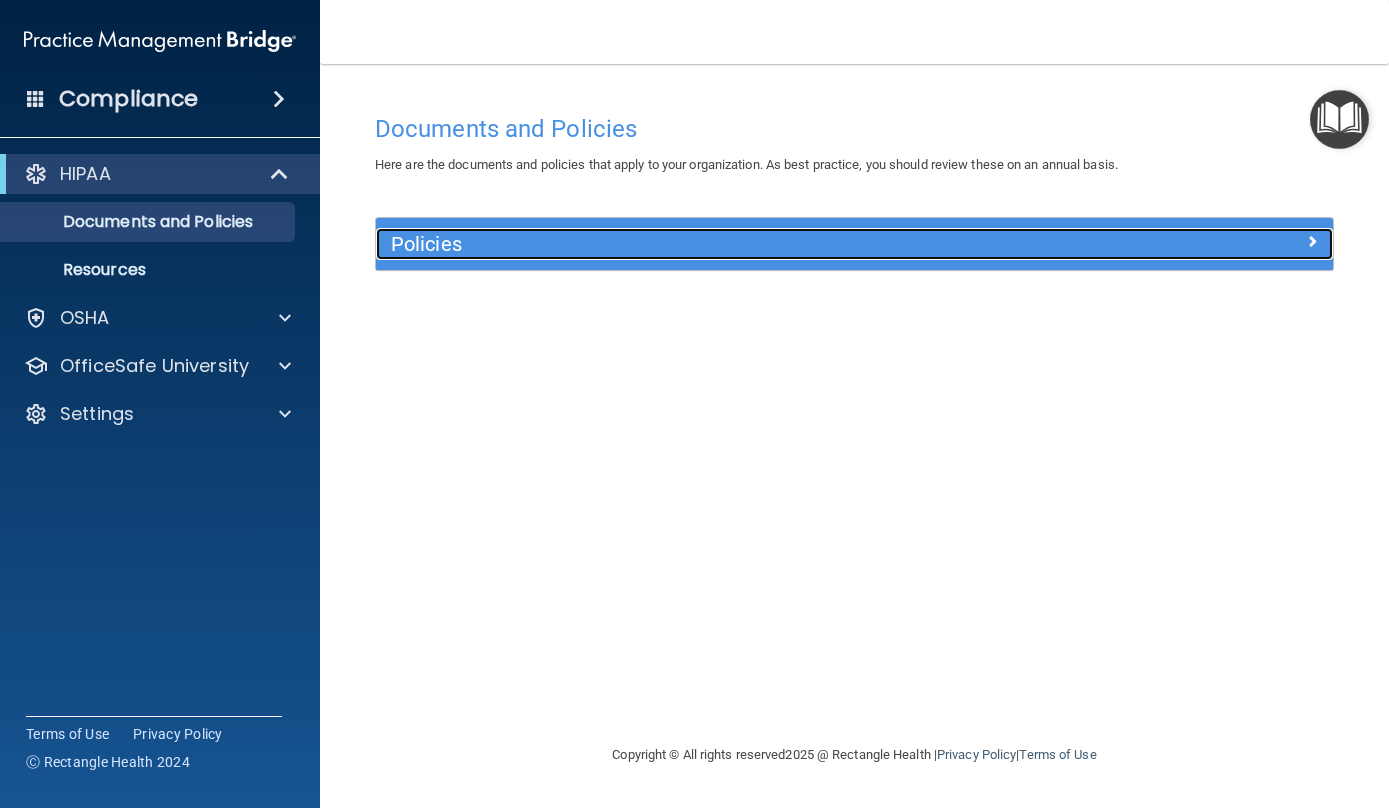 click on "Policies" at bounding box center [735, 244] 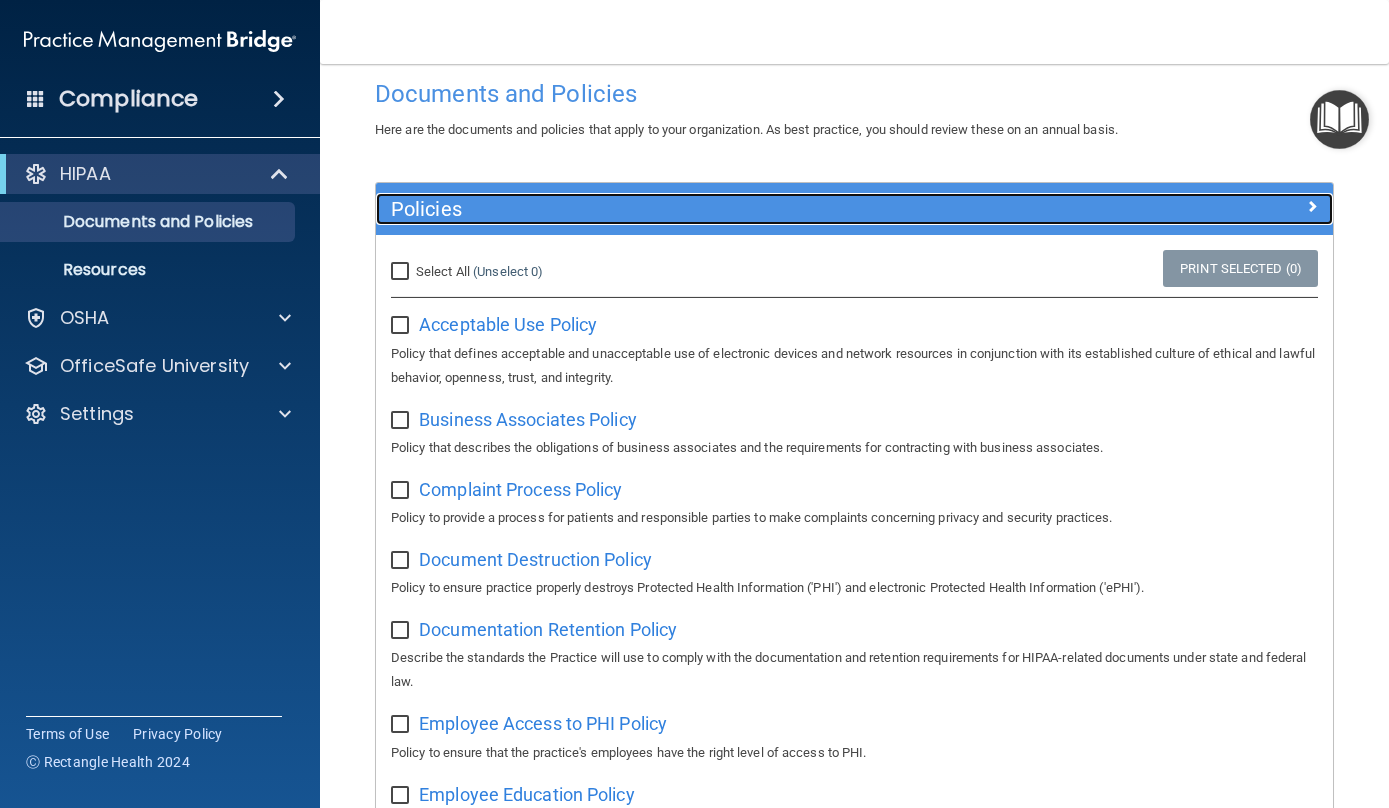 scroll, scrollTop: 0, scrollLeft: 0, axis: both 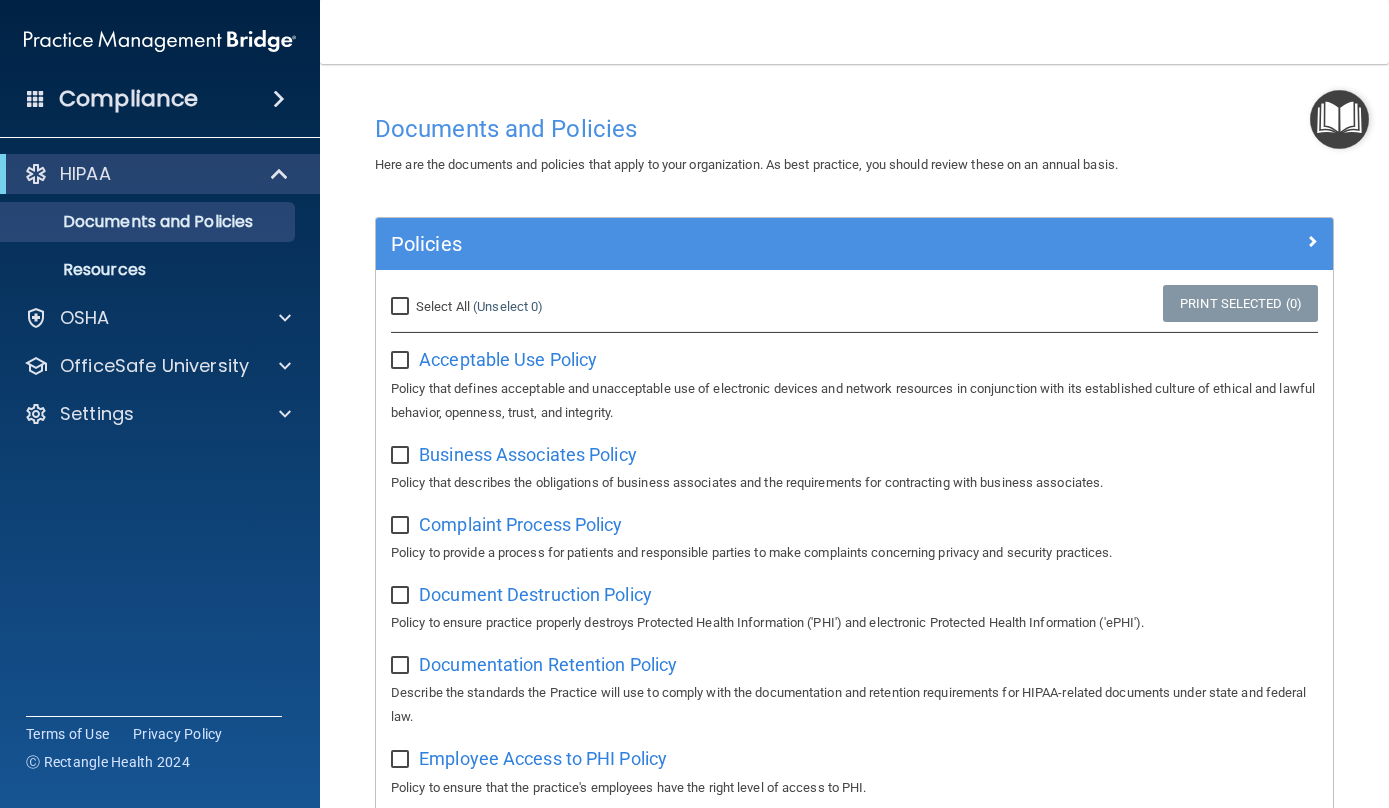 click on "Select All   (Unselect 0)    Unselect All" at bounding box center (402, 307) 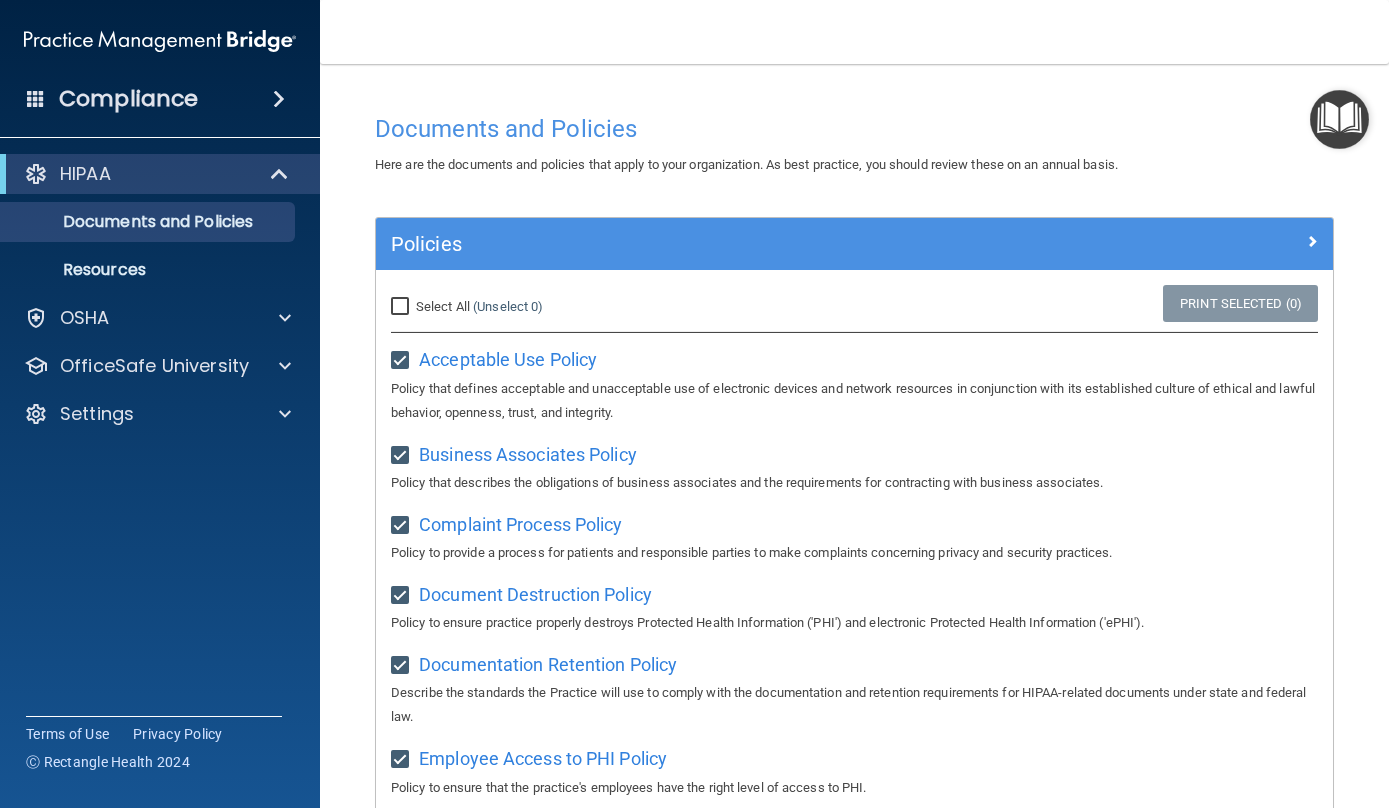 checkbox on "true" 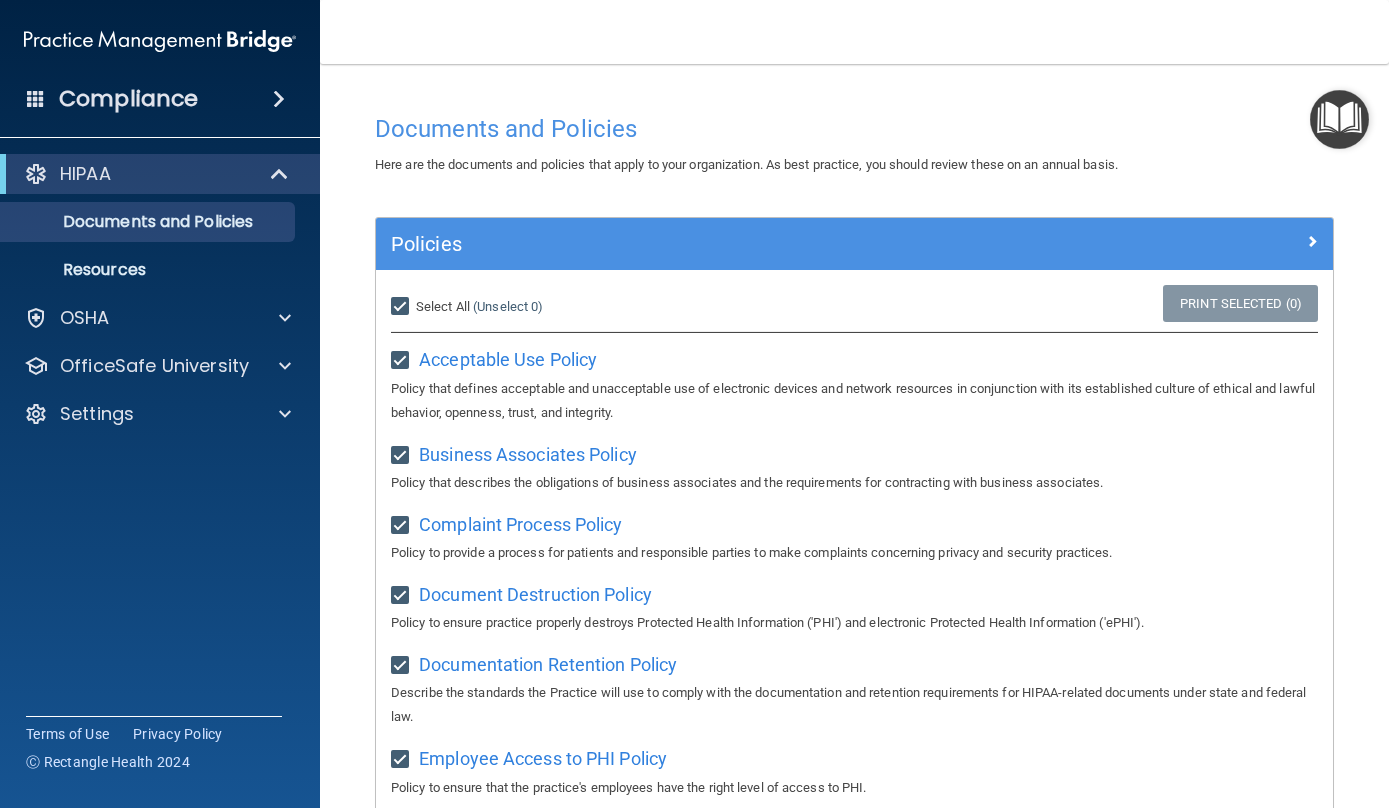 checkbox on "true" 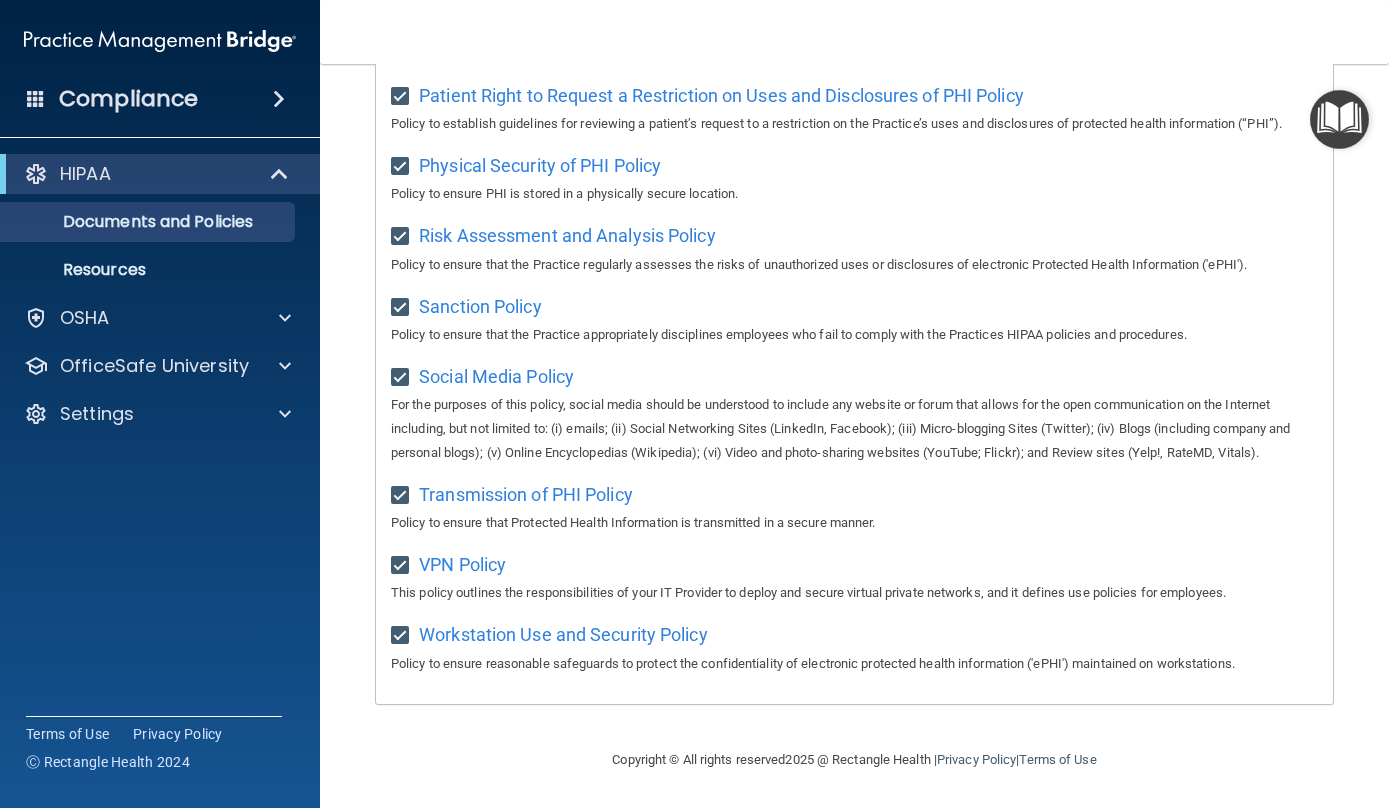 scroll, scrollTop: 1300, scrollLeft: 0, axis: vertical 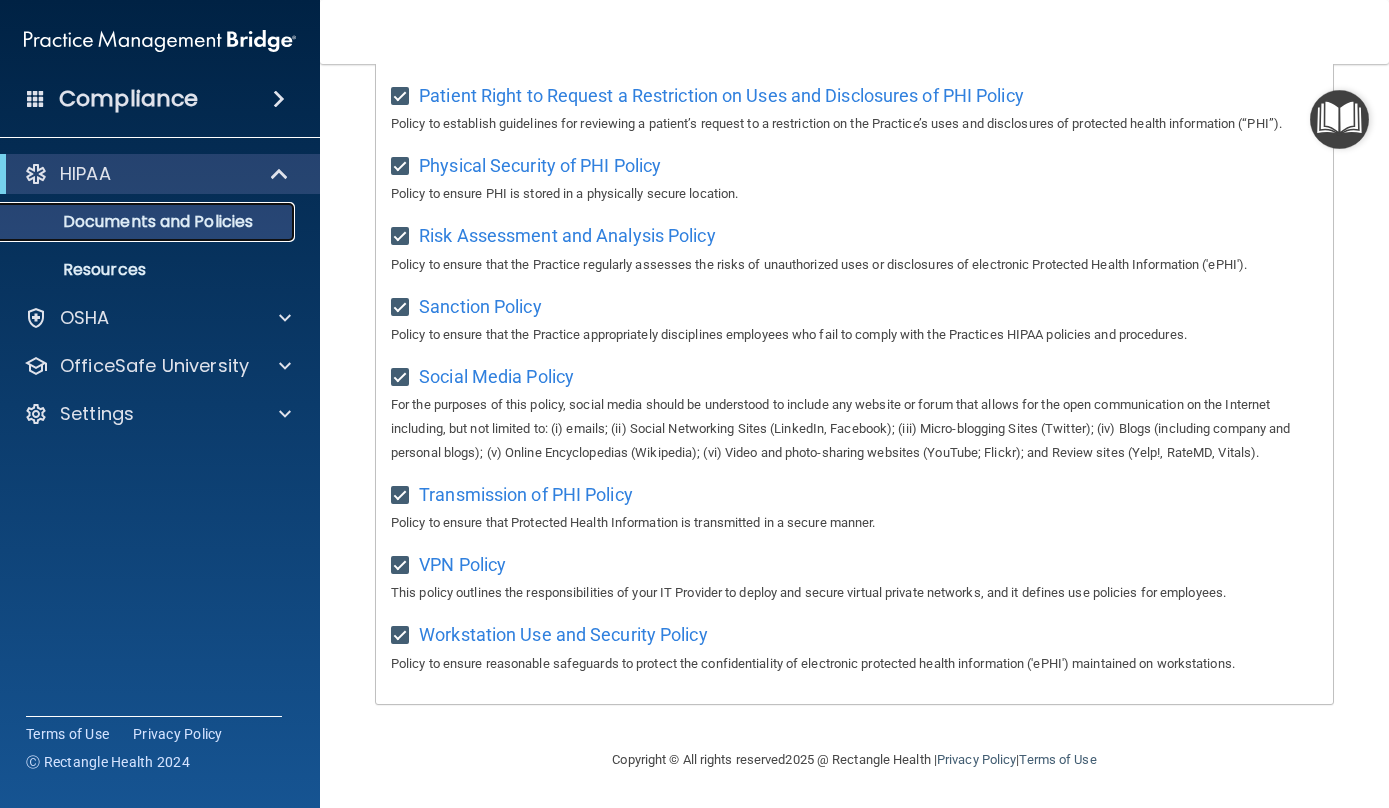click on "Documents and Policies" at bounding box center (149, 222) 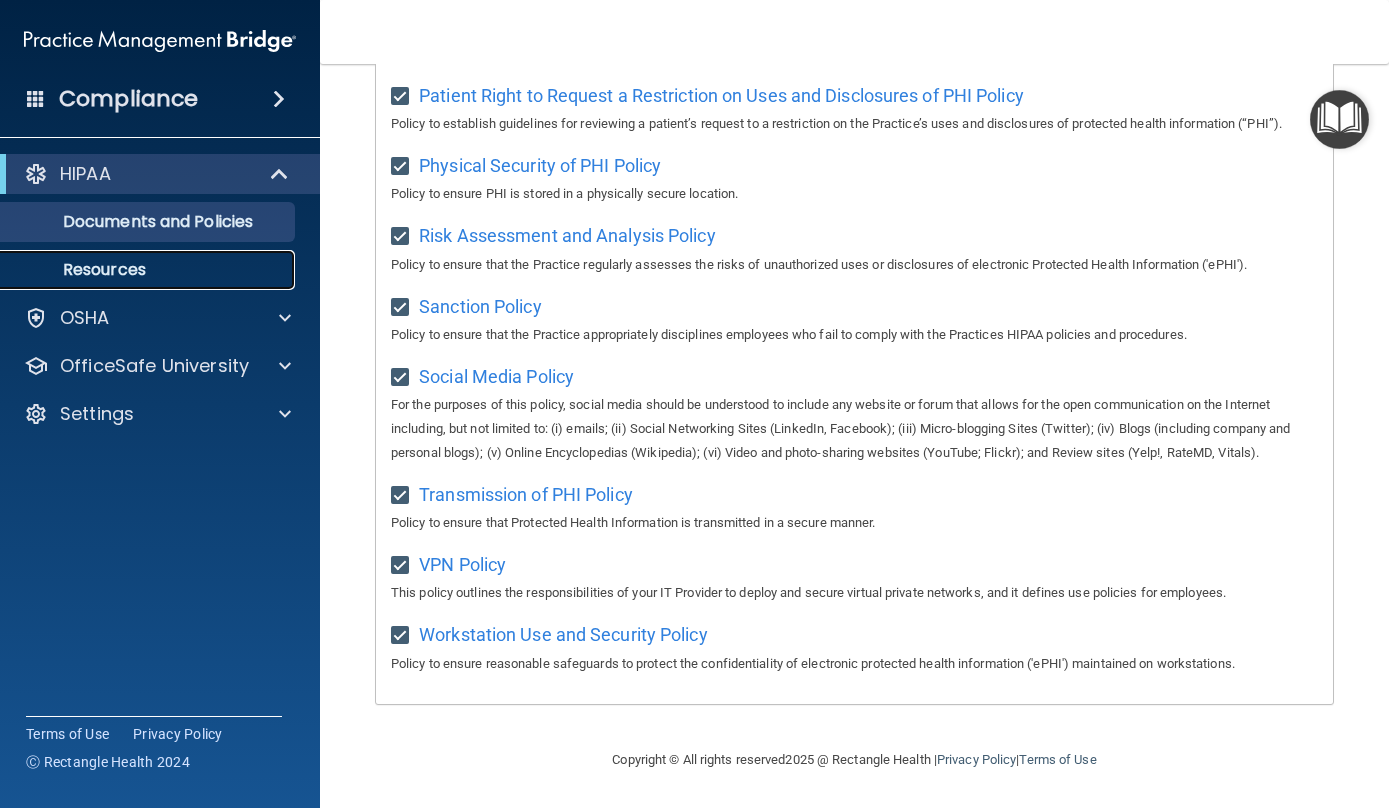 click on "Resources" at bounding box center [149, 270] 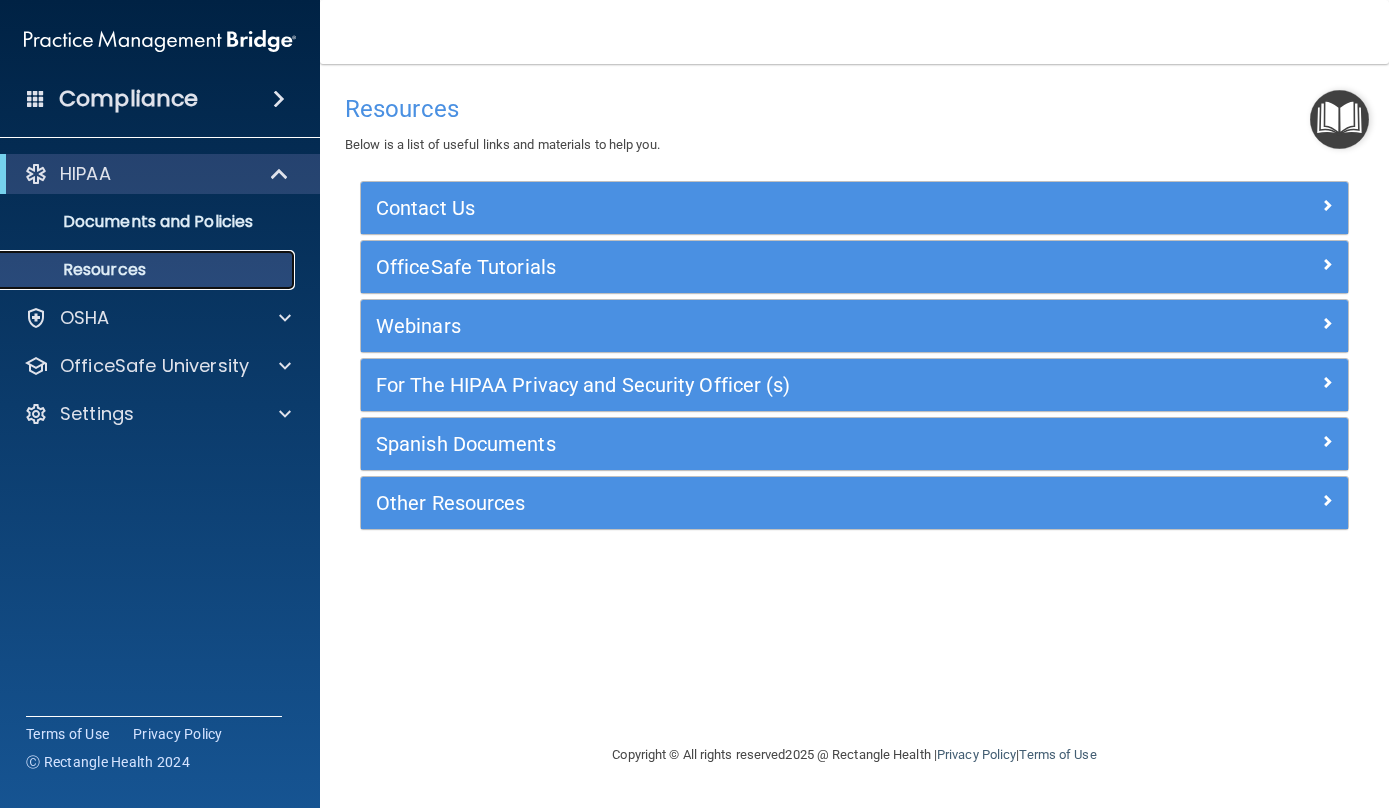 scroll, scrollTop: 0, scrollLeft: 0, axis: both 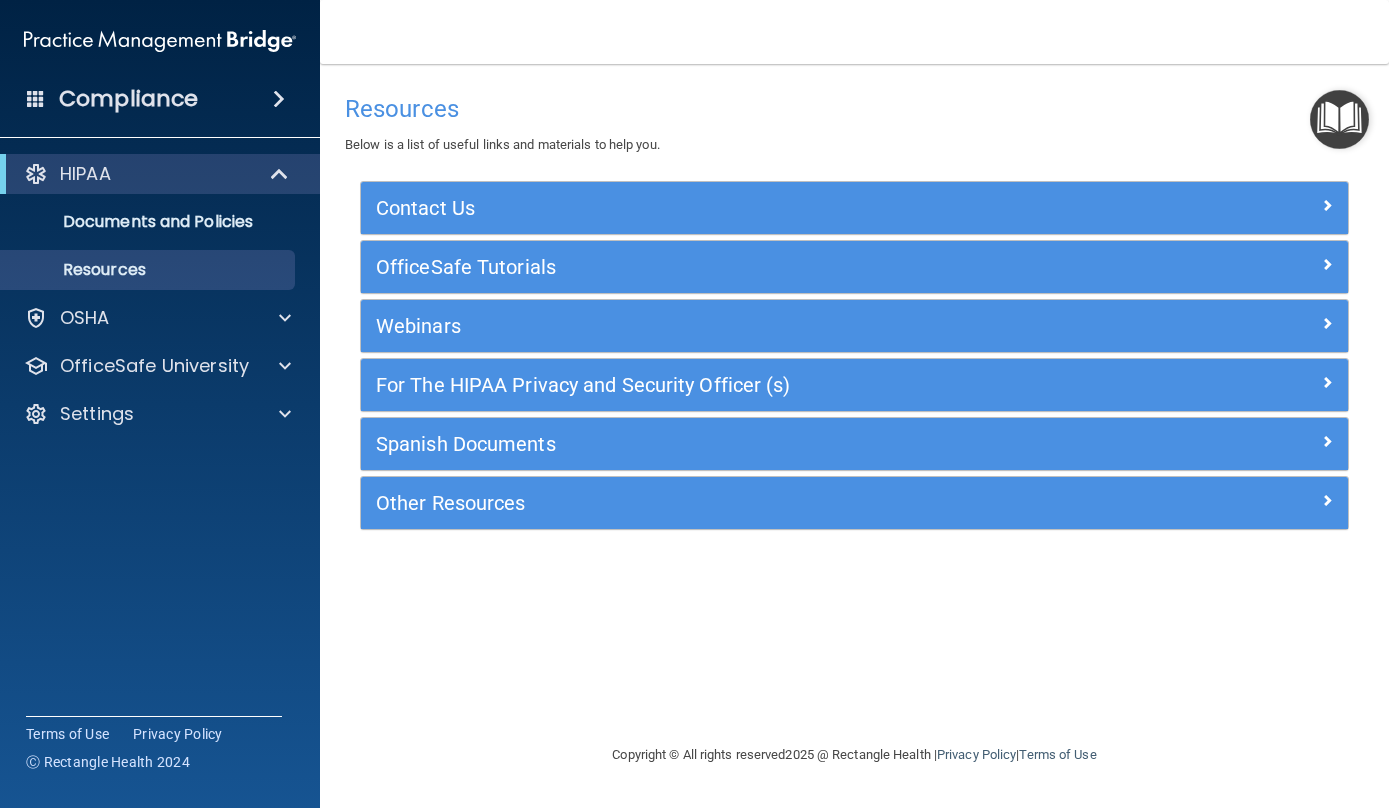 click on "Compliance" at bounding box center [160, 99] 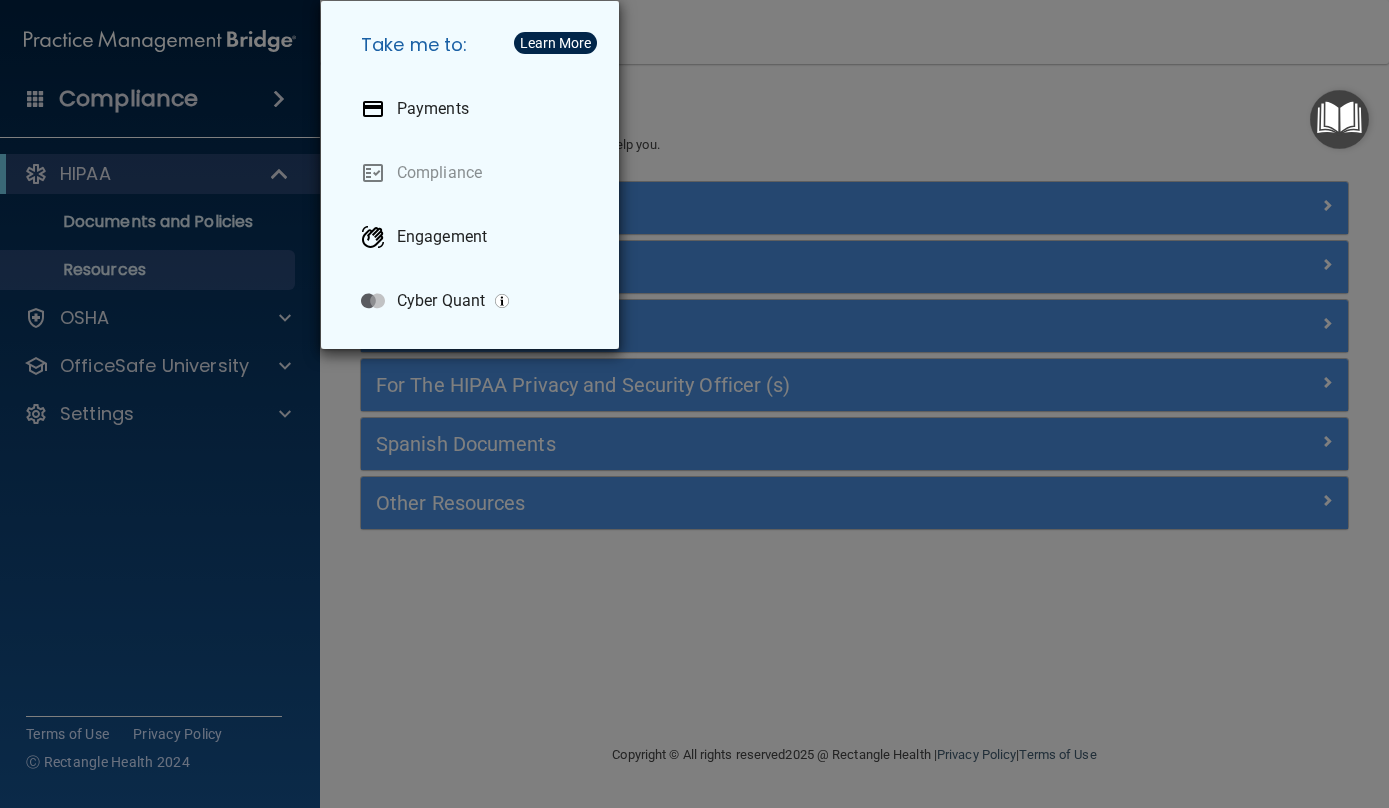 click on "Take me to:             Payments                   Compliance                     Engagement                     Cyber Quant" at bounding box center (694, 404) 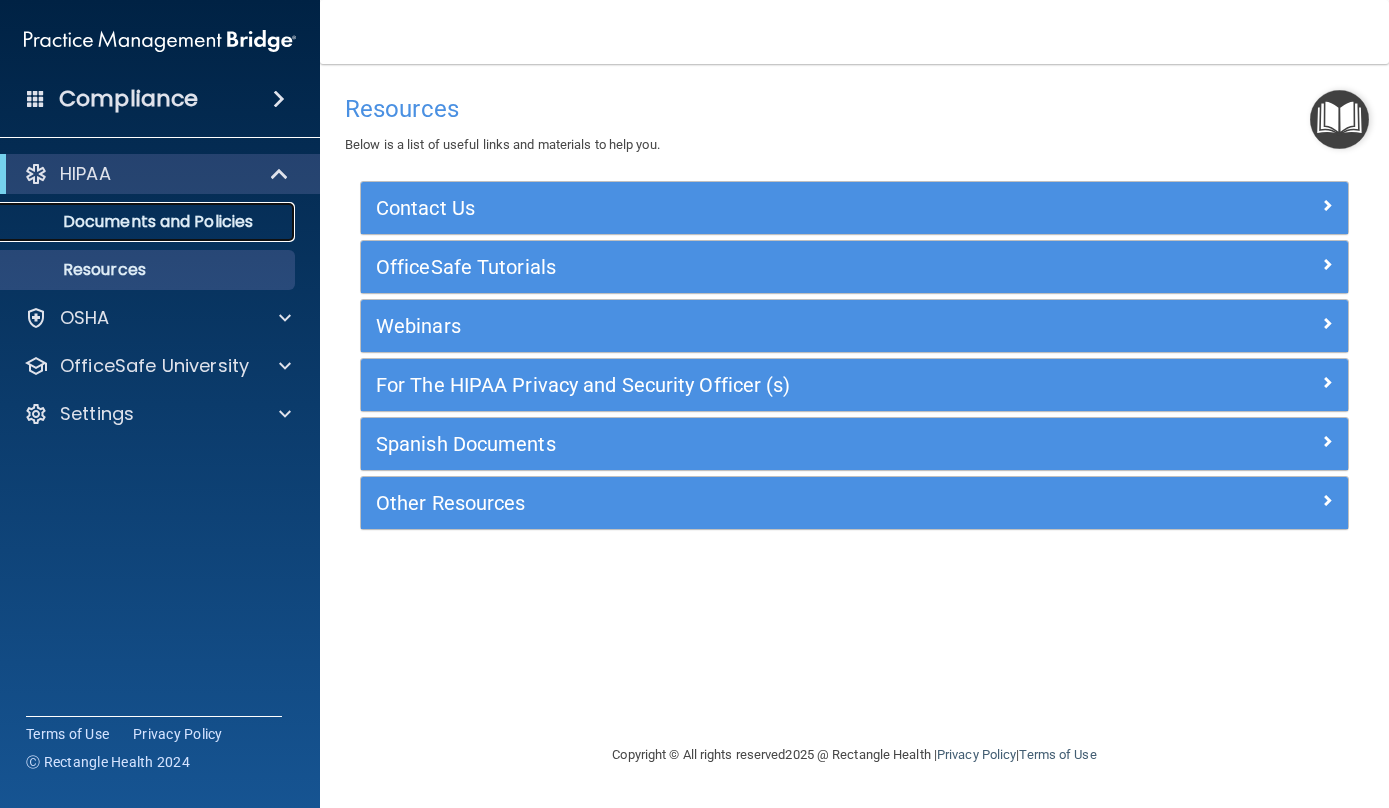 click on "Documents and Policies" at bounding box center (149, 222) 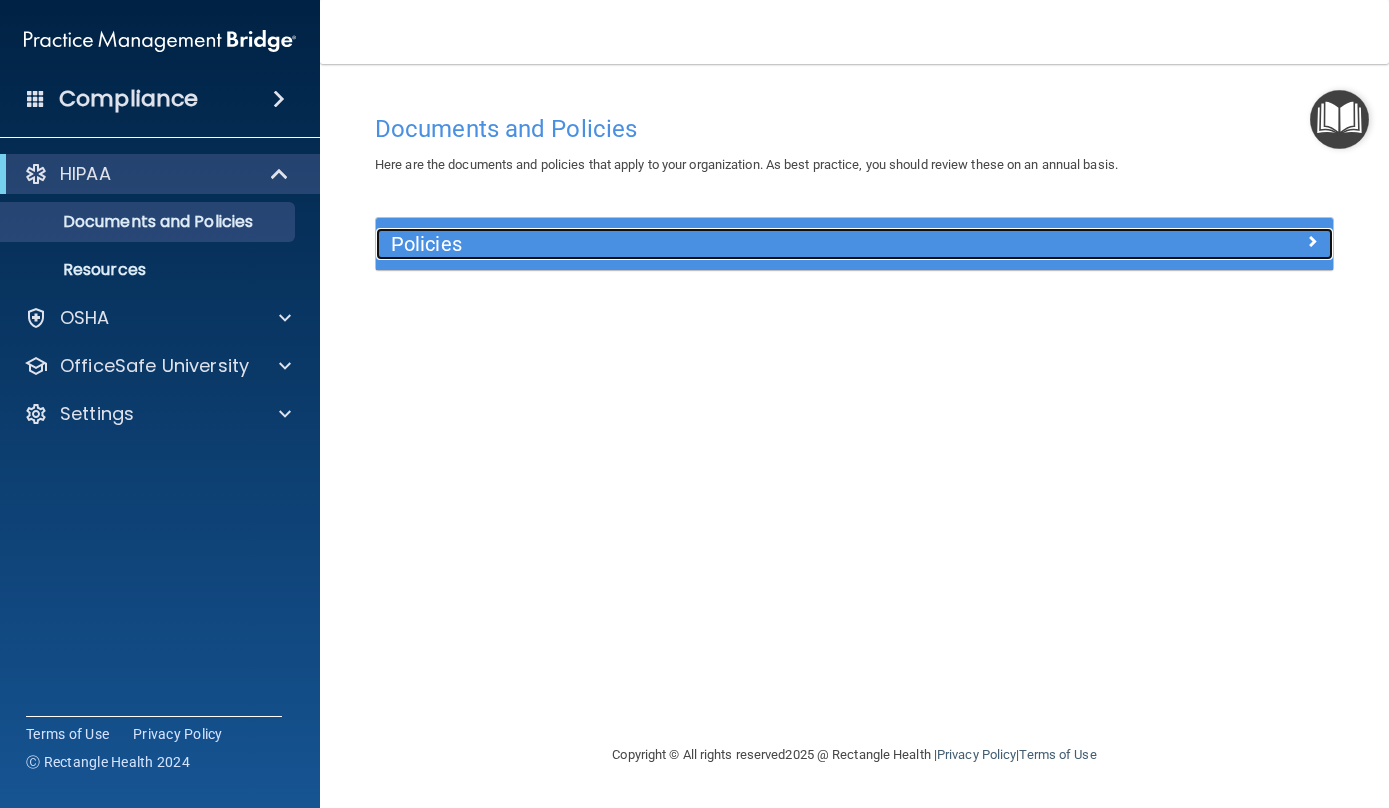 click on "Policies" at bounding box center (735, 244) 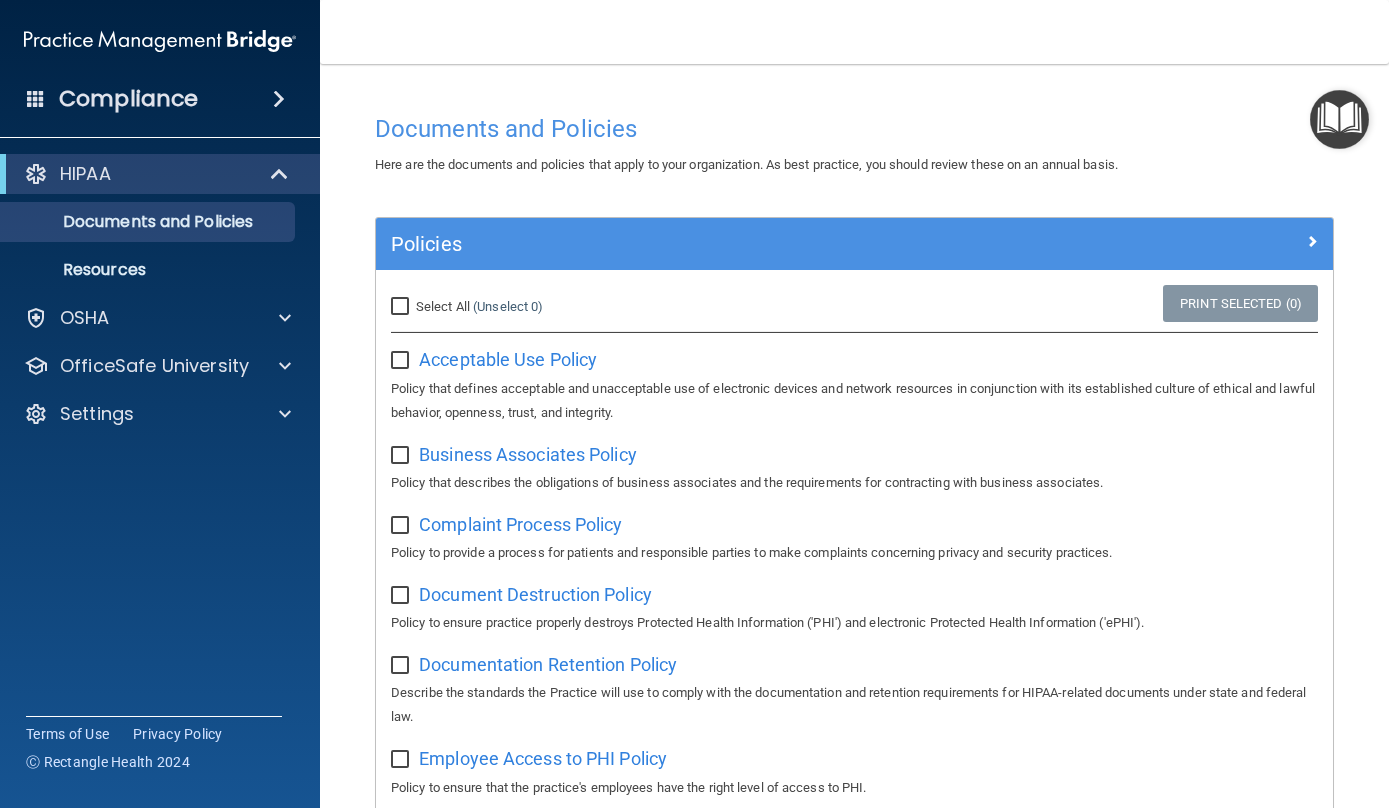 click on "Select All   (Unselect 0)    Unselect All" at bounding box center [402, 307] 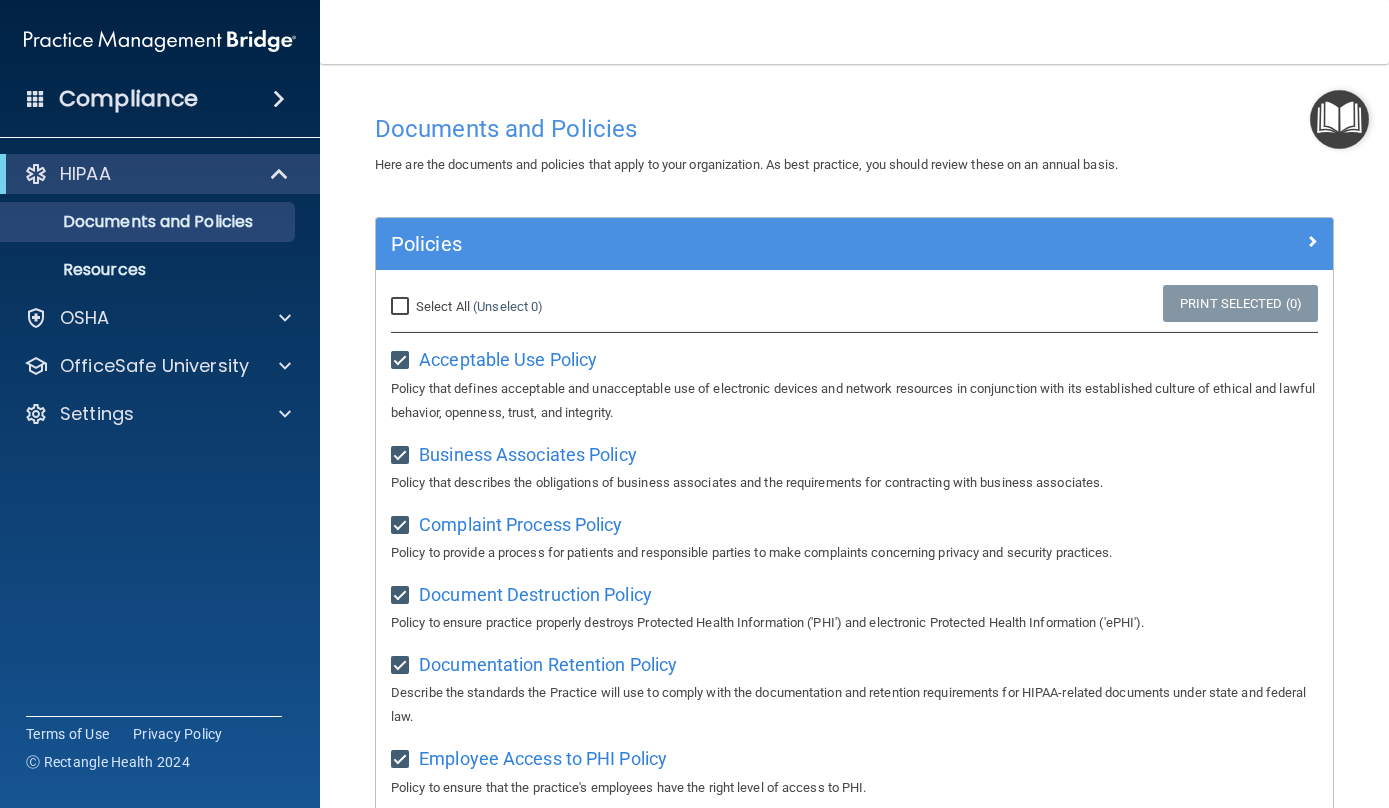 checkbox on "true" 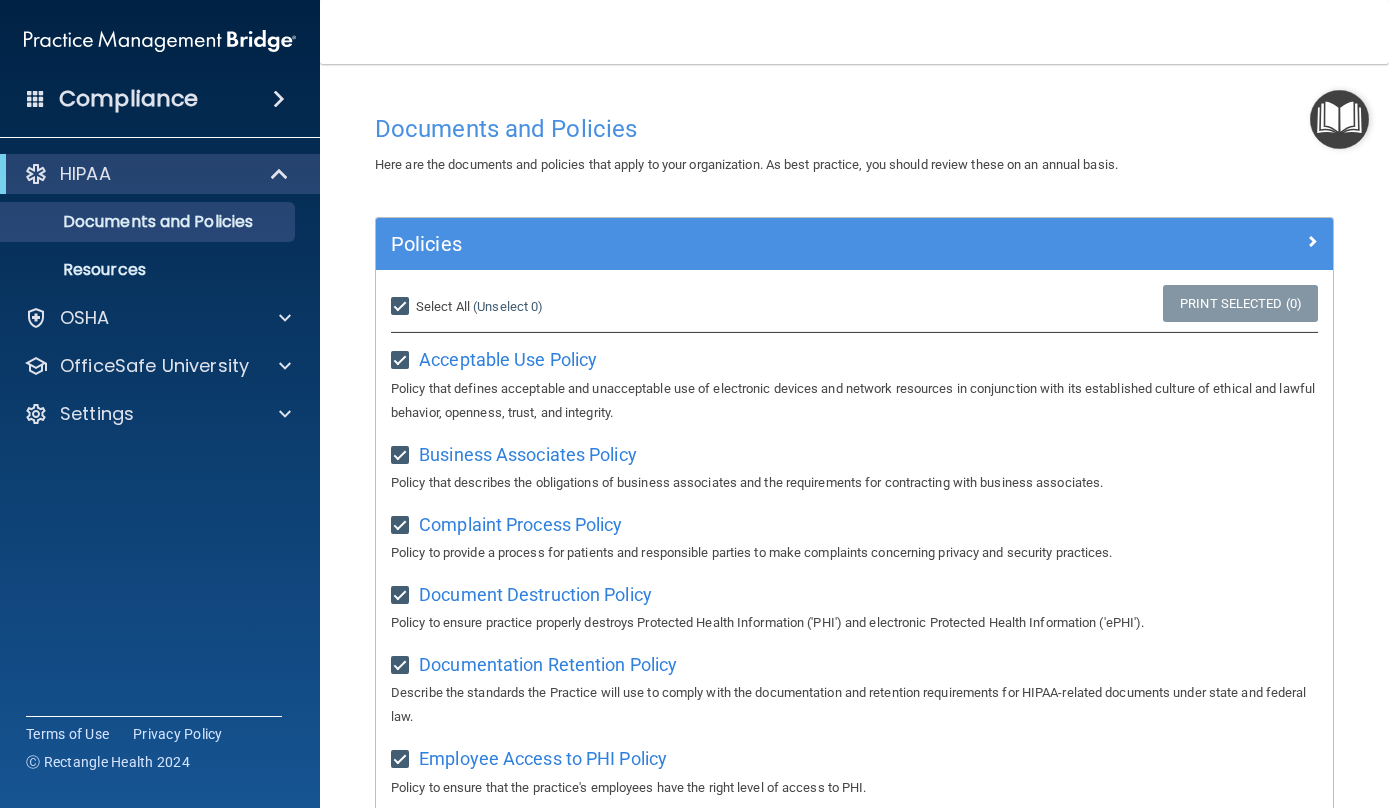 checkbox on "true" 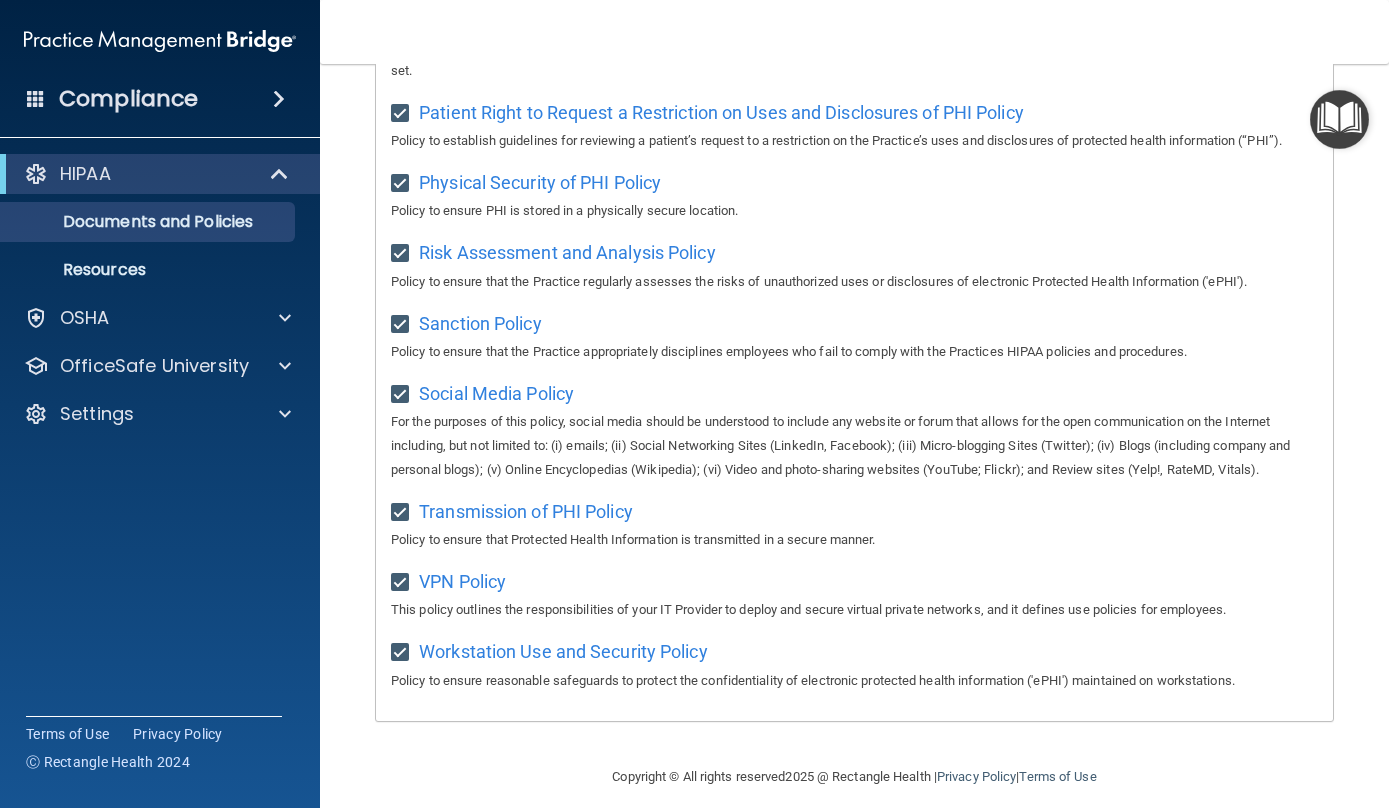 scroll, scrollTop: 1300, scrollLeft: 0, axis: vertical 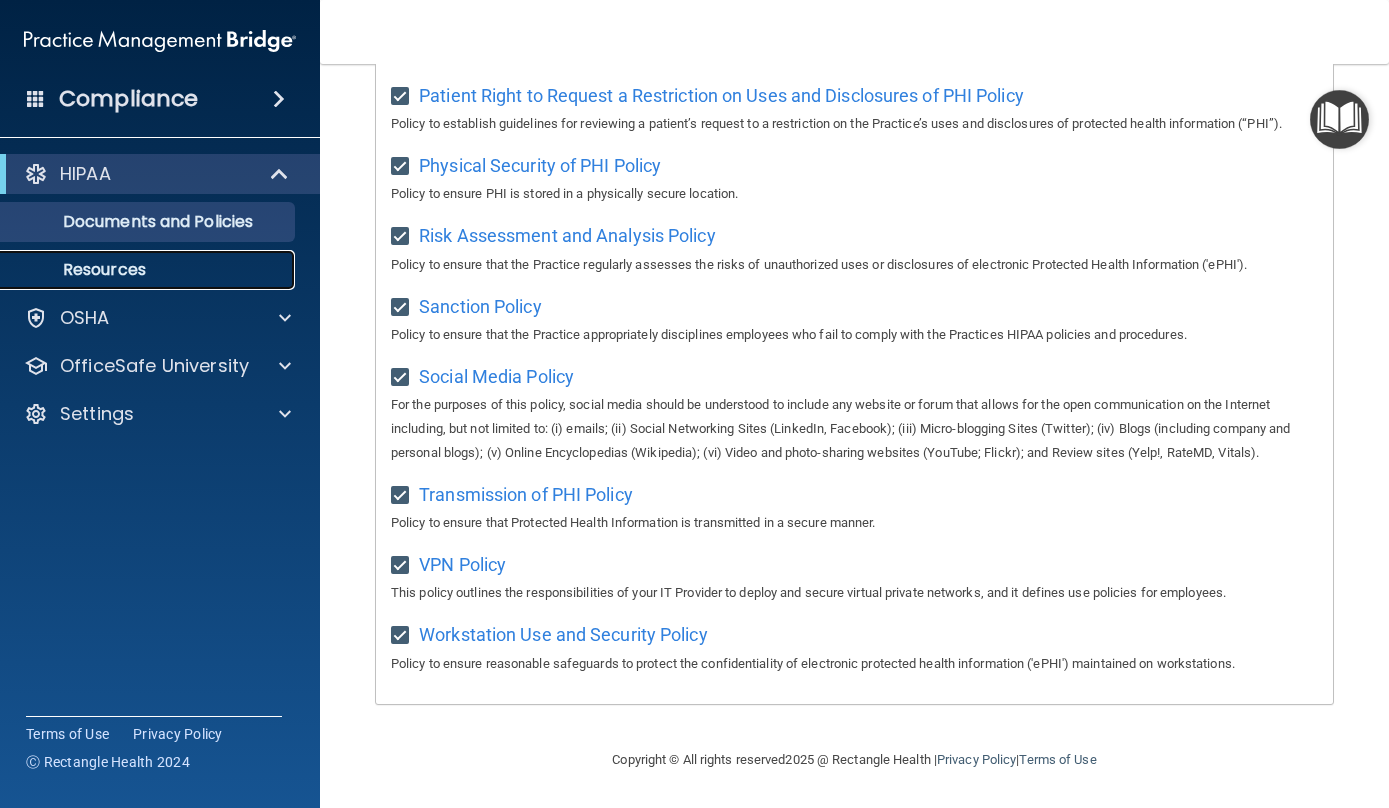 click on "Resources" at bounding box center [149, 270] 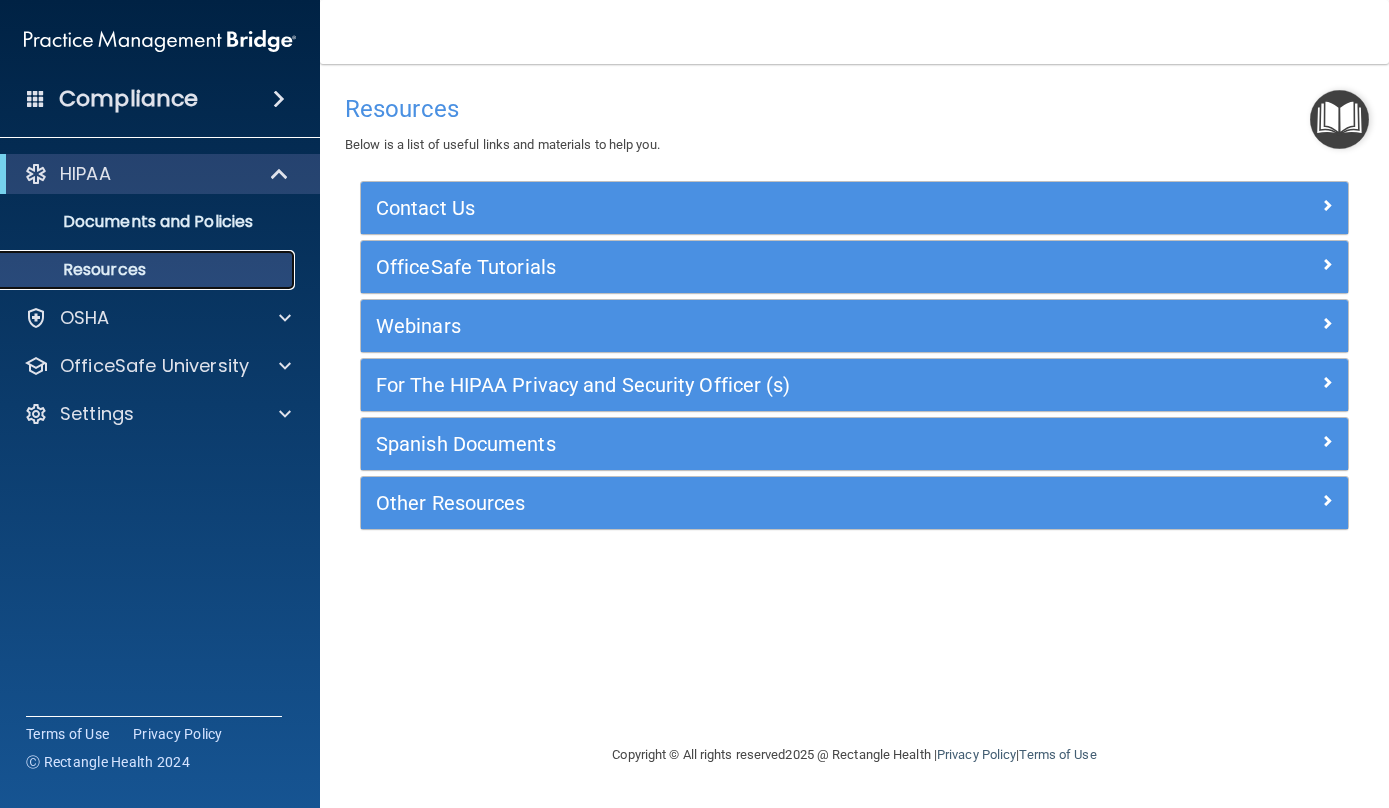 scroll, scrollTop: 0, scrollLeft: 0, axis: both 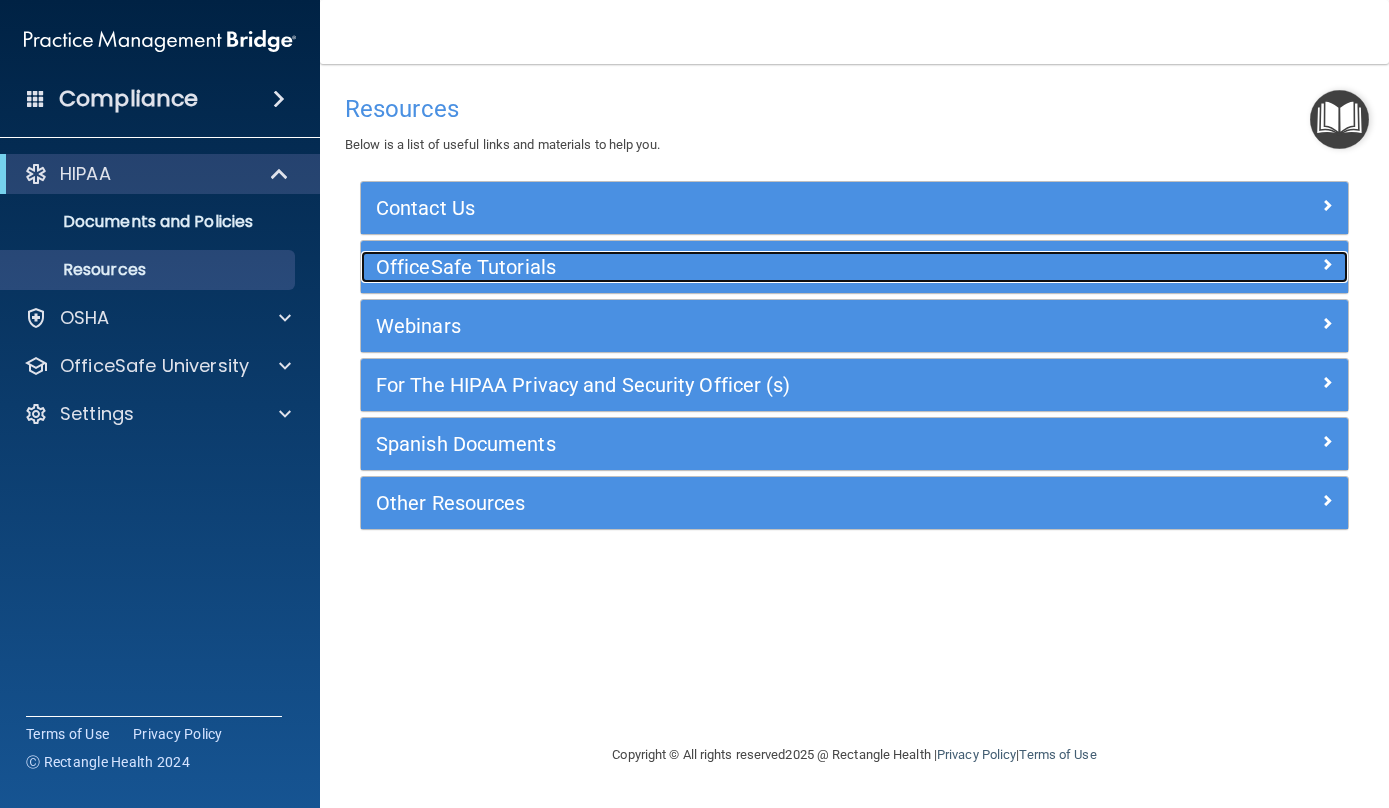 click on "OfficeSafe Tutorials" at bounding box center (731, 267) 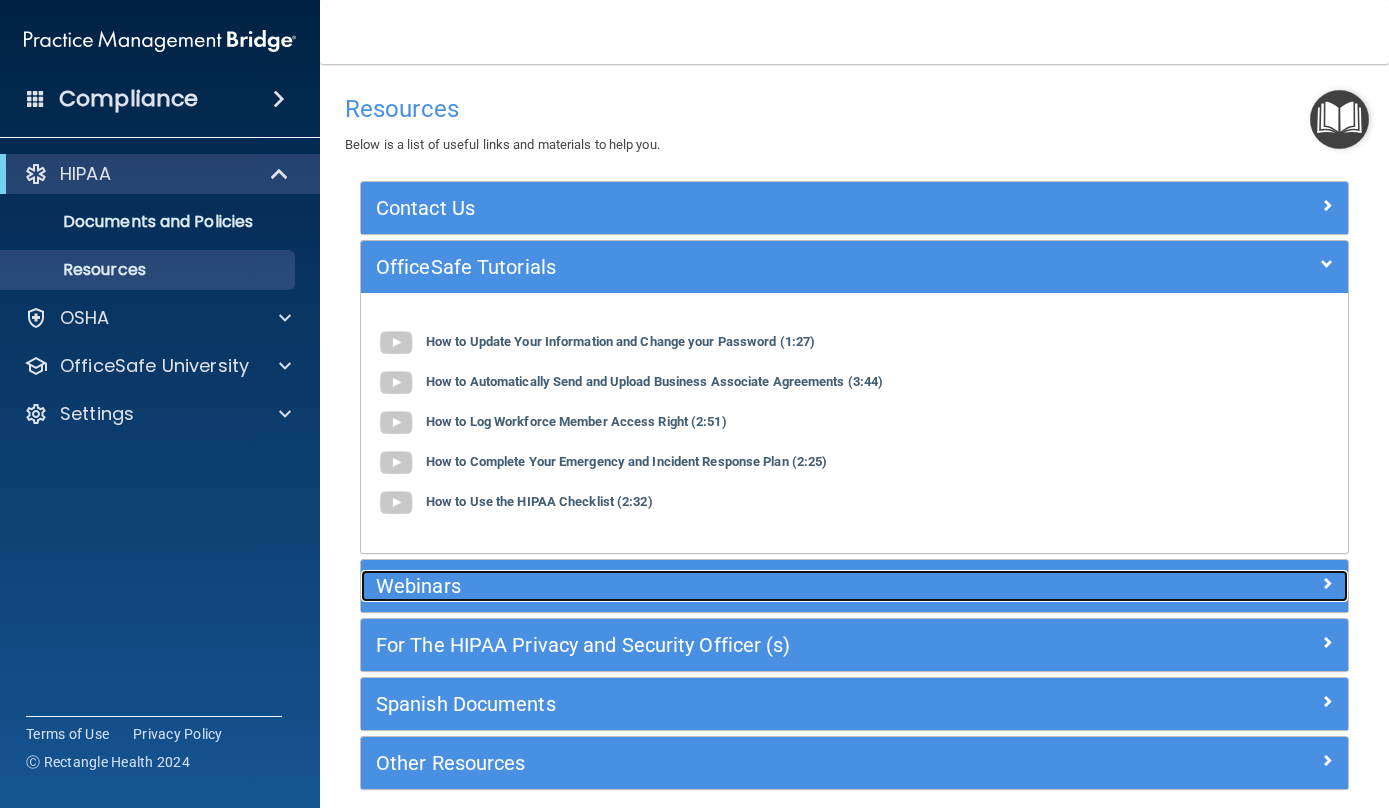 click on "Webinars" at bounding box center (731, 586) 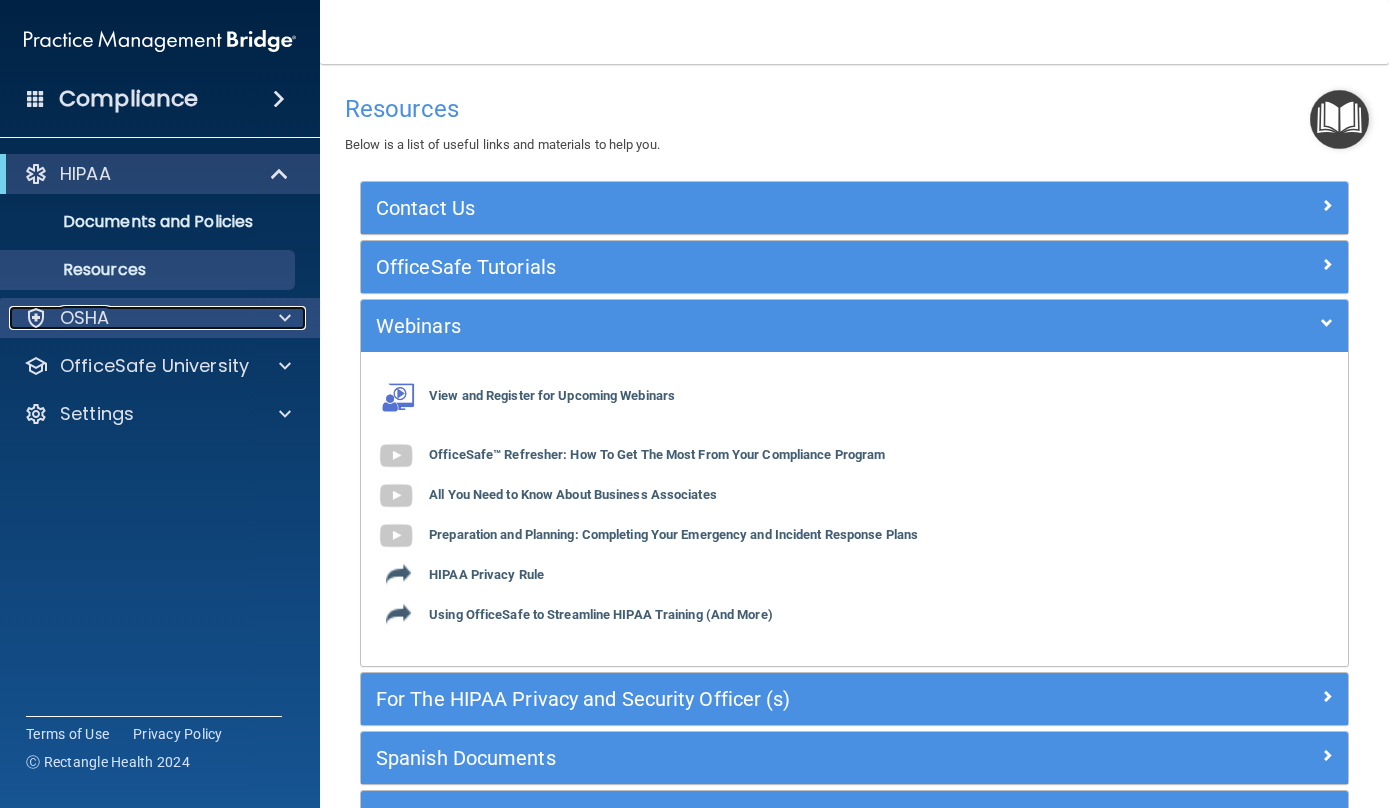 click on "OSHA" at bounding box center (133, 318) 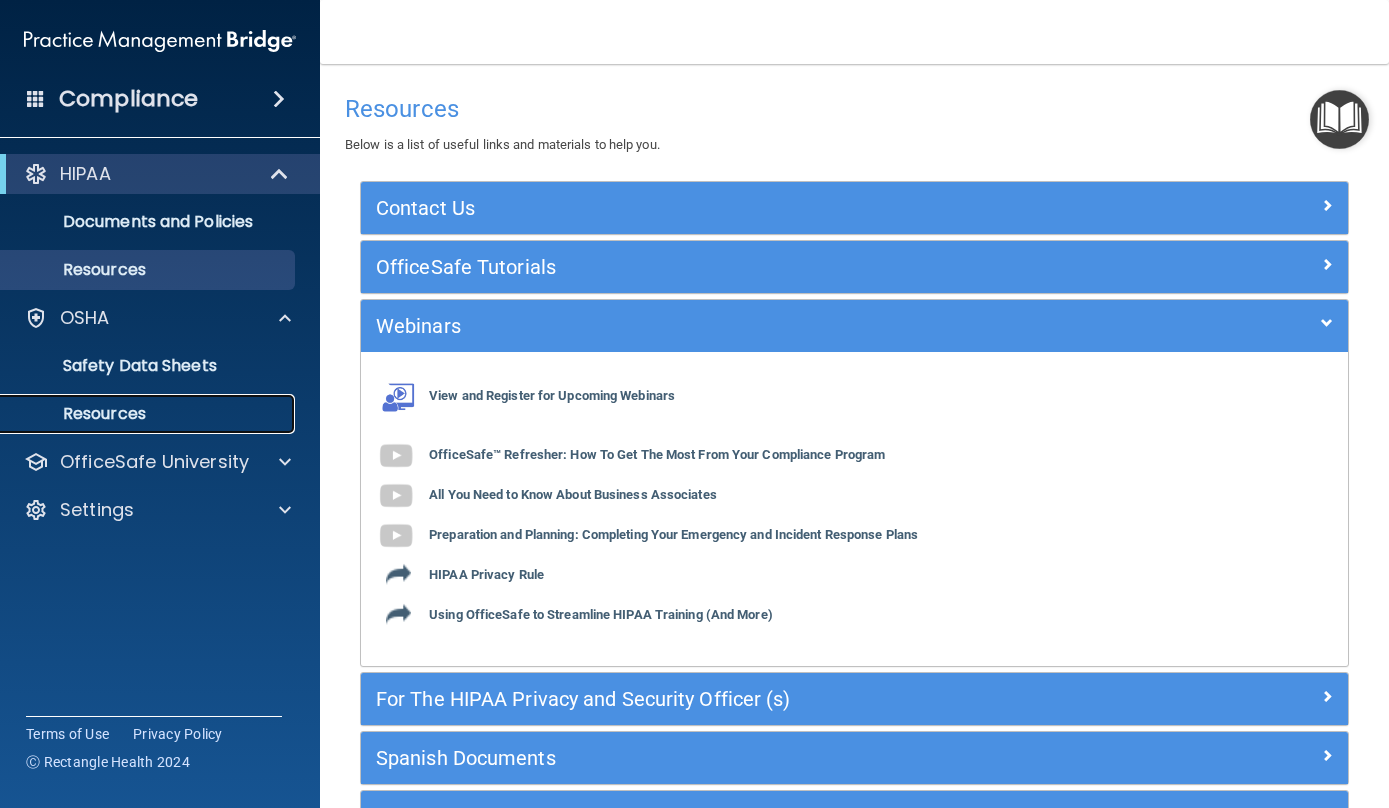 click on "Resources" at bounding box center [137, 414] 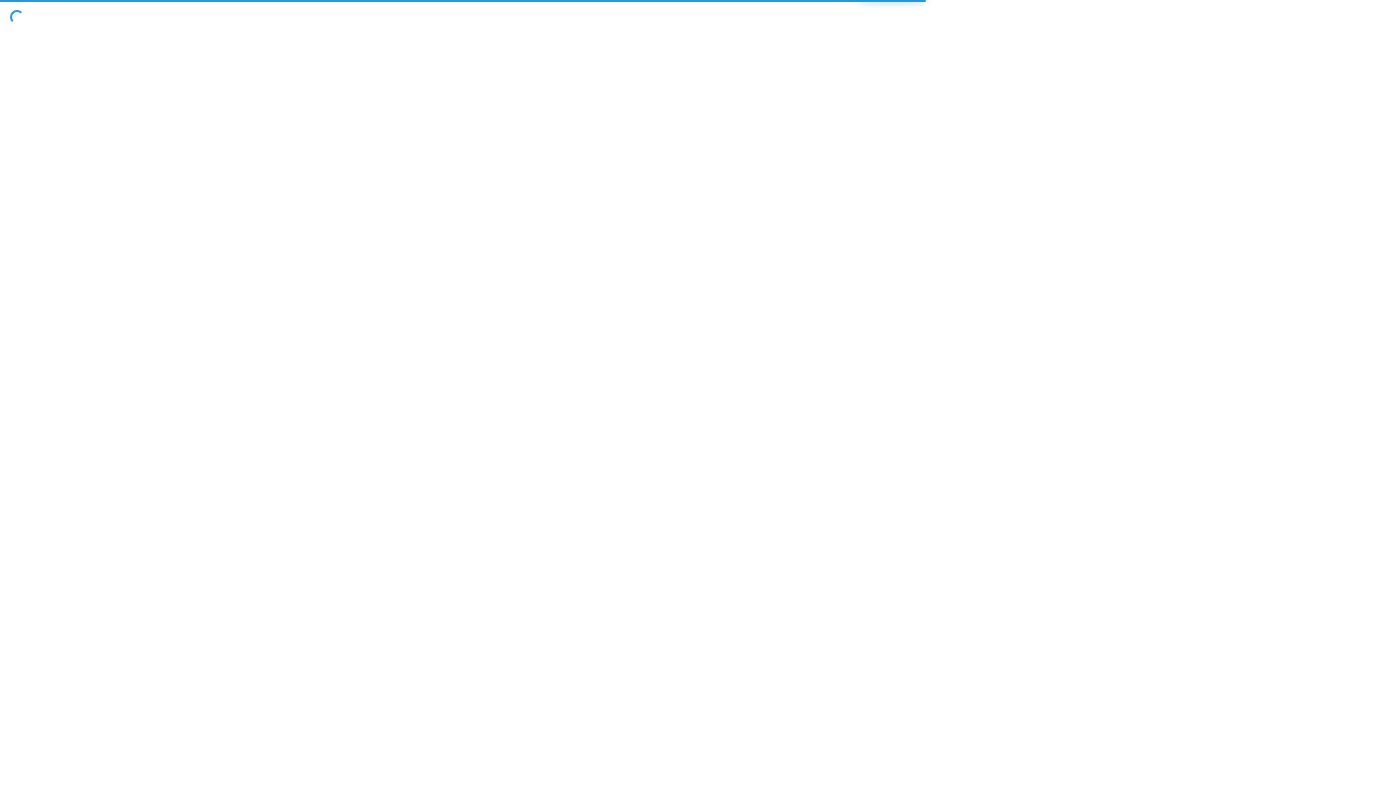 scroll, scrollTop: 0, scrollLeft: 0, axis: both 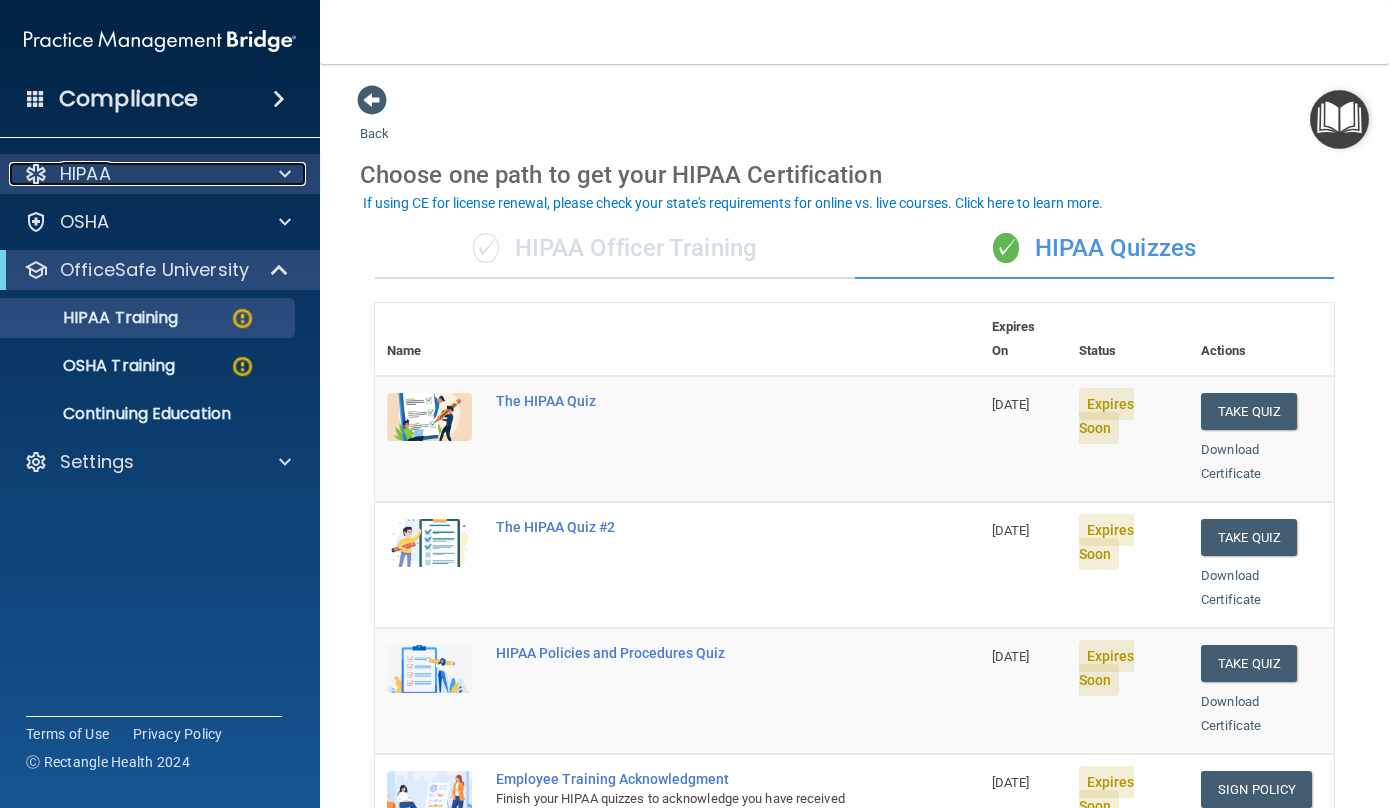 click on "HIPAA" at bounding box center (85, 174) 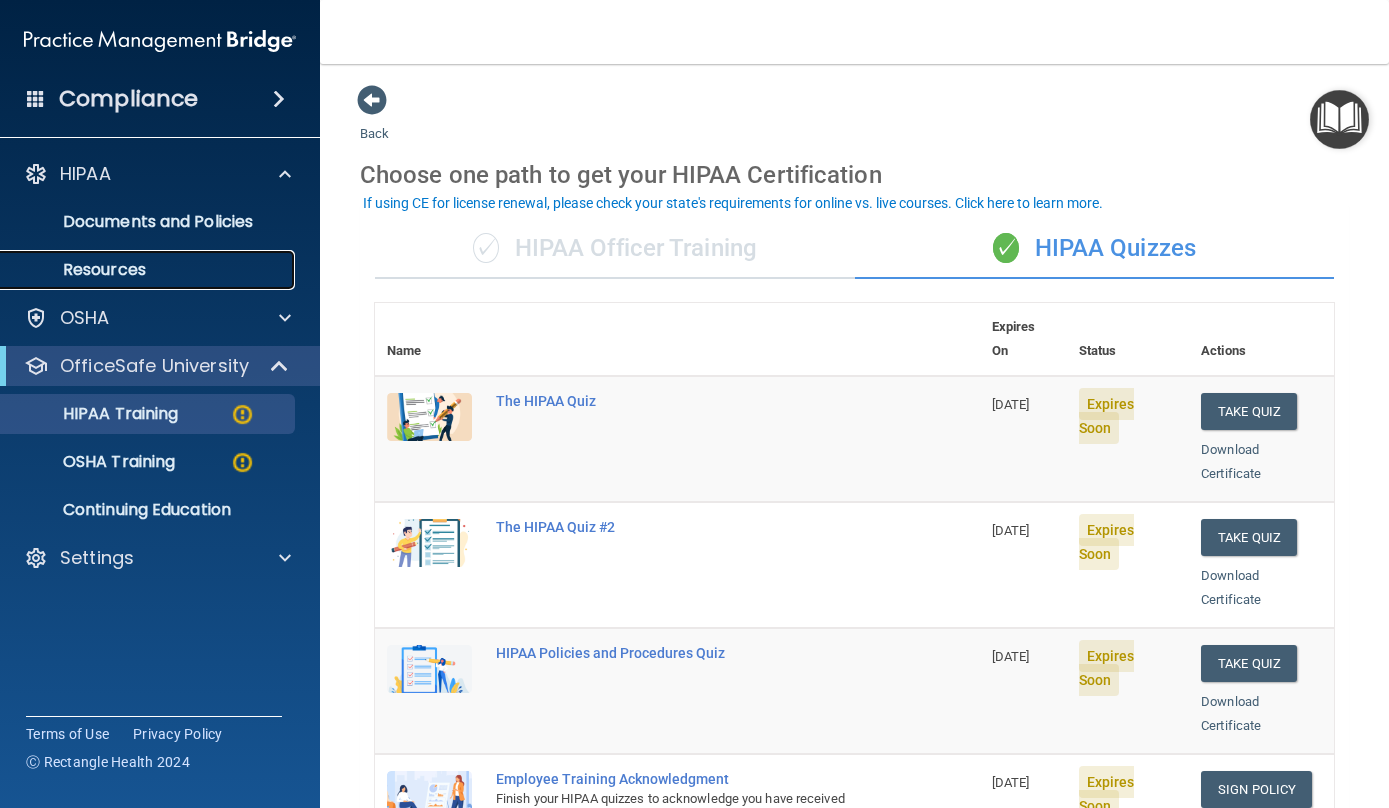 click on "Resources" at bounding box center [149, 270] 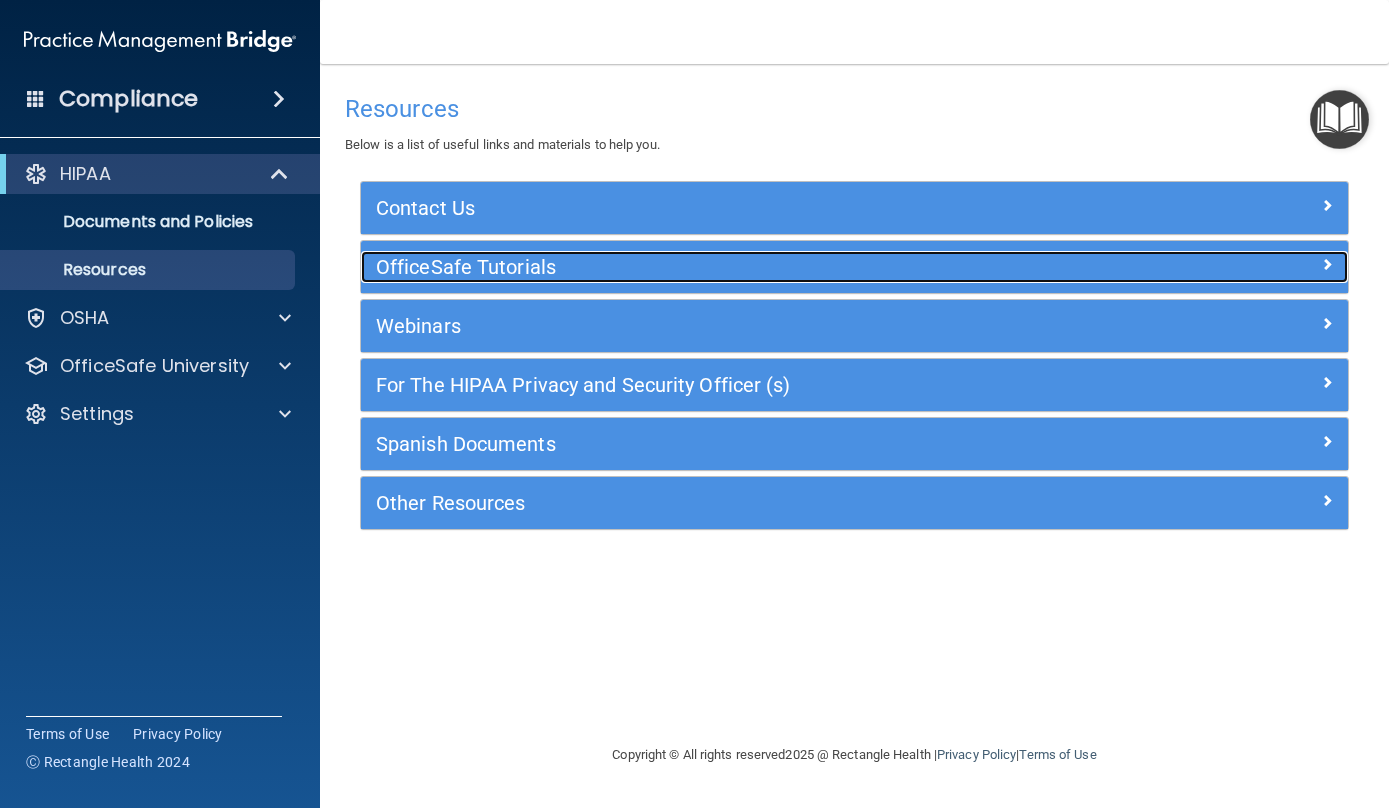 click on "OfficeSafe Tutorials" at bounding box center (731, 267) 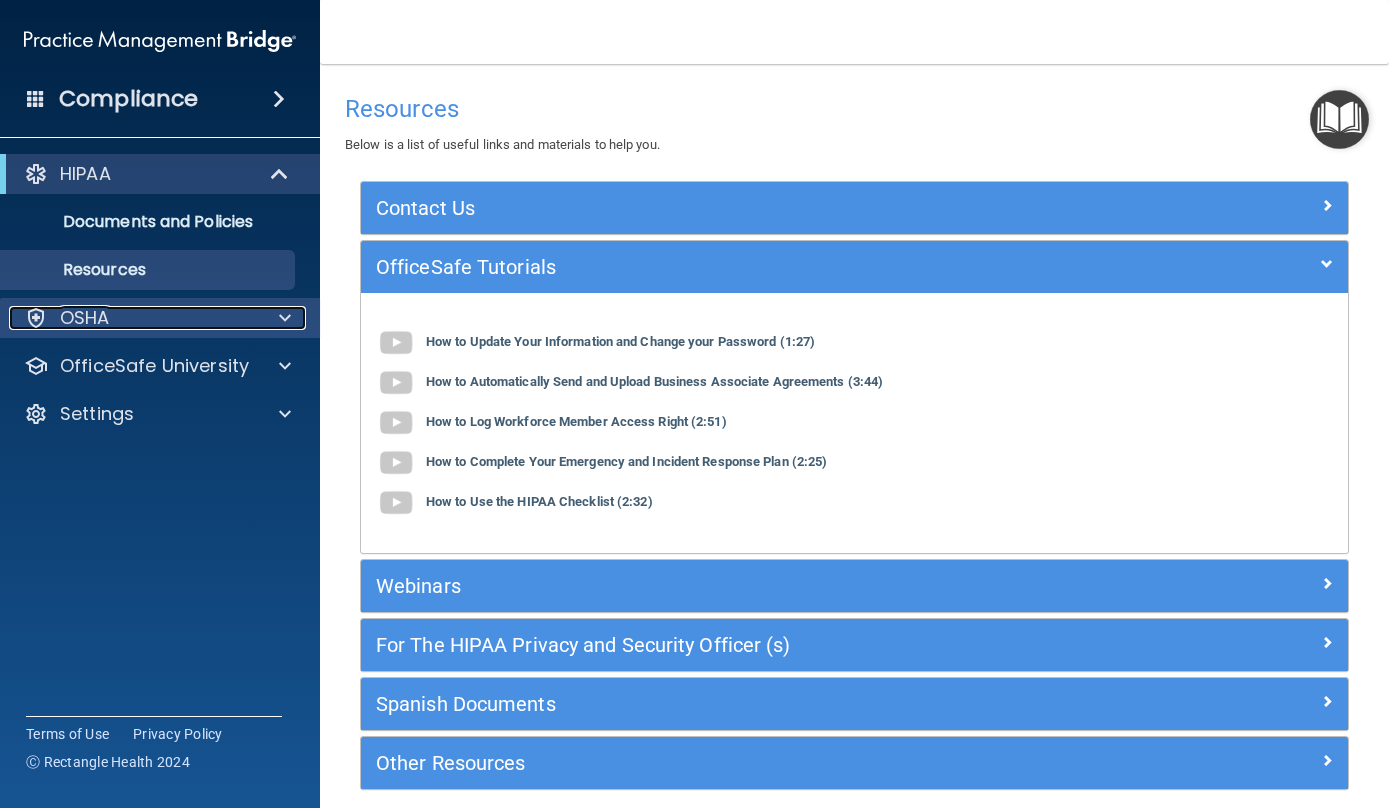 click on "OSHA" at bounding box center (133, 318) 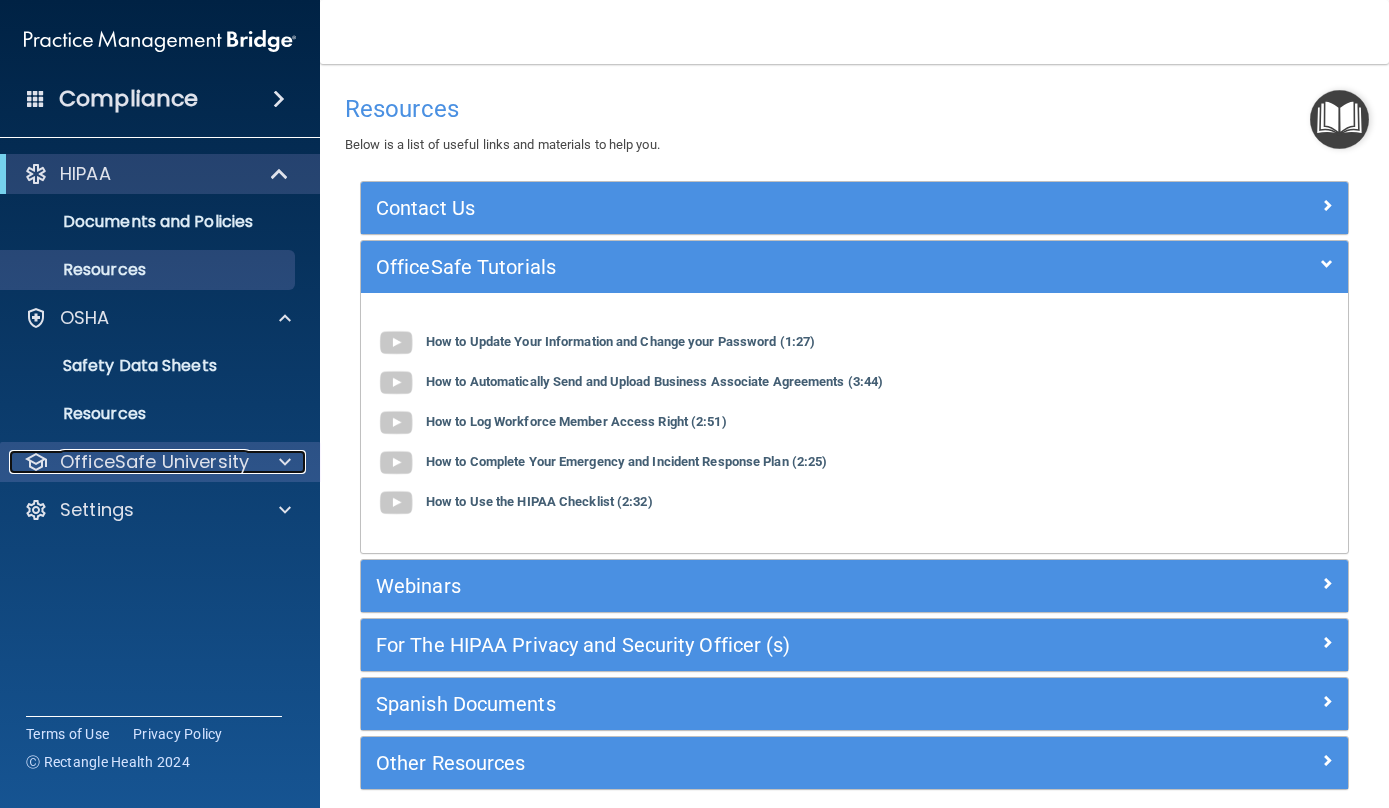 click at bounding box center (285, 462) 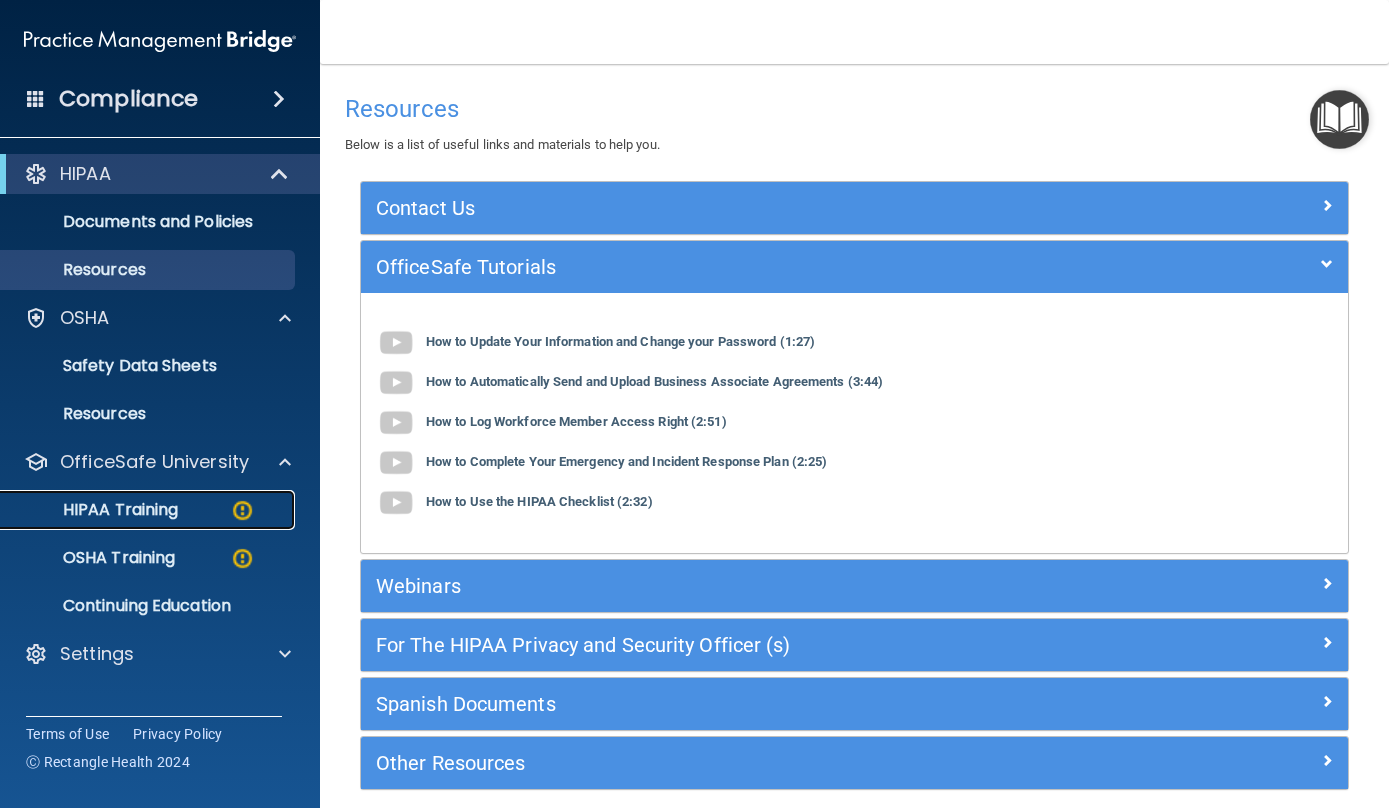 click on "HIPAA Training" at bounding box center (95, 510) 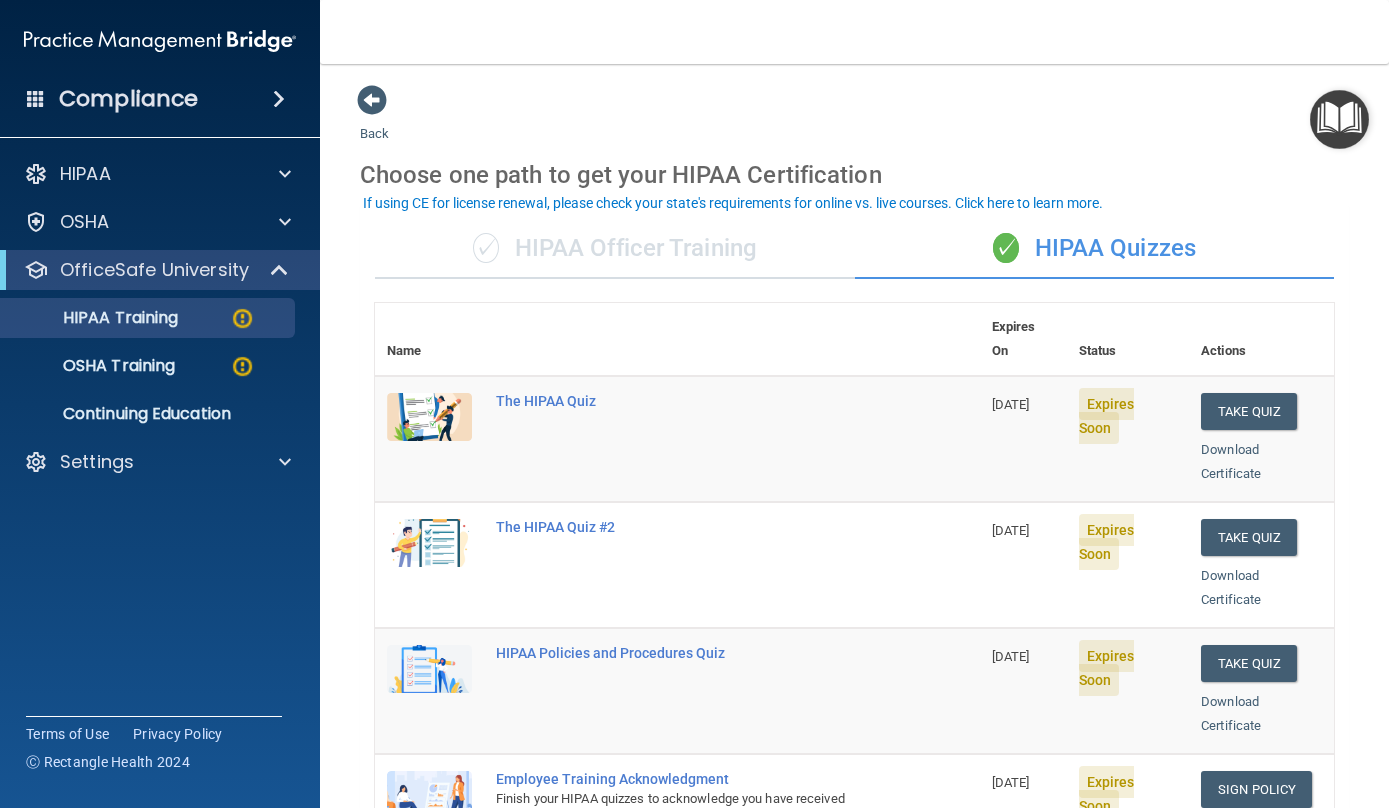 click at bounding box center [429, 417] 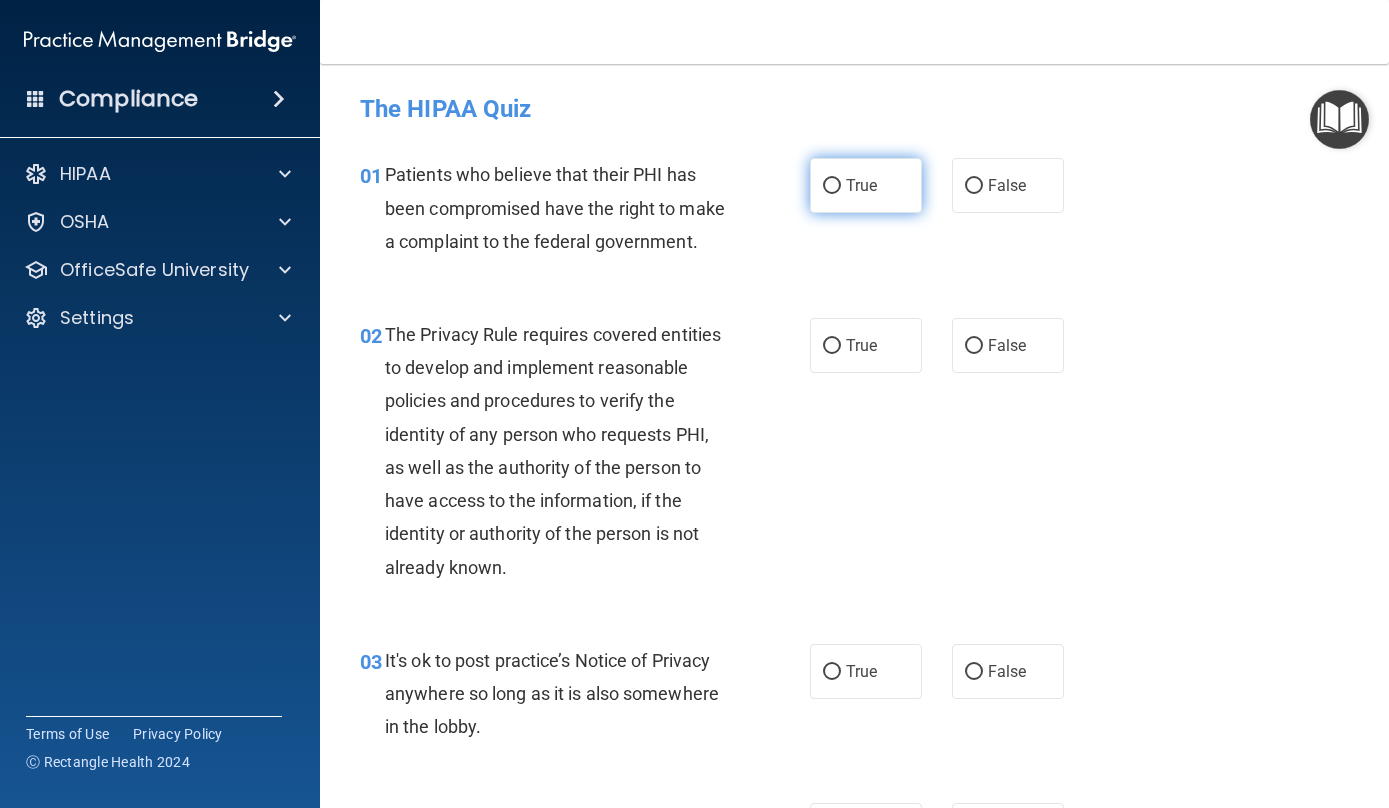 click on "True" at bounding box center (832, 186) 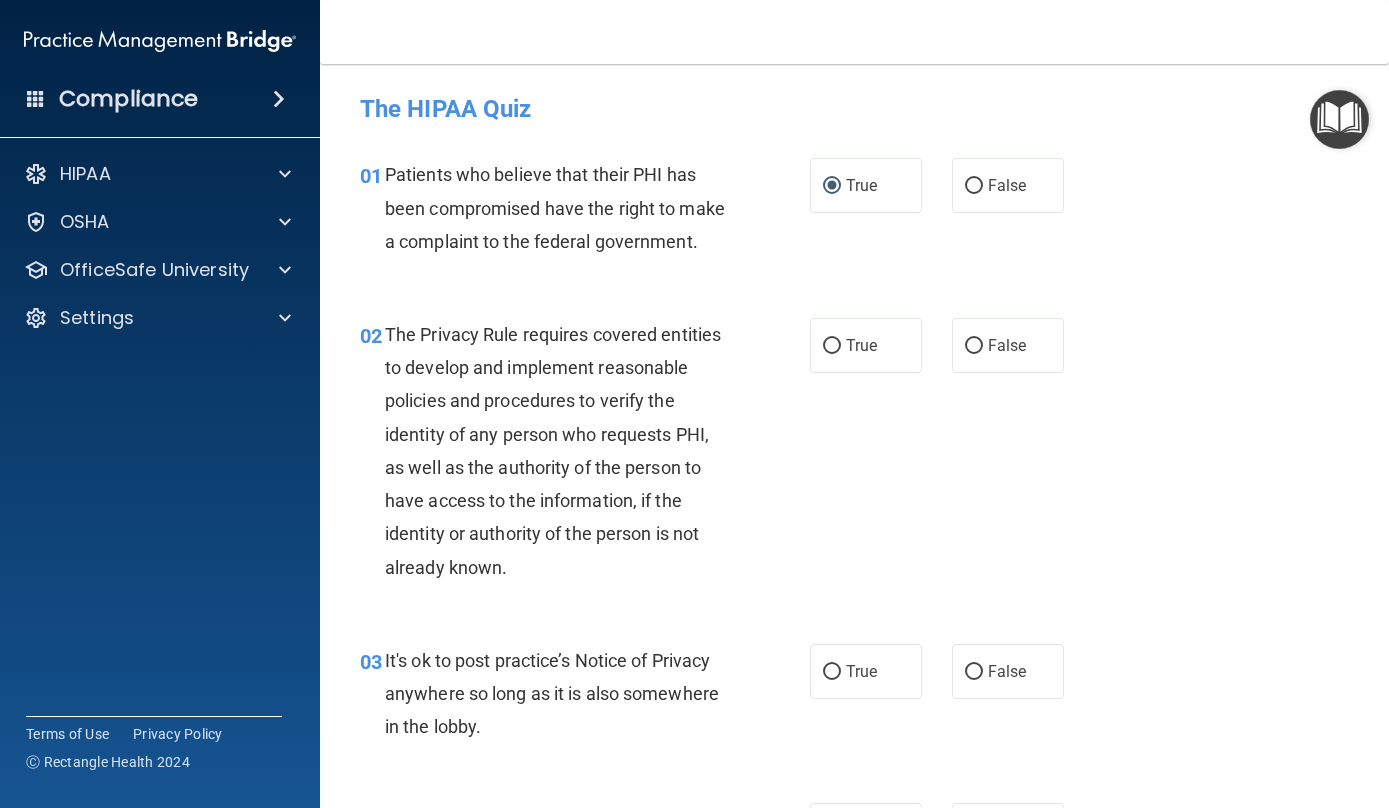 click on "True" at bounding box center (832, 186) 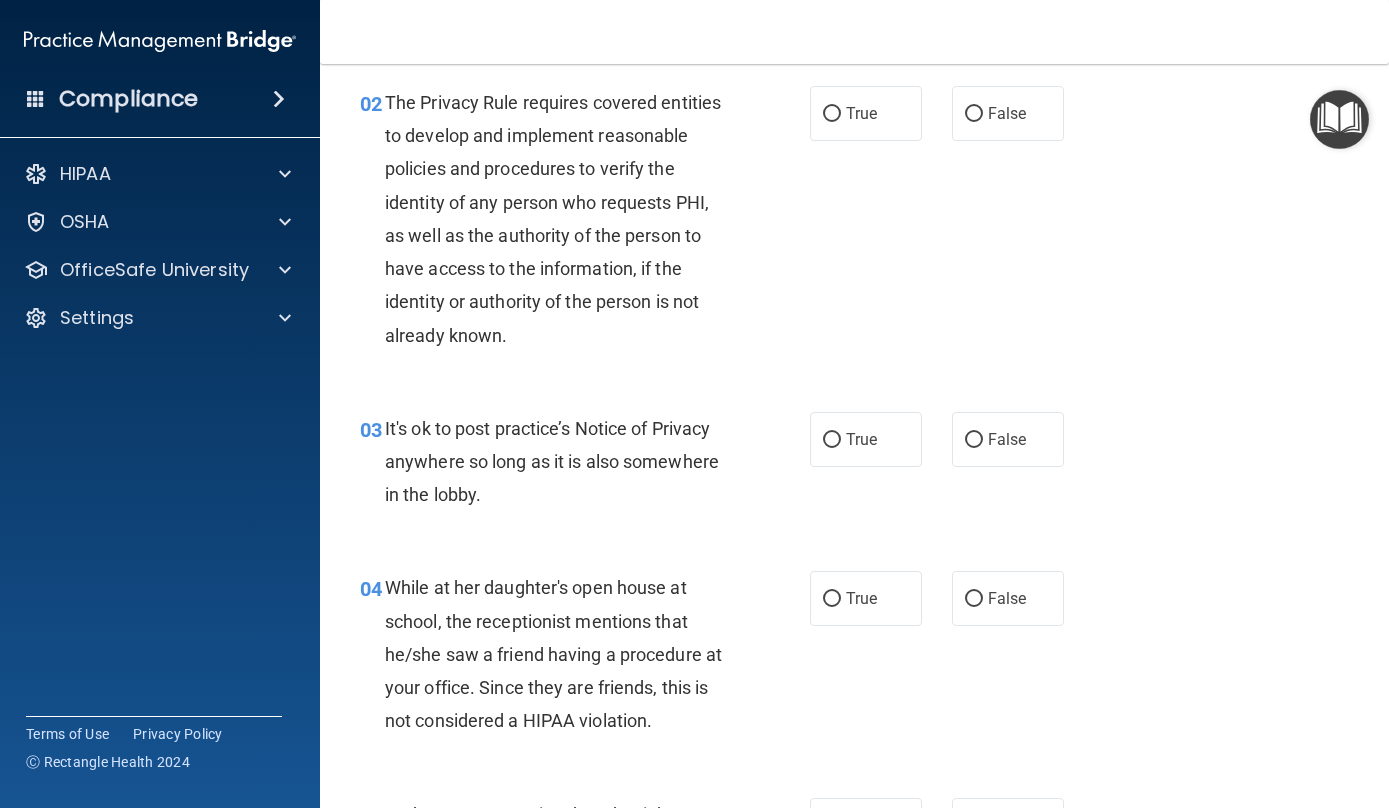 scroll, scrollTop: 0, scrollLeft: 0, axis: both 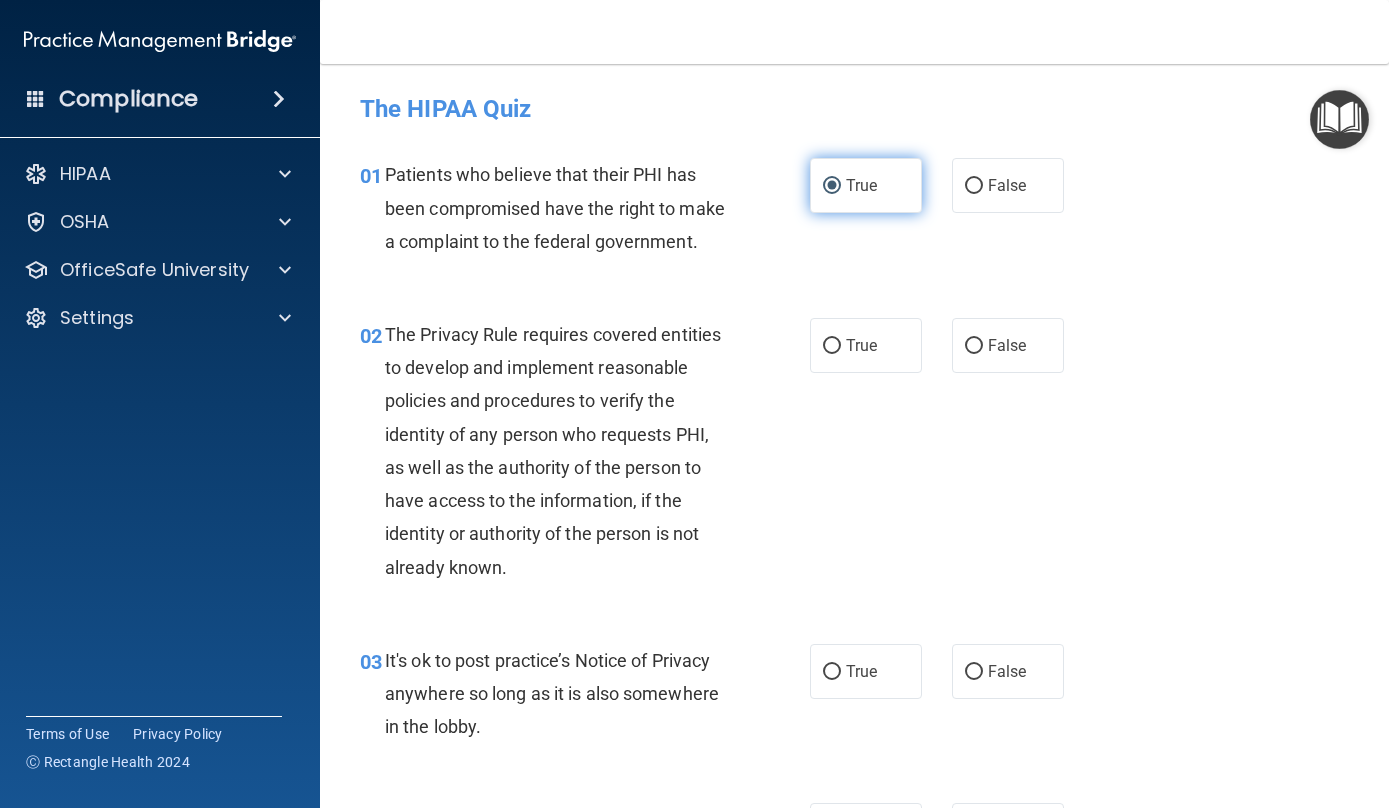 click on "True" at bounding box center [866, 185] 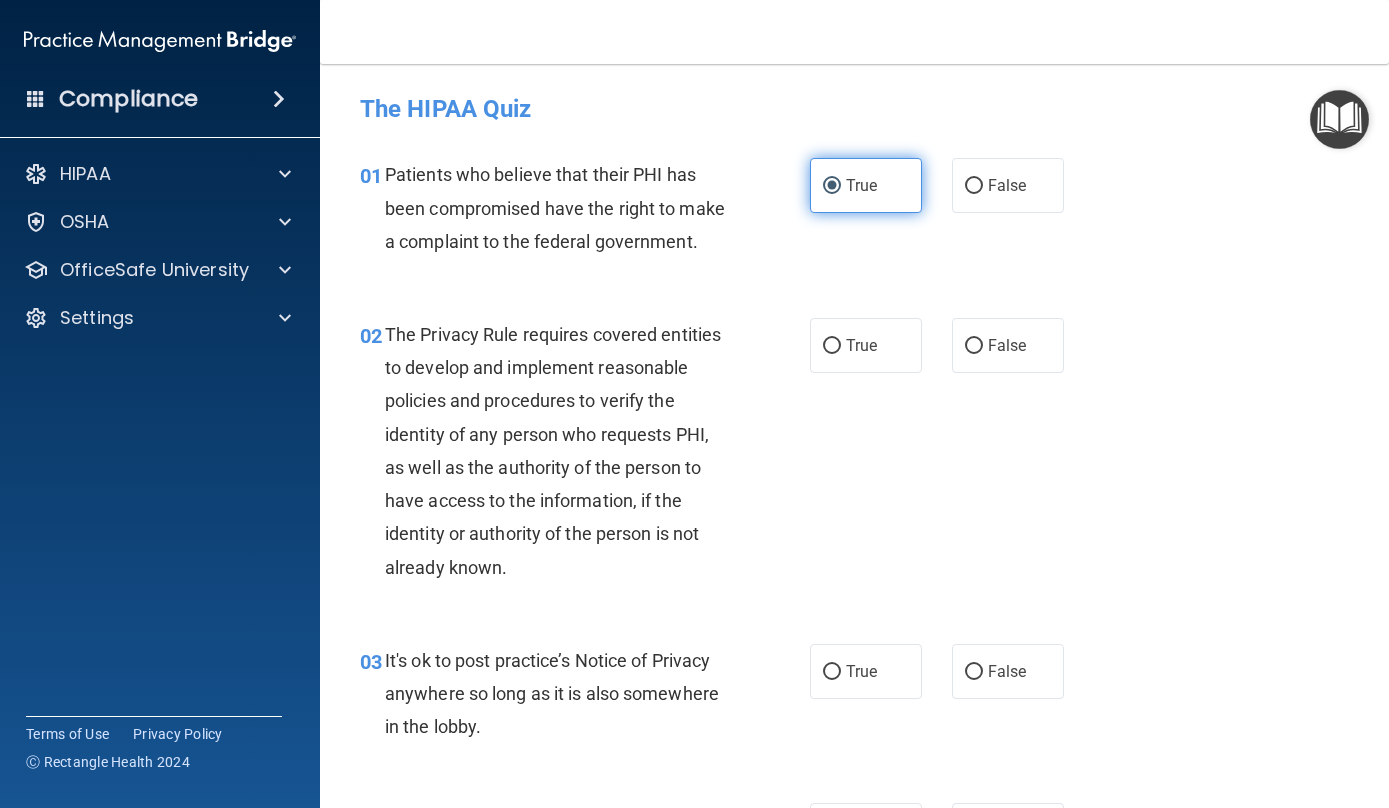 click on "True" at bounding box center (866, 185) 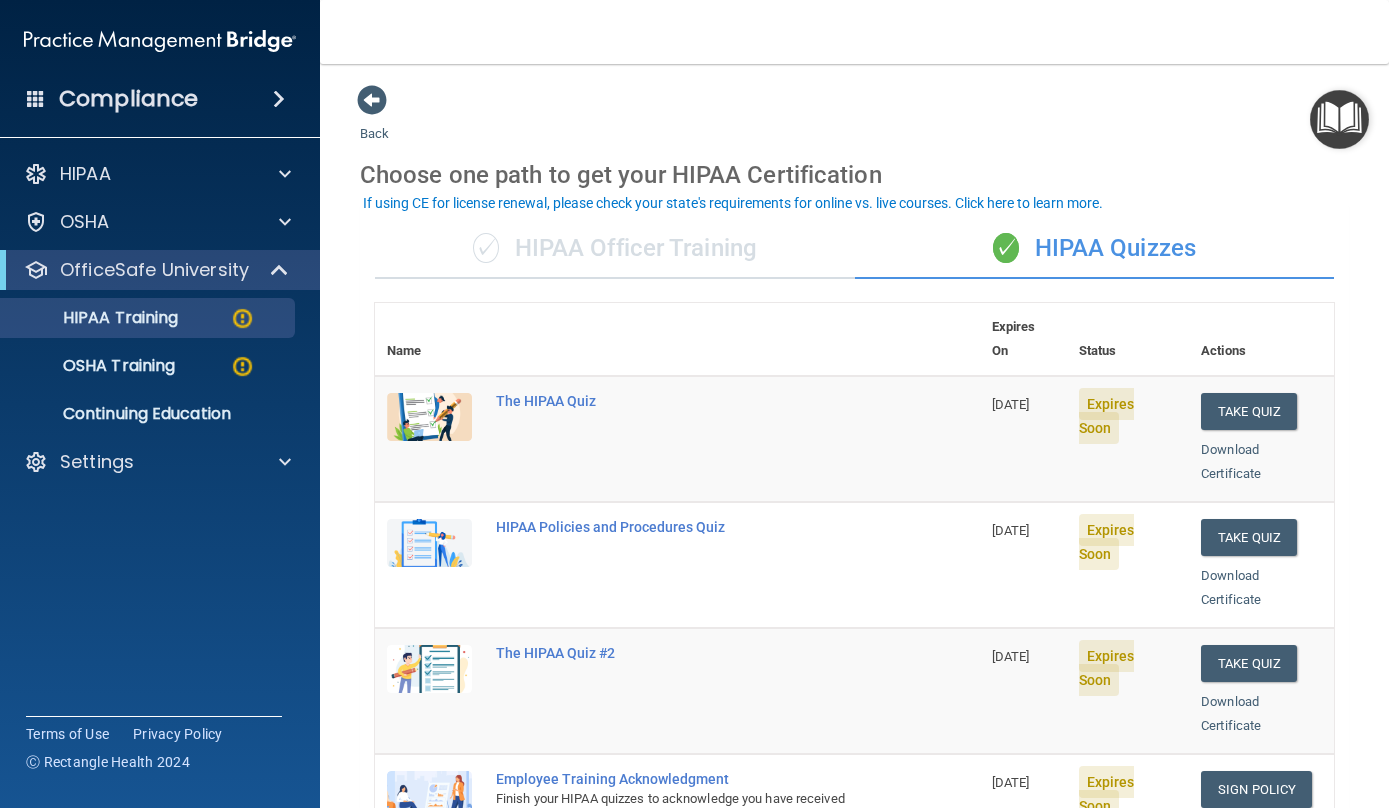 click on "Compliance" at bounding box center (160, 99) 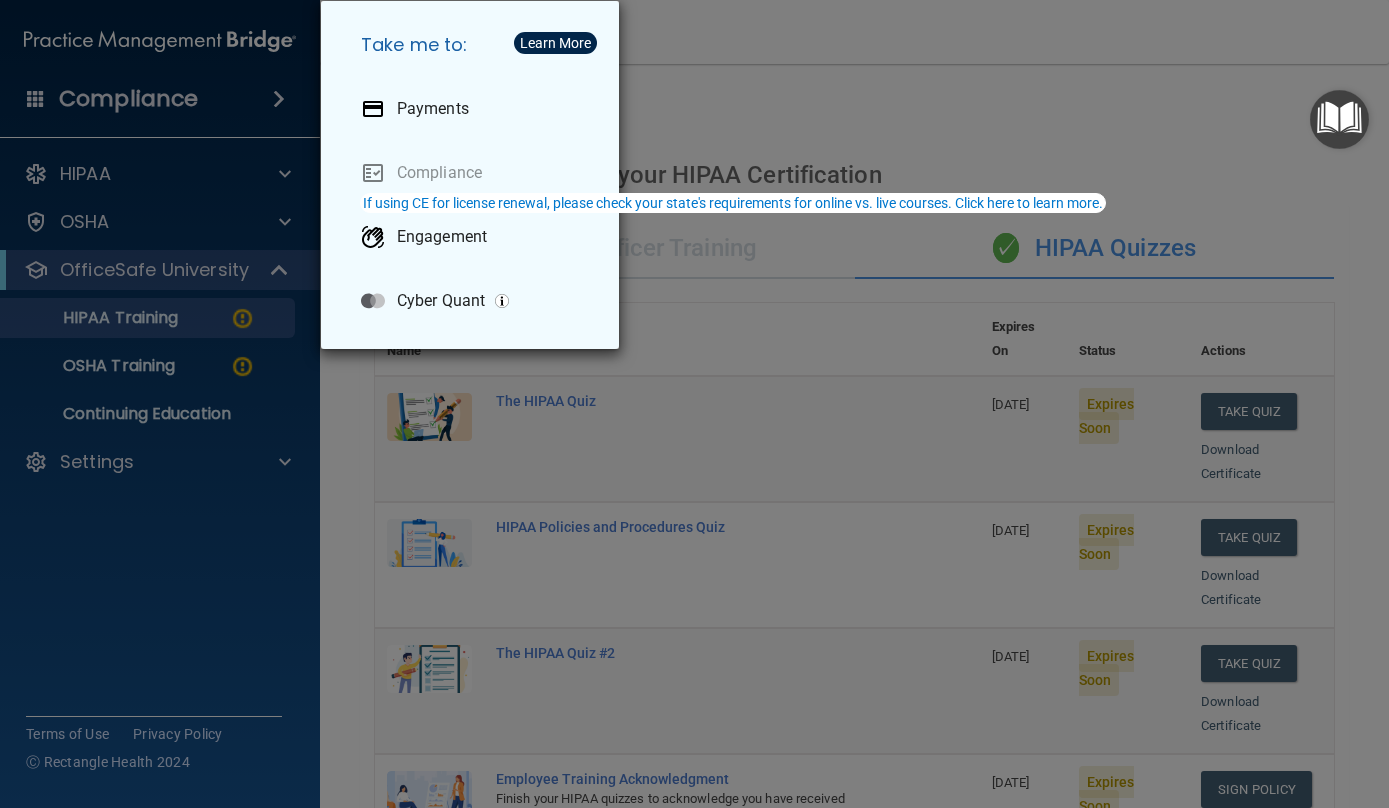 click on "Take me to:             Payments                   Compliance                     Engagement                     Cyber Quant" at bounding box center [694, 404] 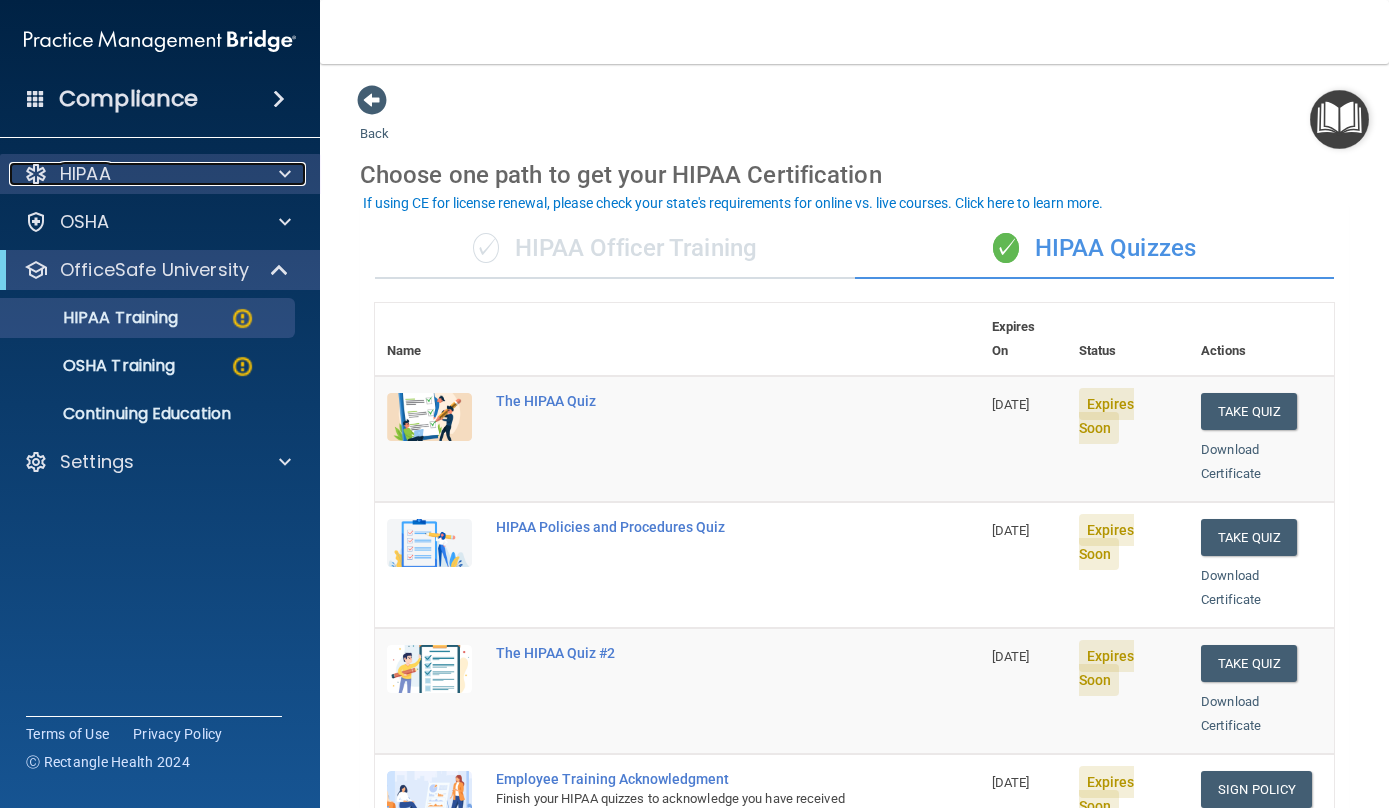 click on "HIPAA" at bounding box center (133, 174) 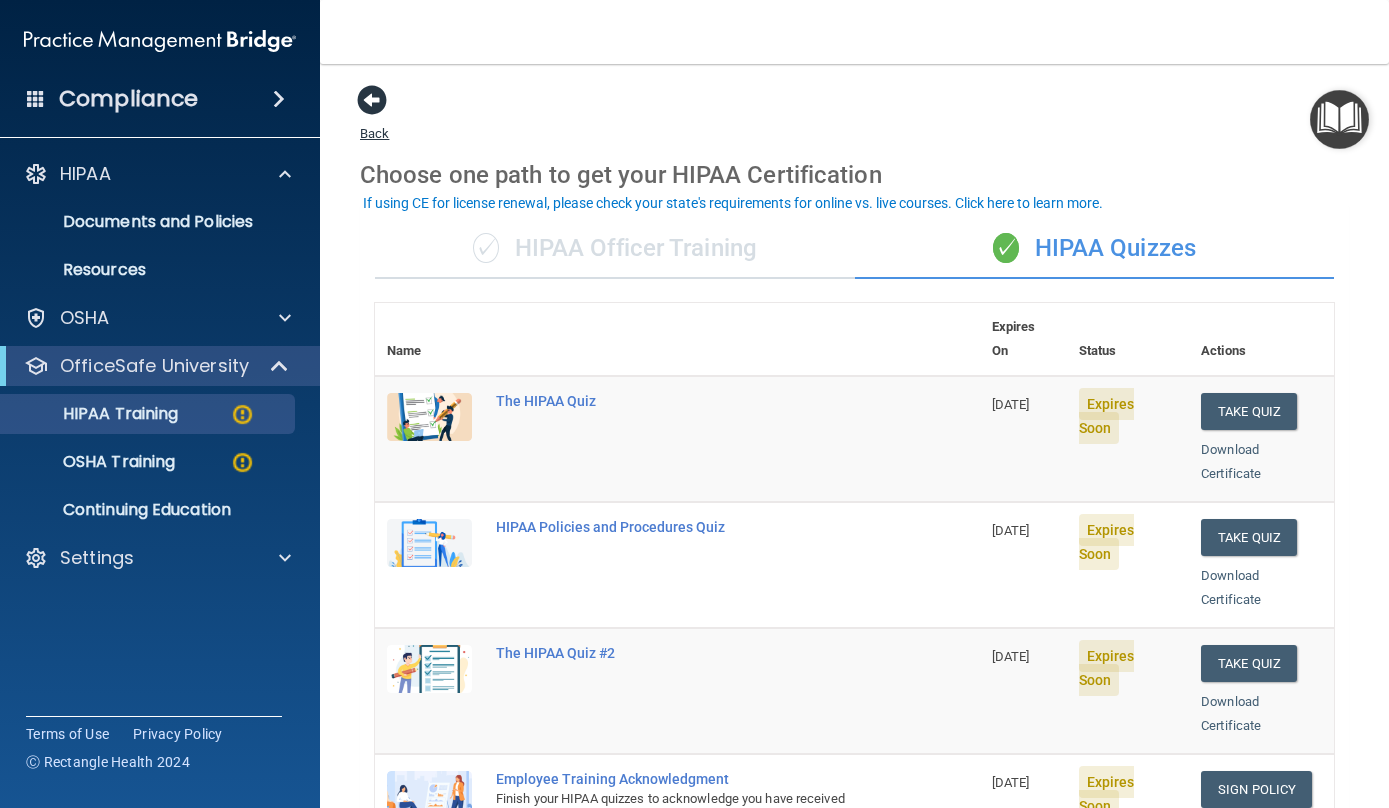 click at bounding box center (372, 100) 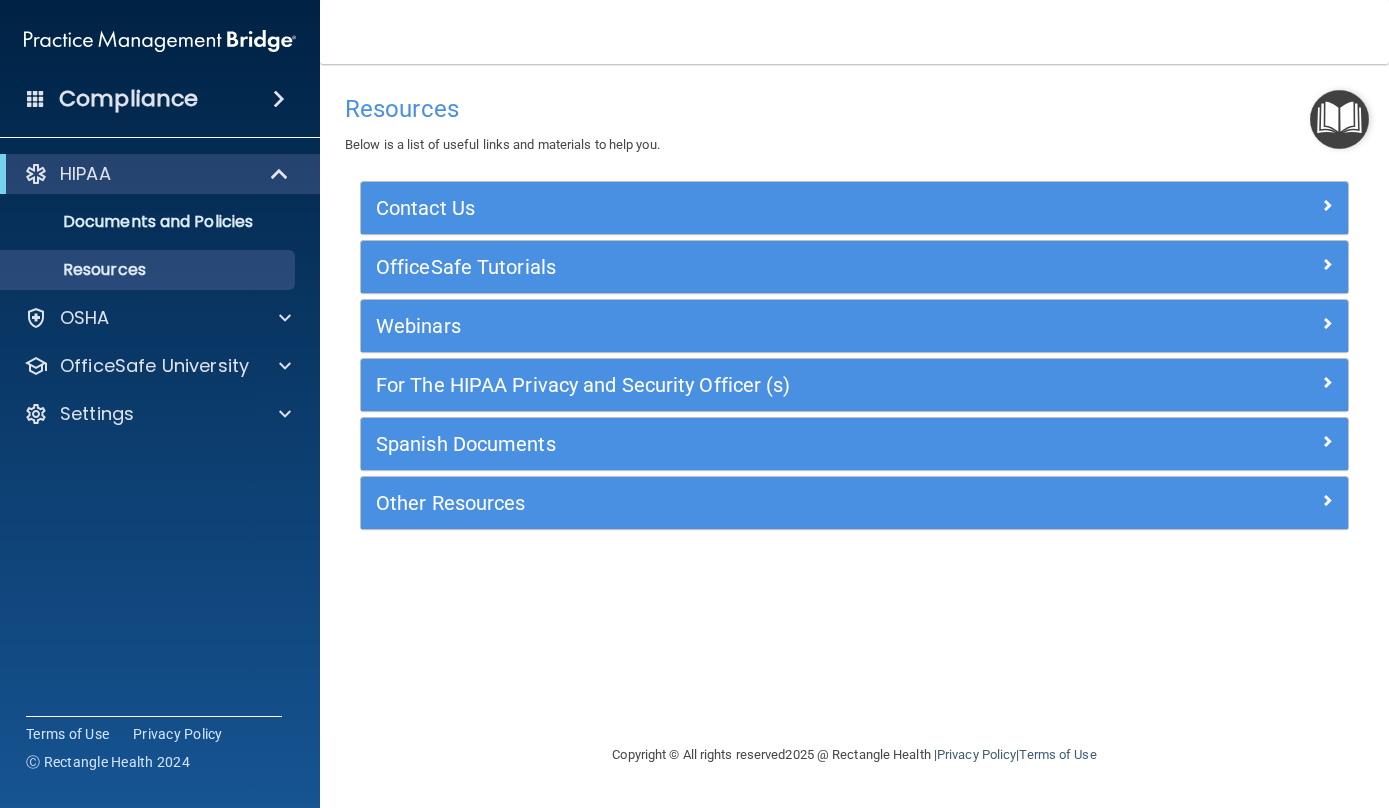 click on "HIPAA" at bounding box center [160, 174] 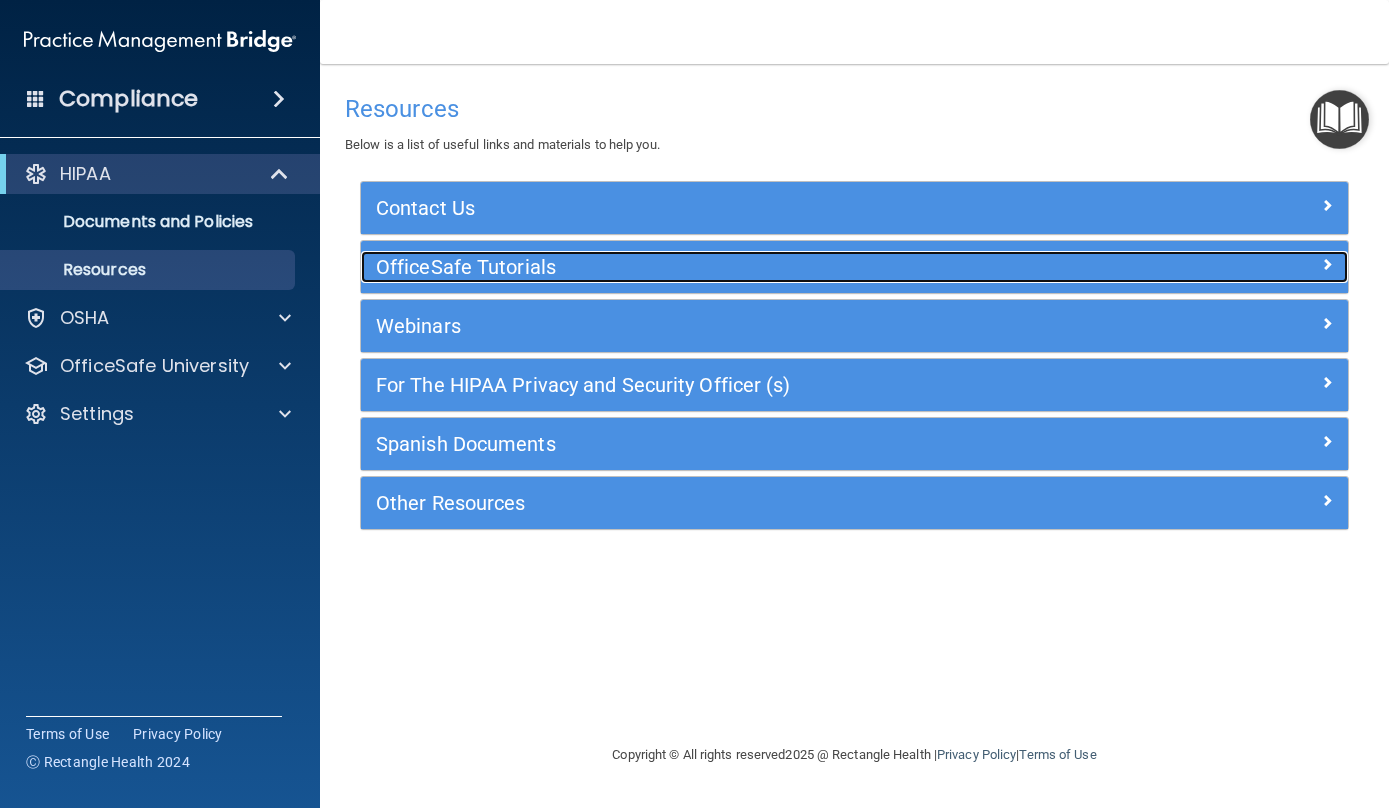 click on "OfficeSafe Tutorials" at bounding box center [731, 267] 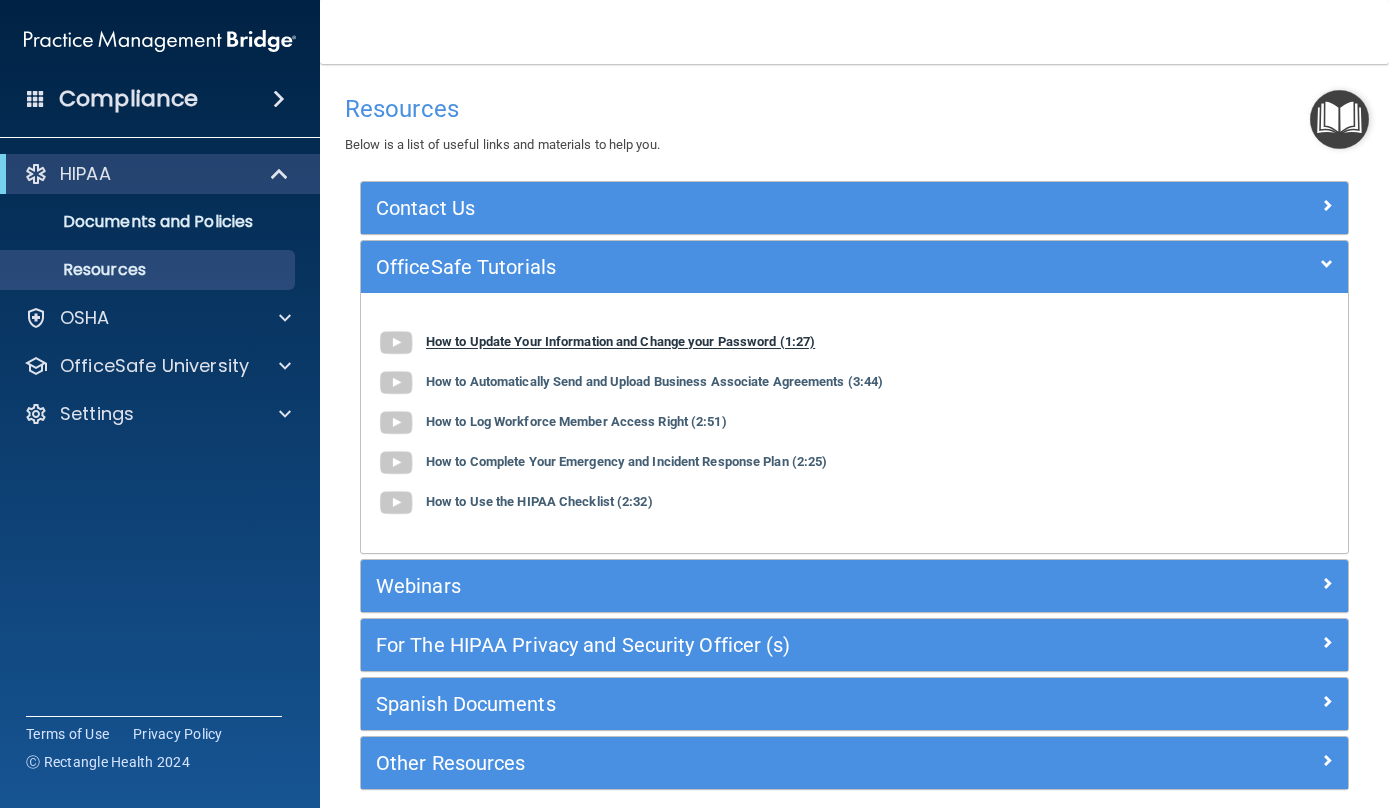 click at bounding box center [396, 343] 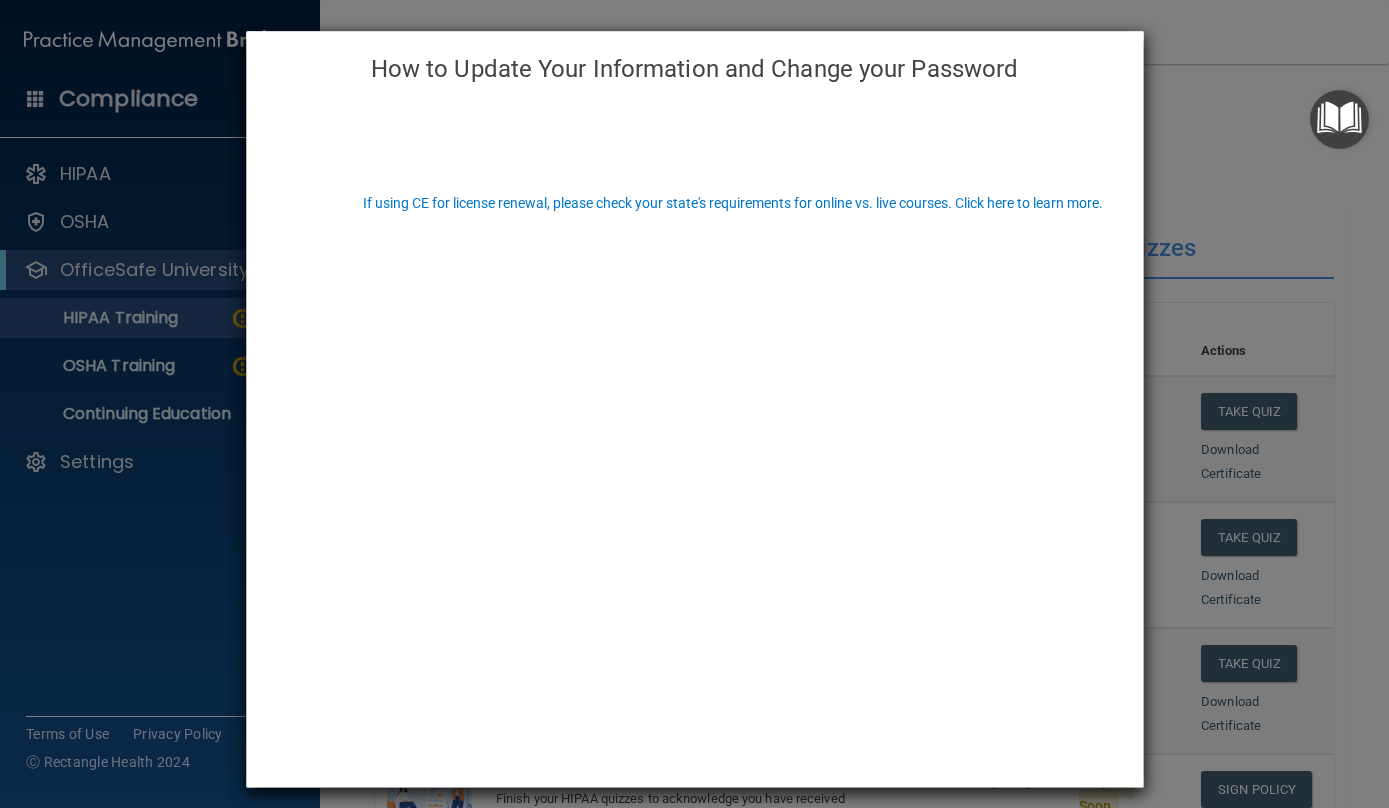 click on "How to Update Your Information and Change your Password" at bounding box center [694, 404] 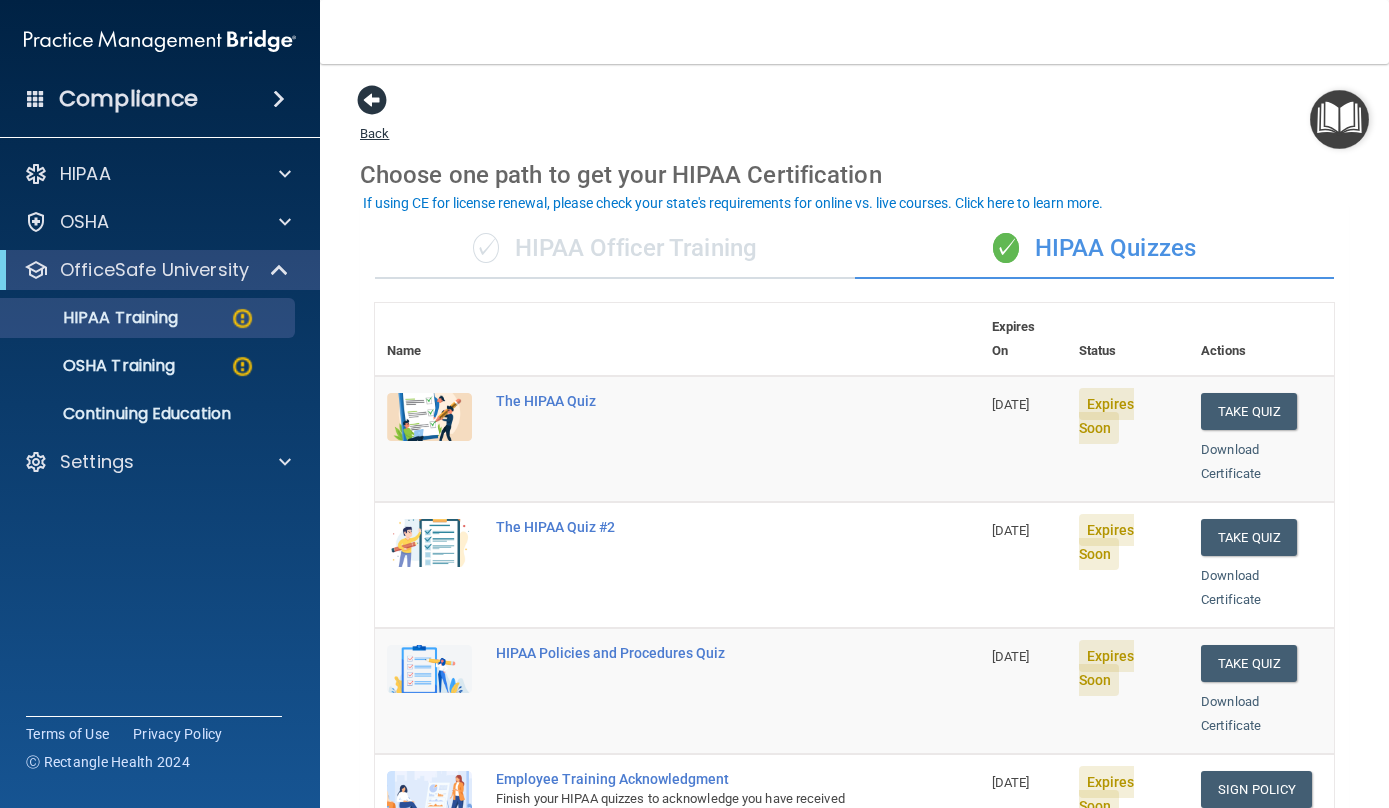 click at bounding box center [372, 100] 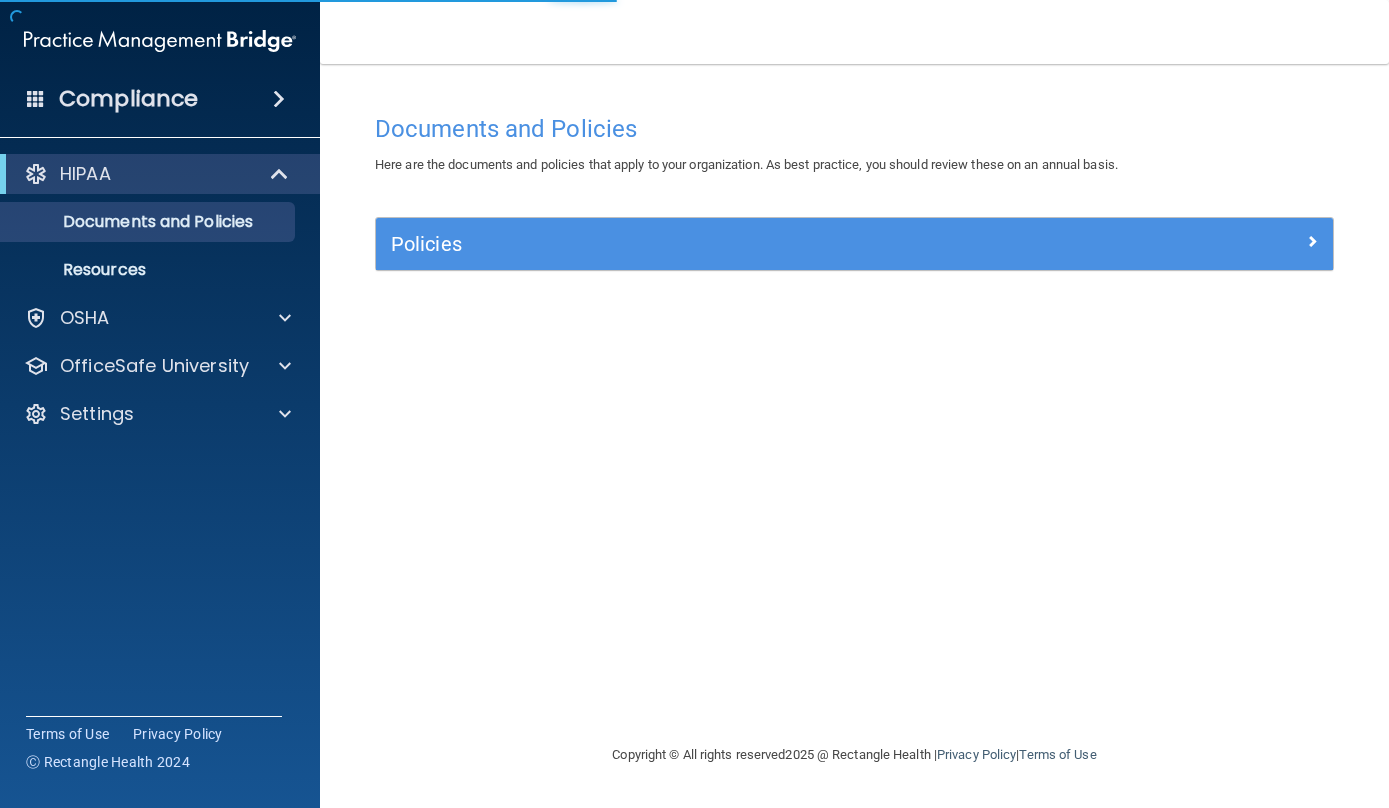 scroll, scrollTop: 0, scrollLeft: 0, axis: both 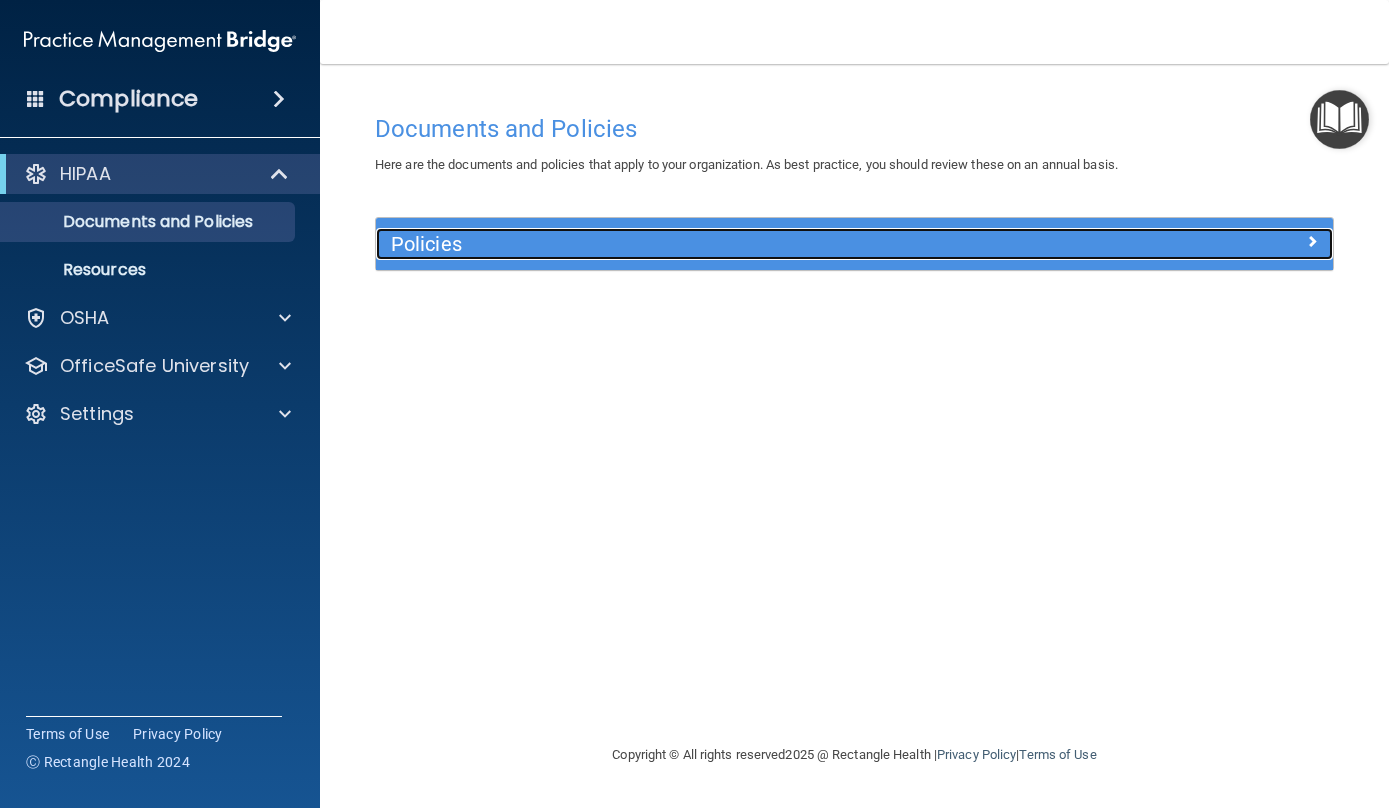 click on "Policies" at bounding box center [735, 244] 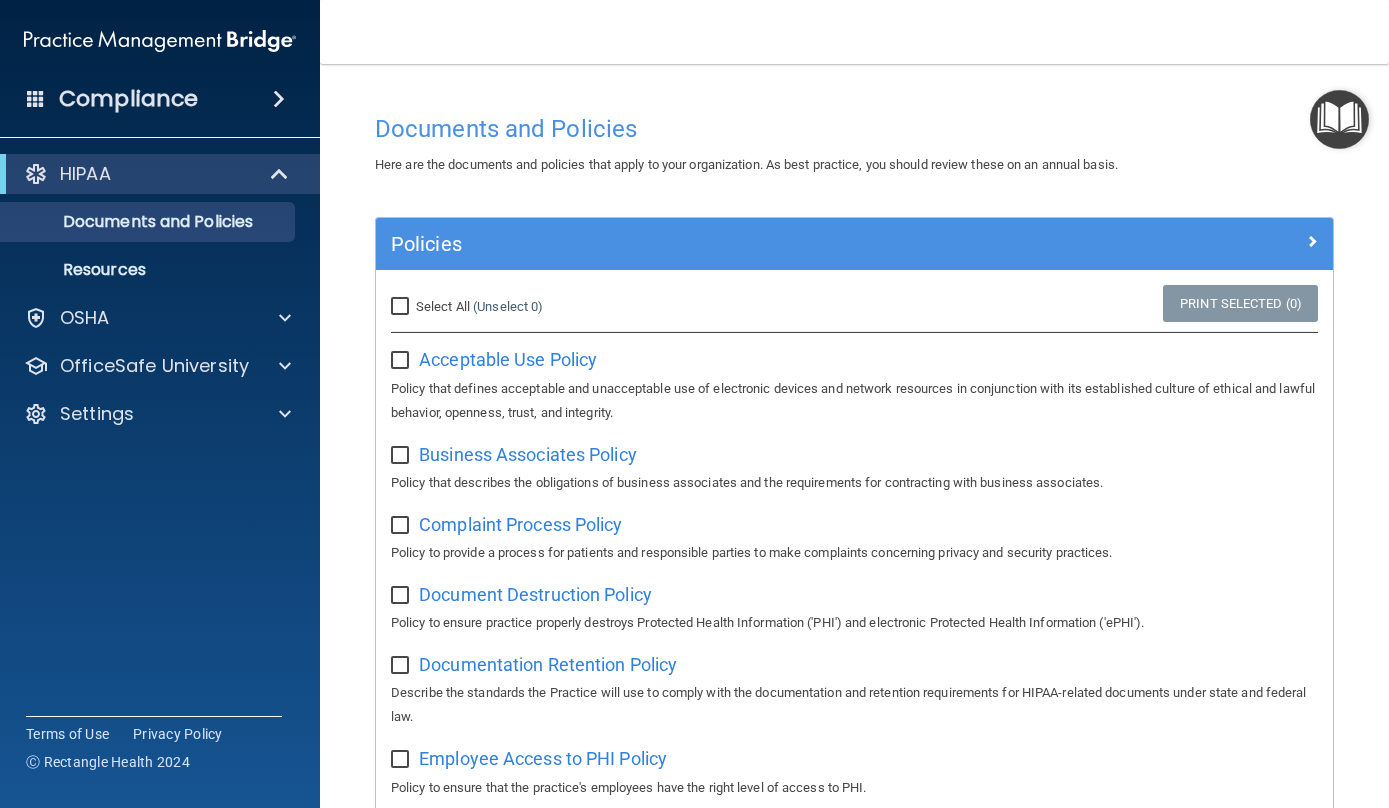 click on "Select All   (Unselect 0)    Unselect All" at bounding box center (402, 307) 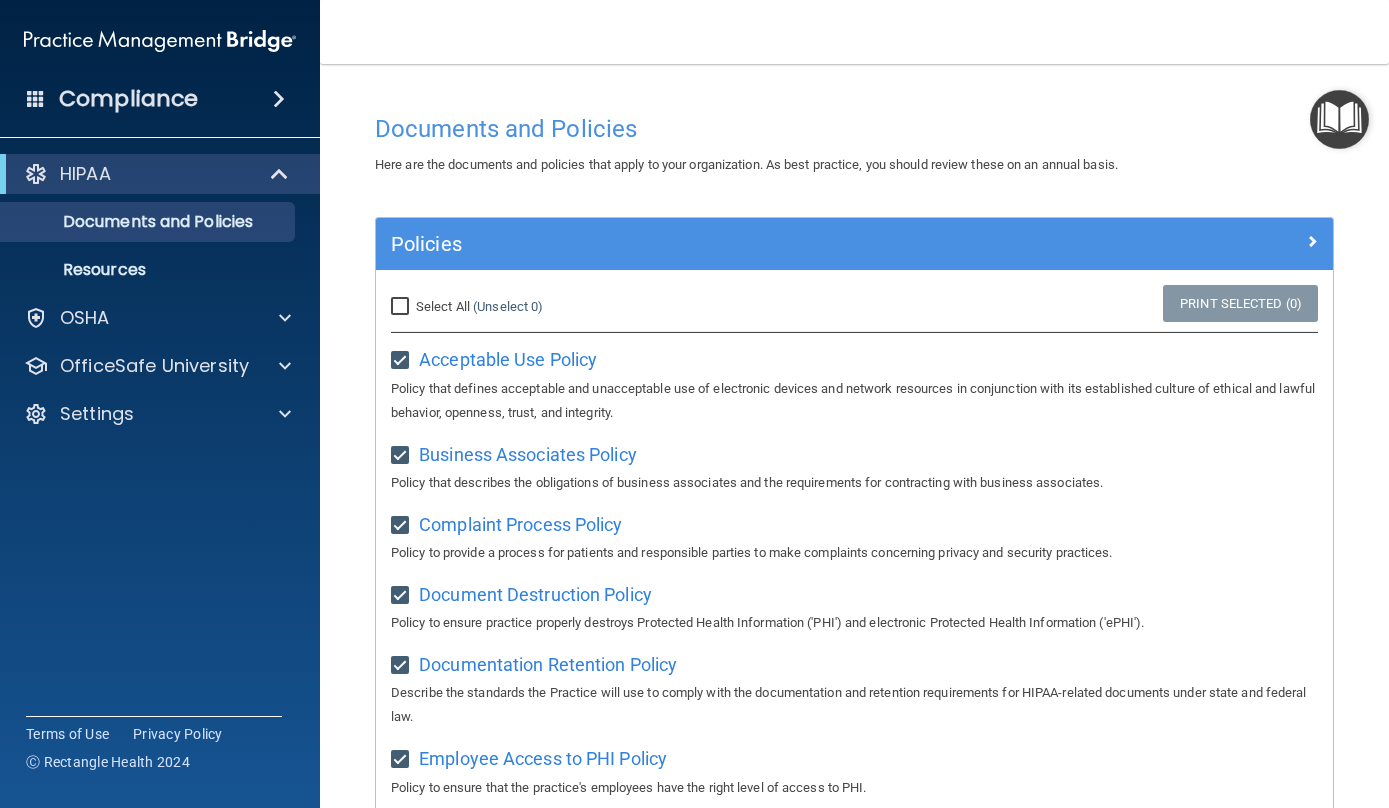 checkbox on "true" 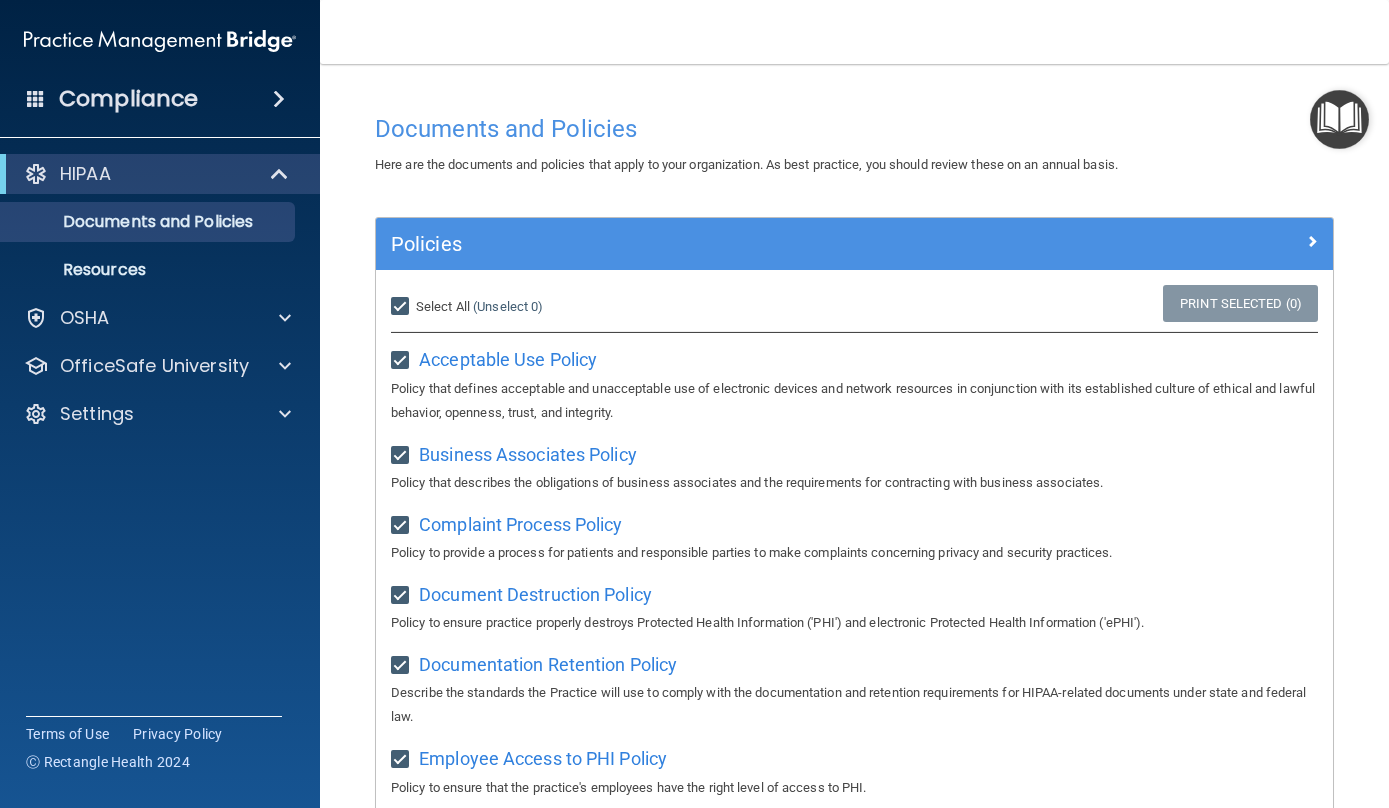 checkbox on "true" 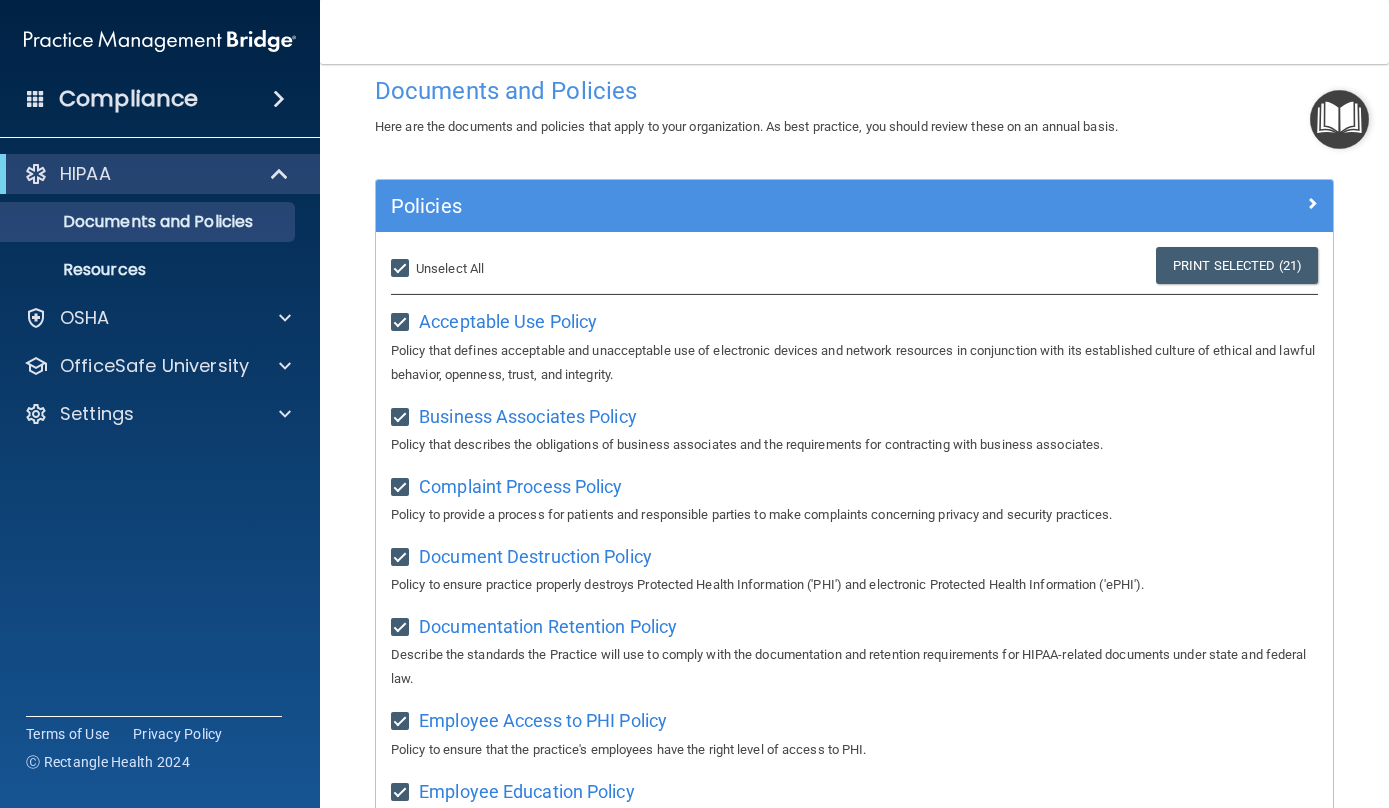 scroll, scrollTop: 0, scrollLeft: 0, axis: both 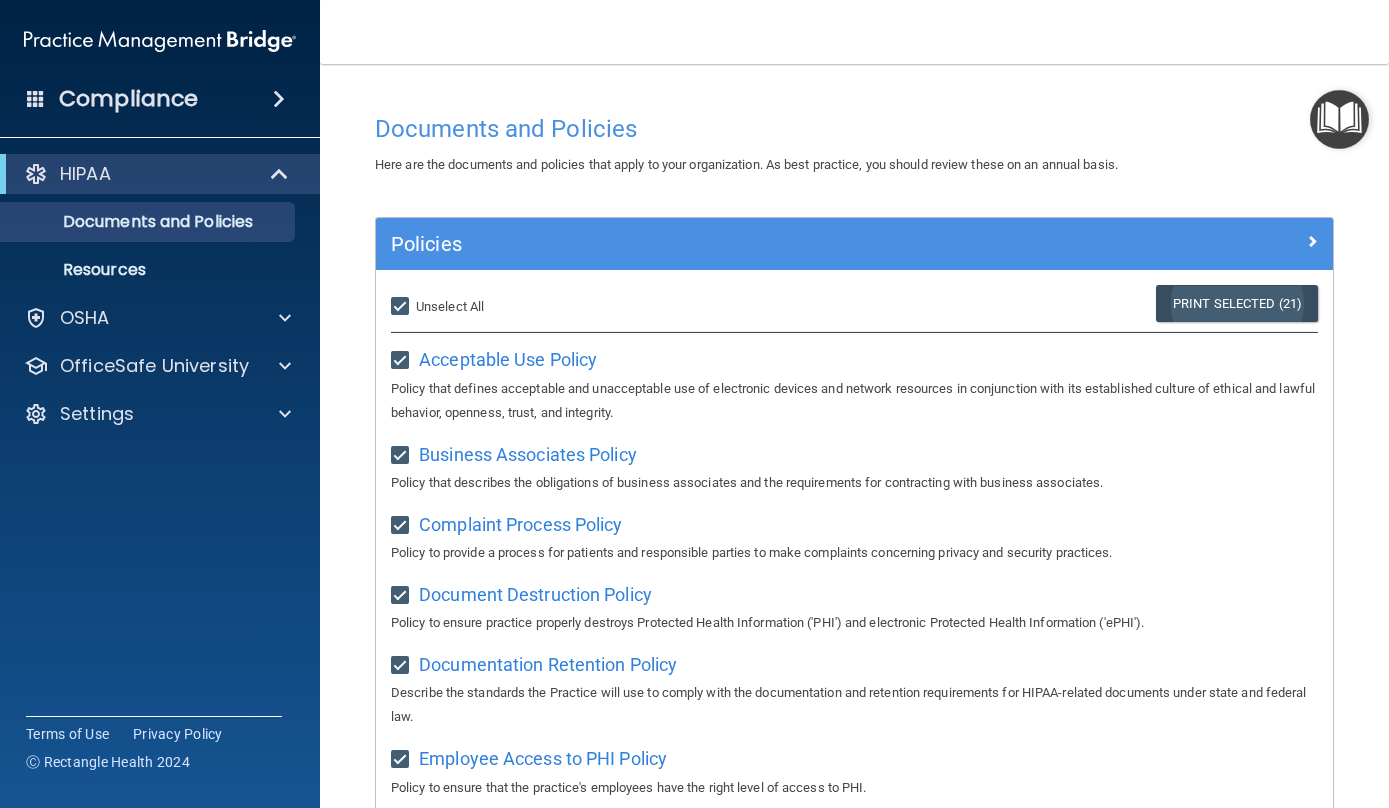 click on "Print Selected (21)" at bounding box center (1237, 303) 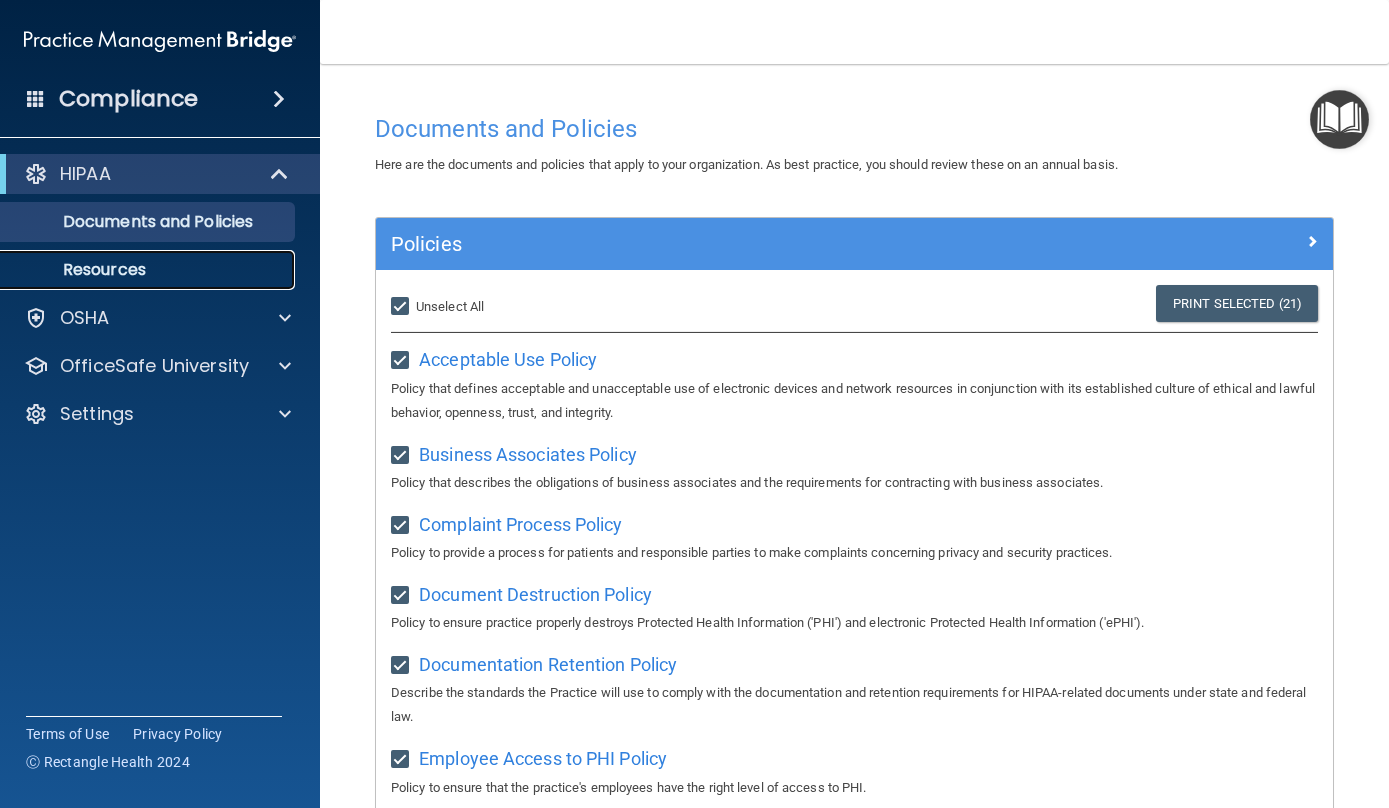 click on "Resources" at bounding box center [149, 270] 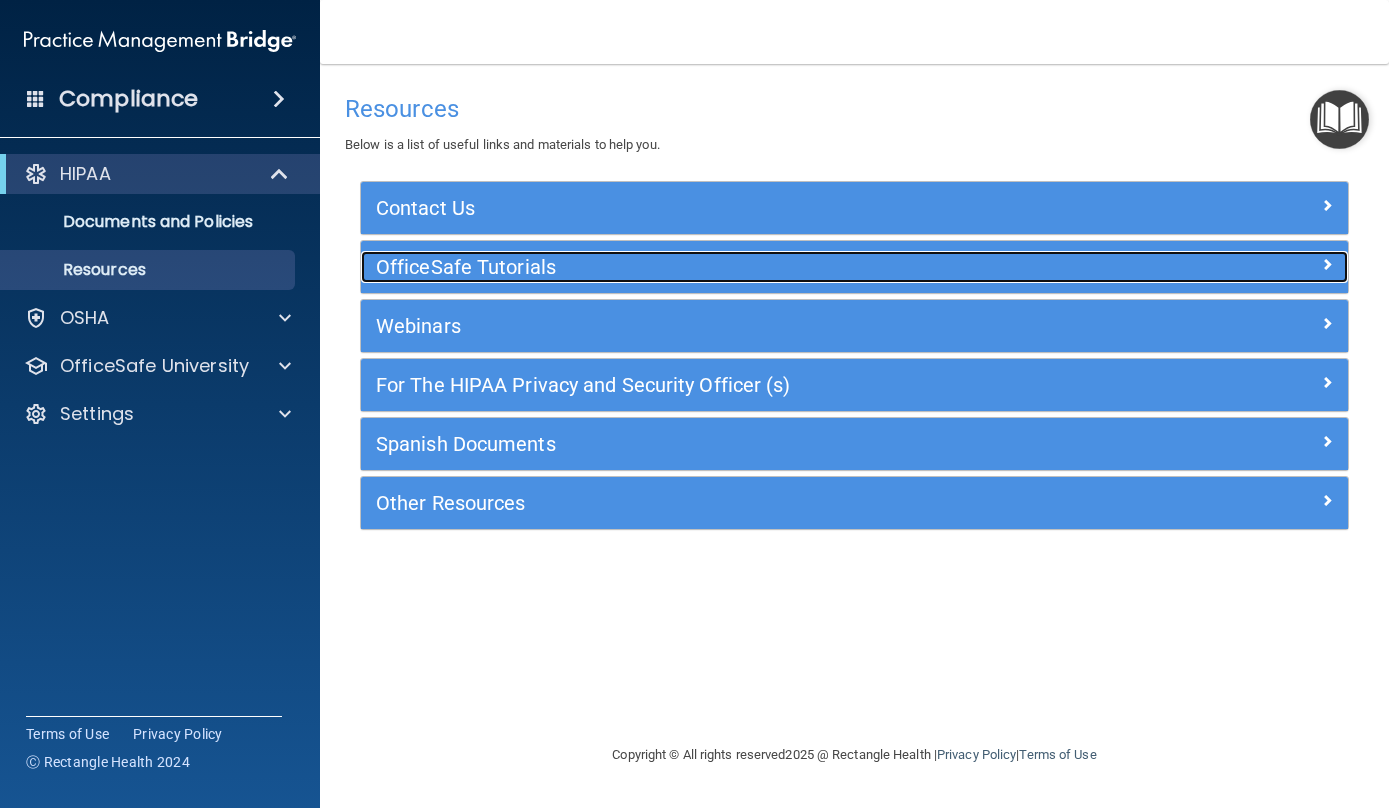 click on "OfficeSafe Tutorials" at bounding box center [731, 267] 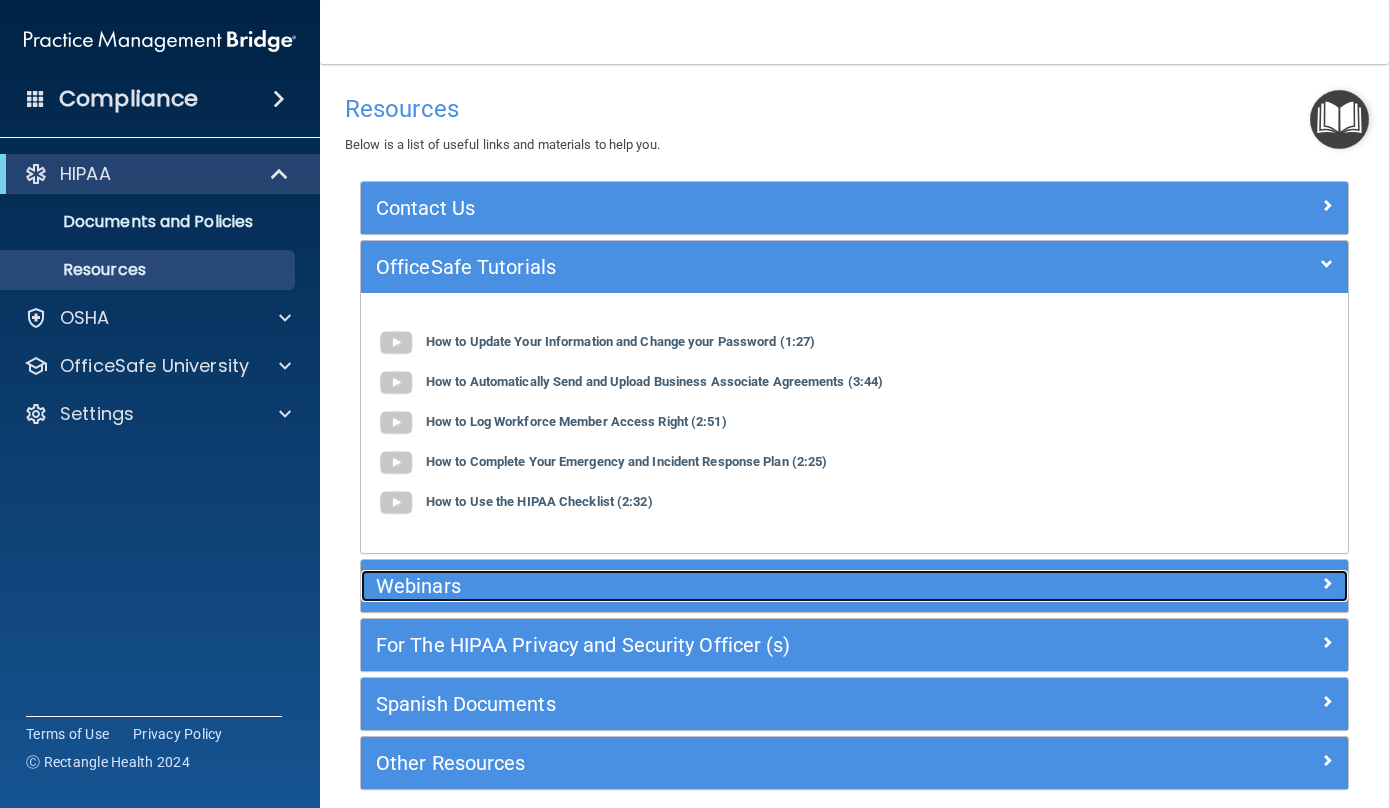 click on "Webinars" at bounding box center (731, 586) 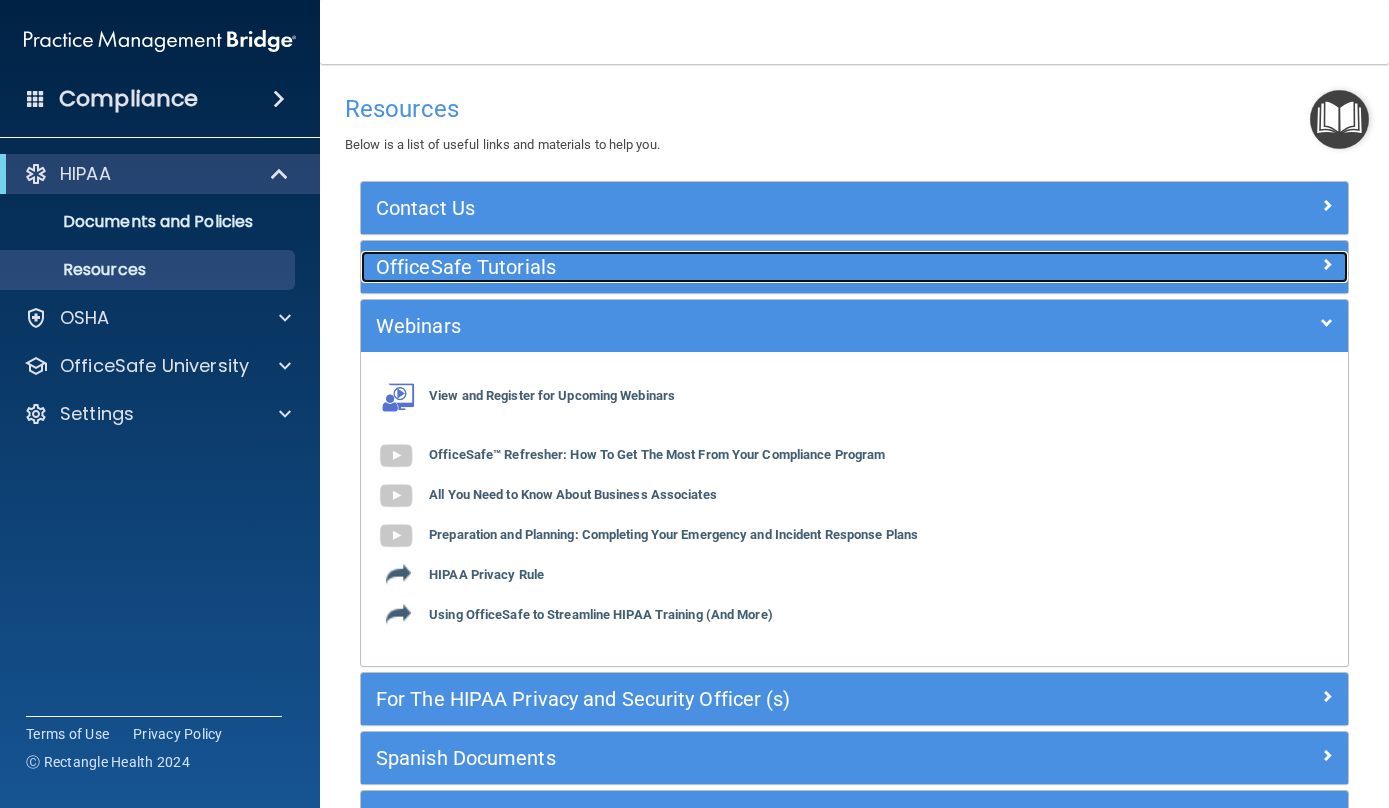 click on "OfficeSafe Tutorials" at bounding box center [731, 267] 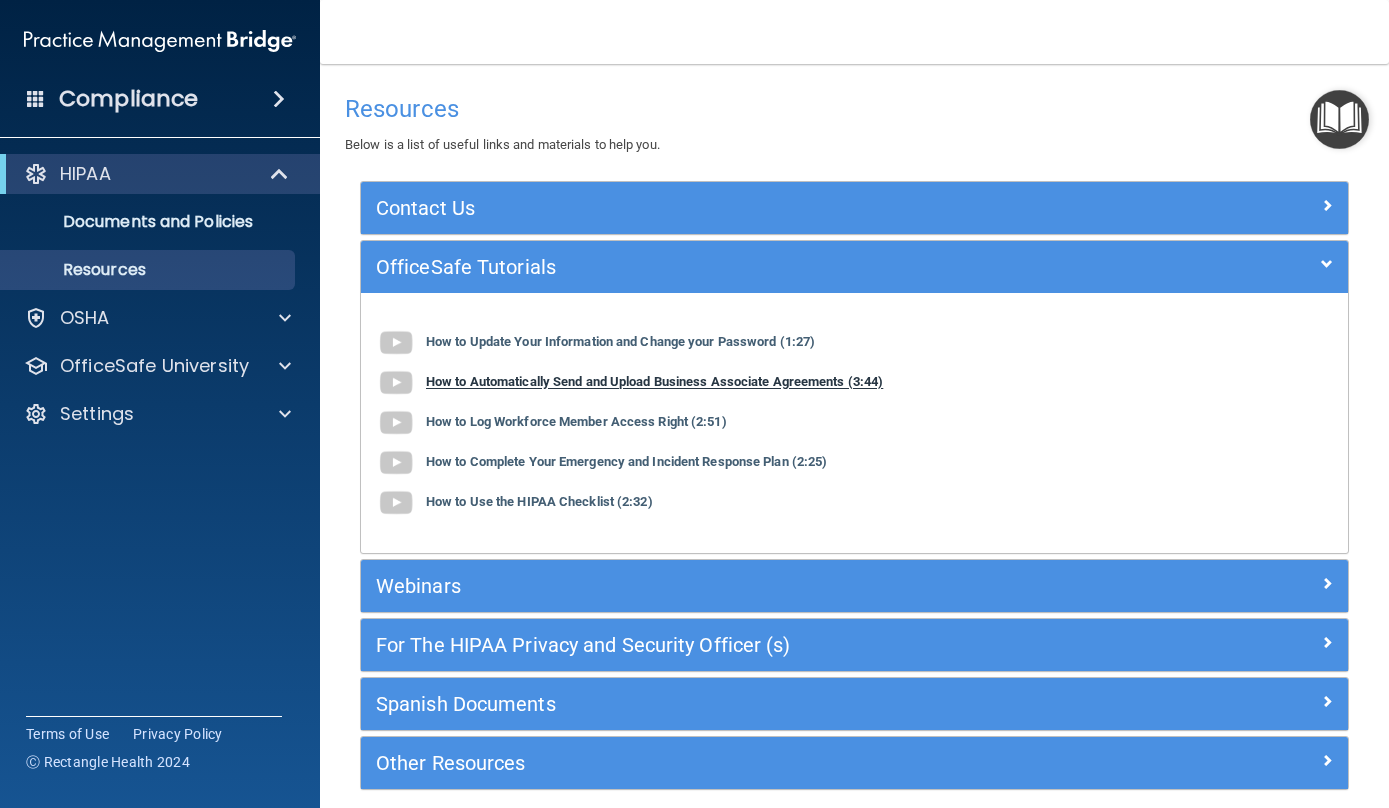 click at bounding box center [396, 383] 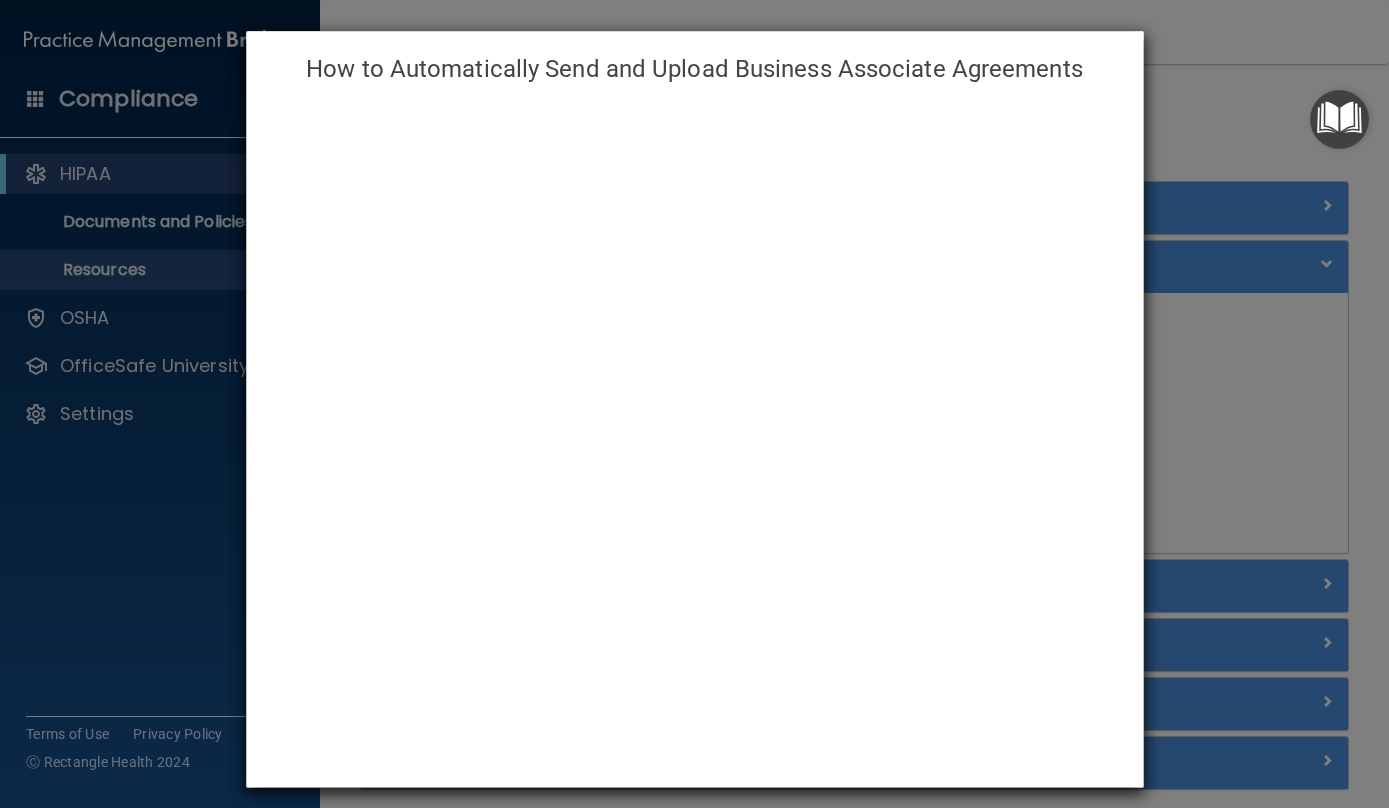 click on "How to Automatically Send and Upload Business Associate Agreements" at bounding box center [695, 69] 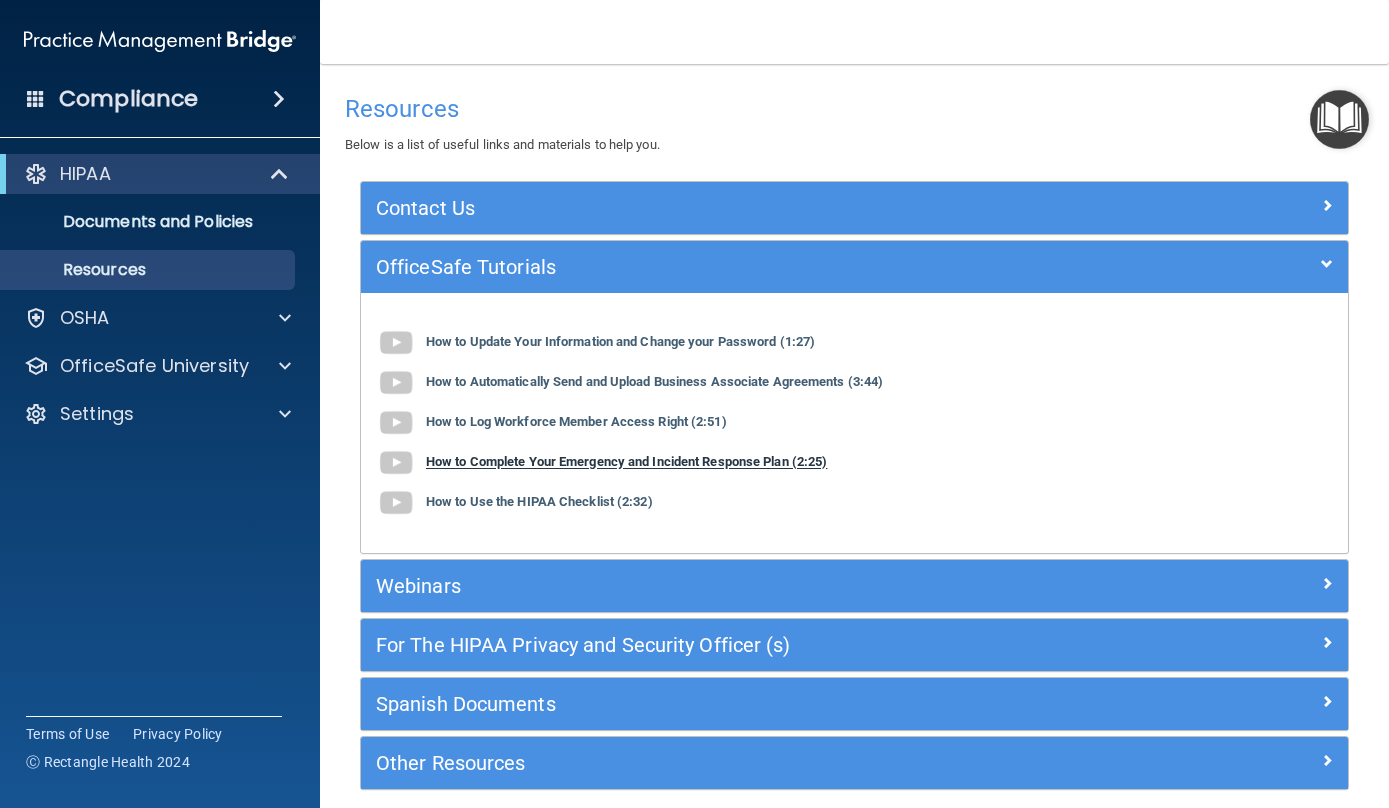click on "How to Complete Your Emergency and Incident Response Plan  (2:25)" at bounding box center (626, 462) 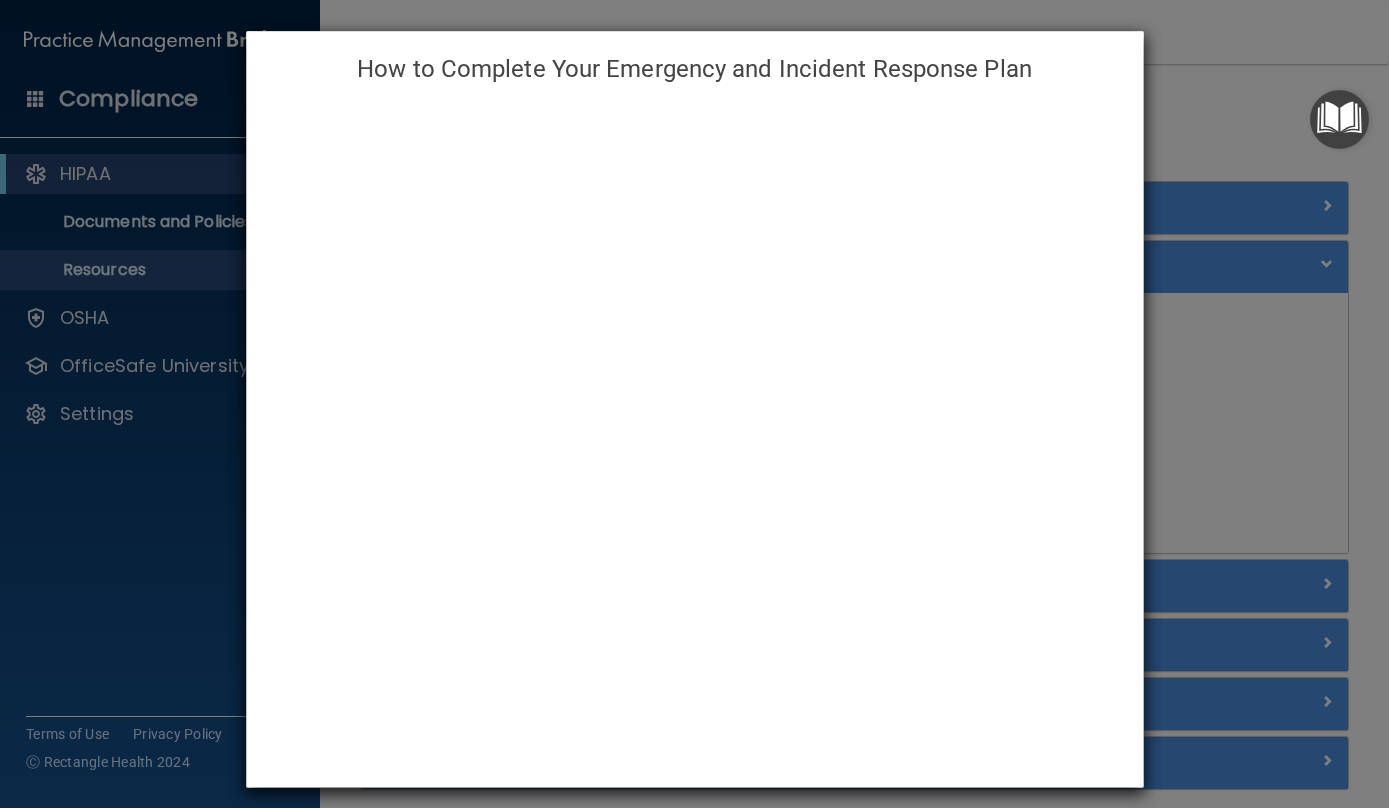 click on "How to Complete Your Emergency and Incident Response Plan" at bounding box center [695, 69] 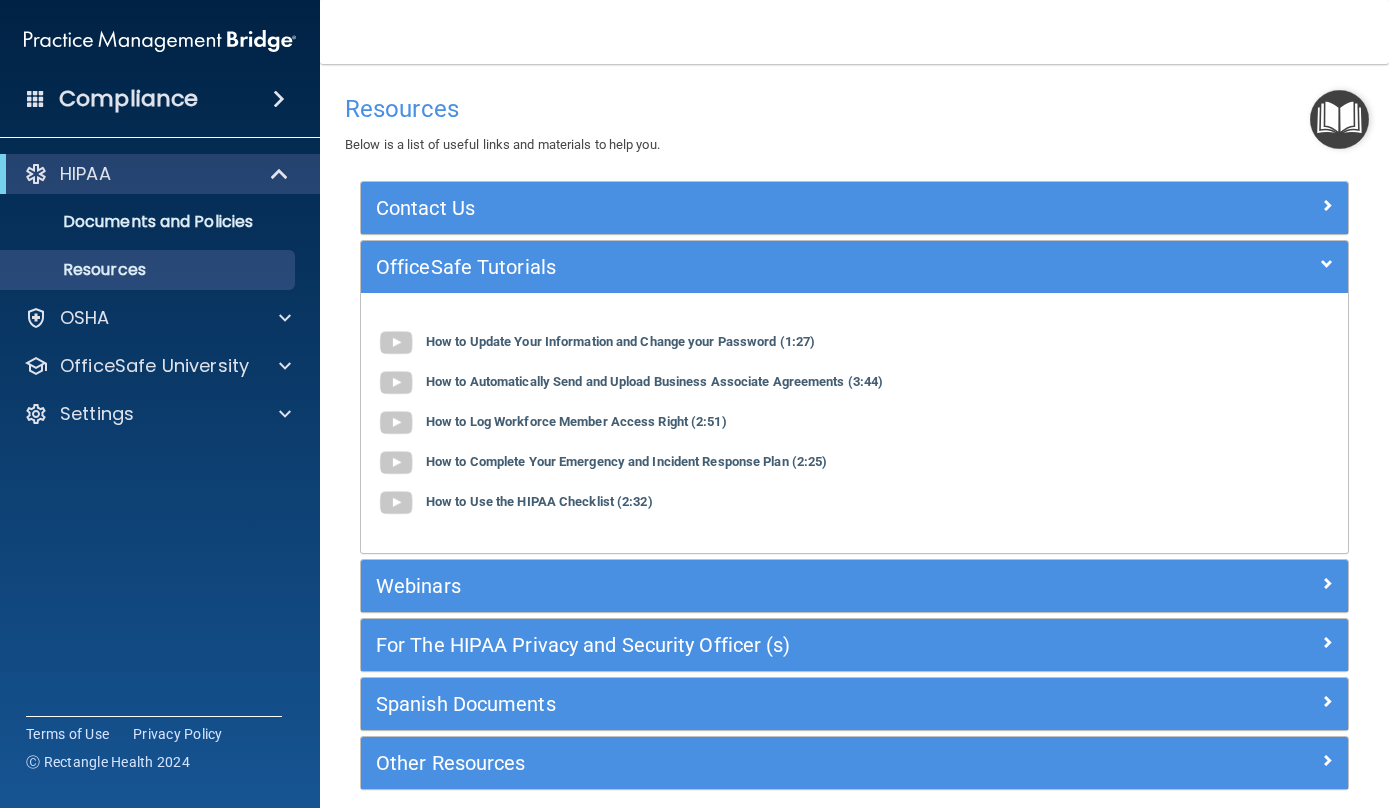 click on "Compliance" at bounding box center (160, 99) 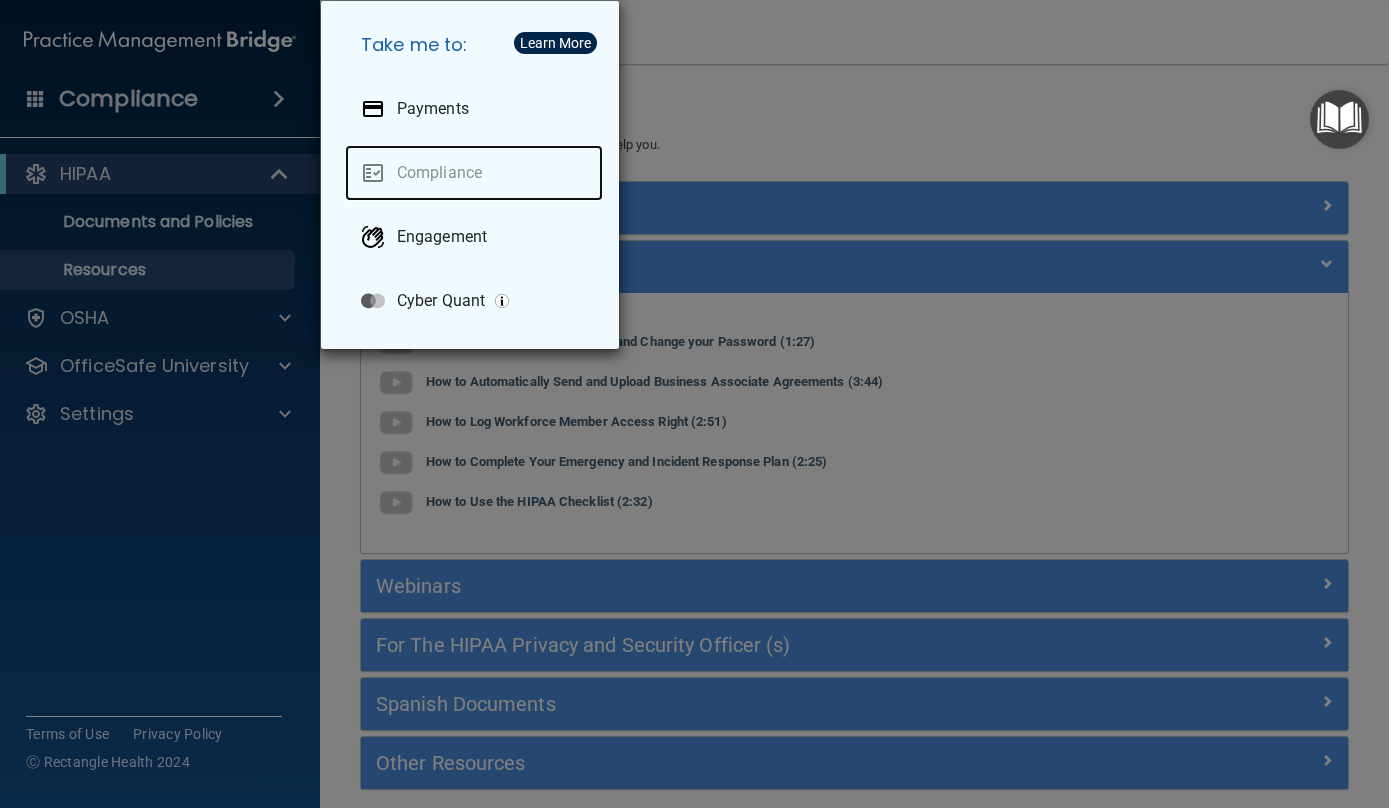 click on "Compliance" at bounding box center [474, 173] 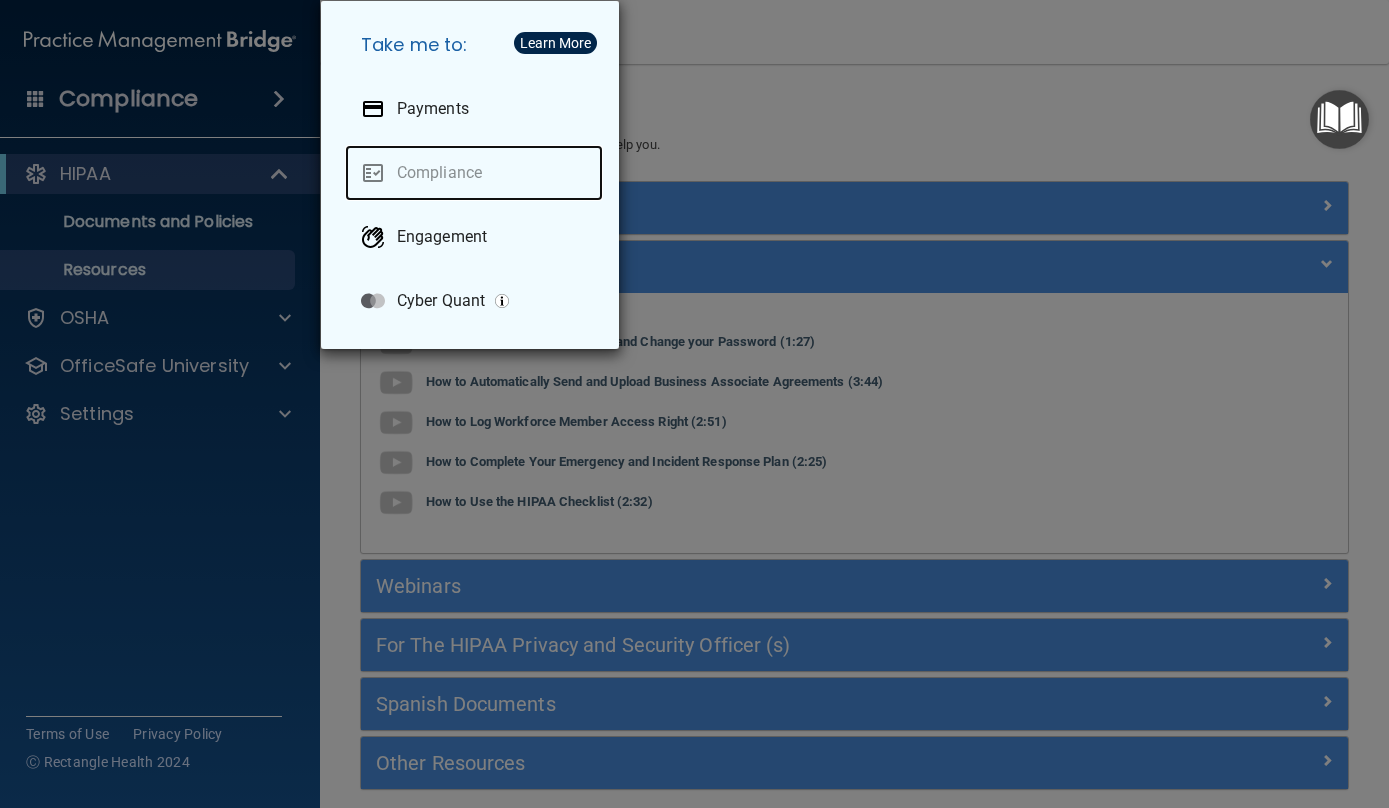 click on "Compliance" at bounding box center (474, 173) 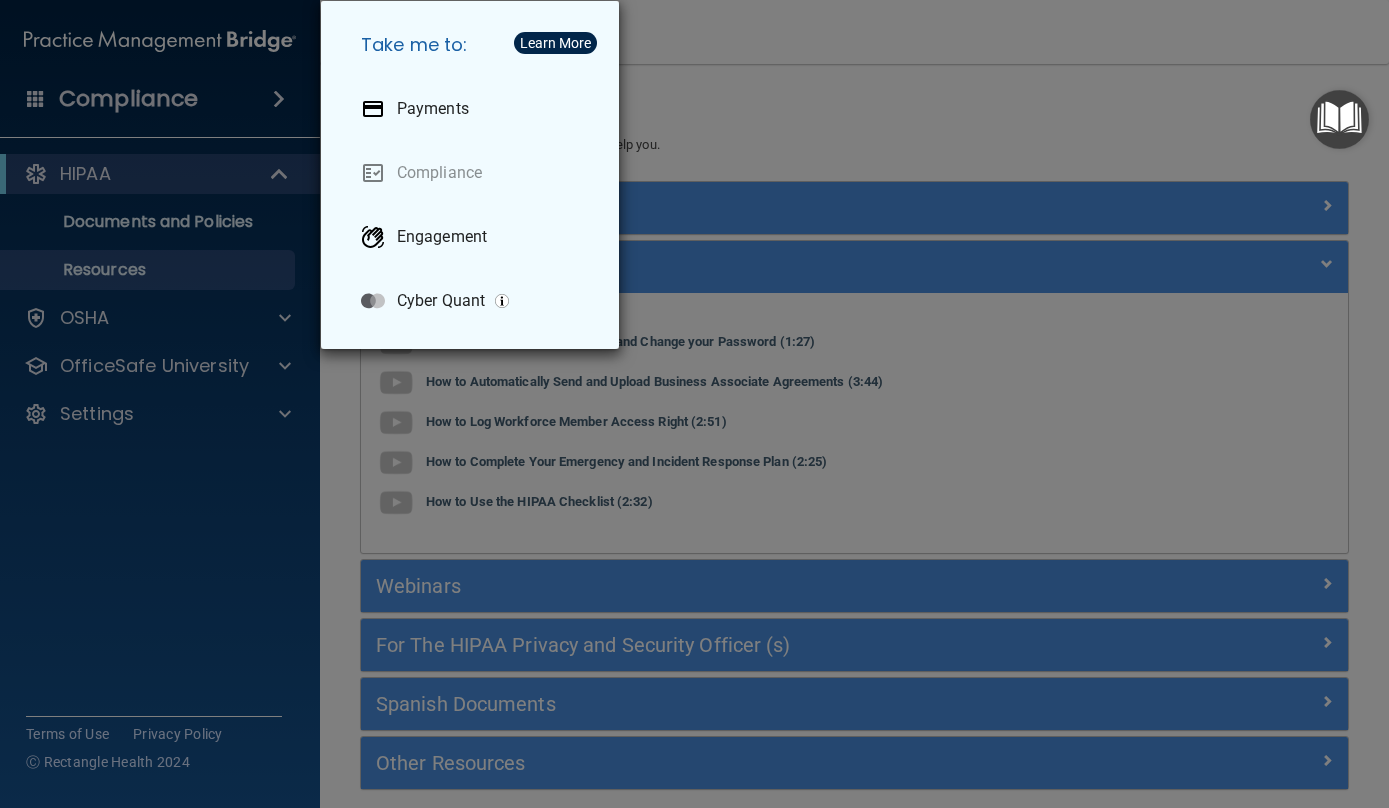 click on "Take me to:             Payments                   Compliance                     Engagement                     Cyber Quant" at bounding box center (694, 404) 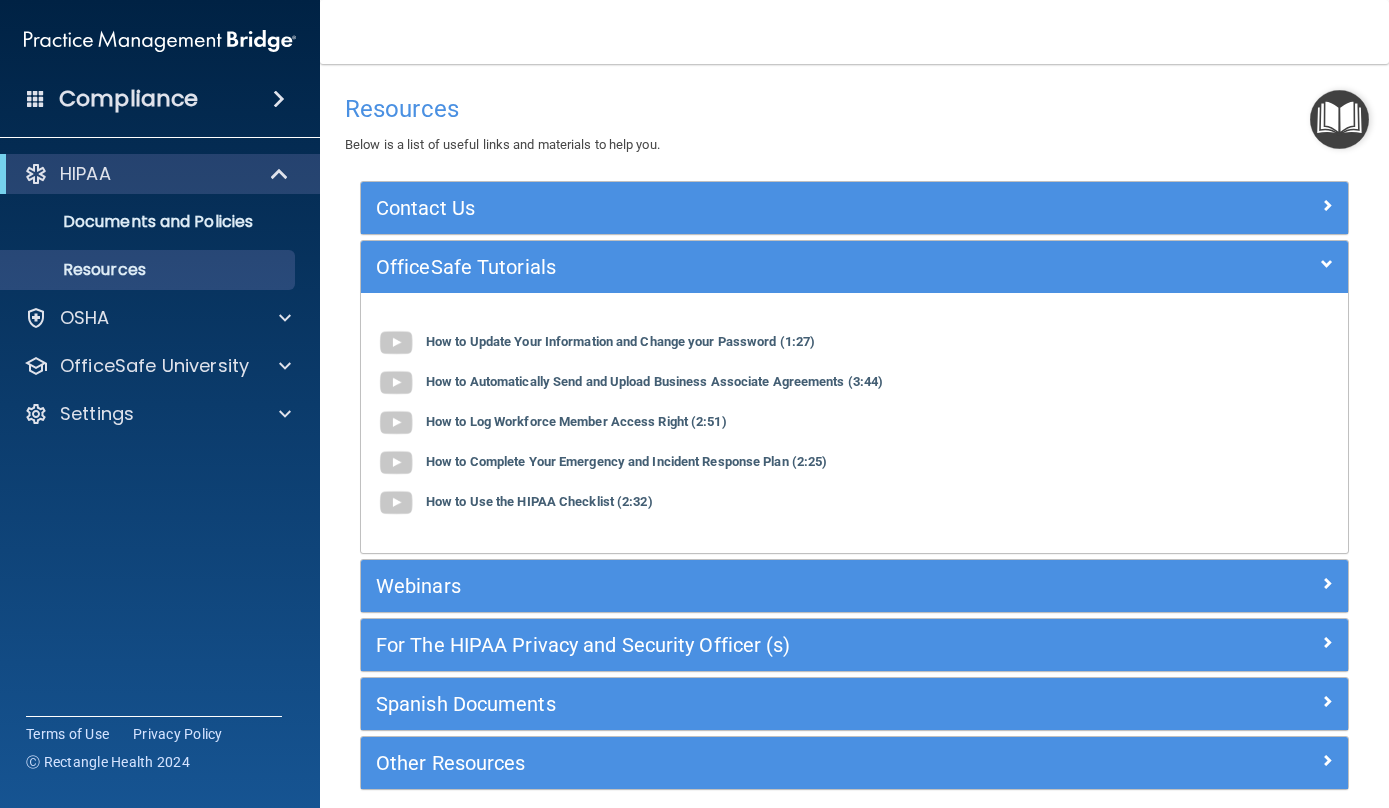 click at bounding box center [279, 99] 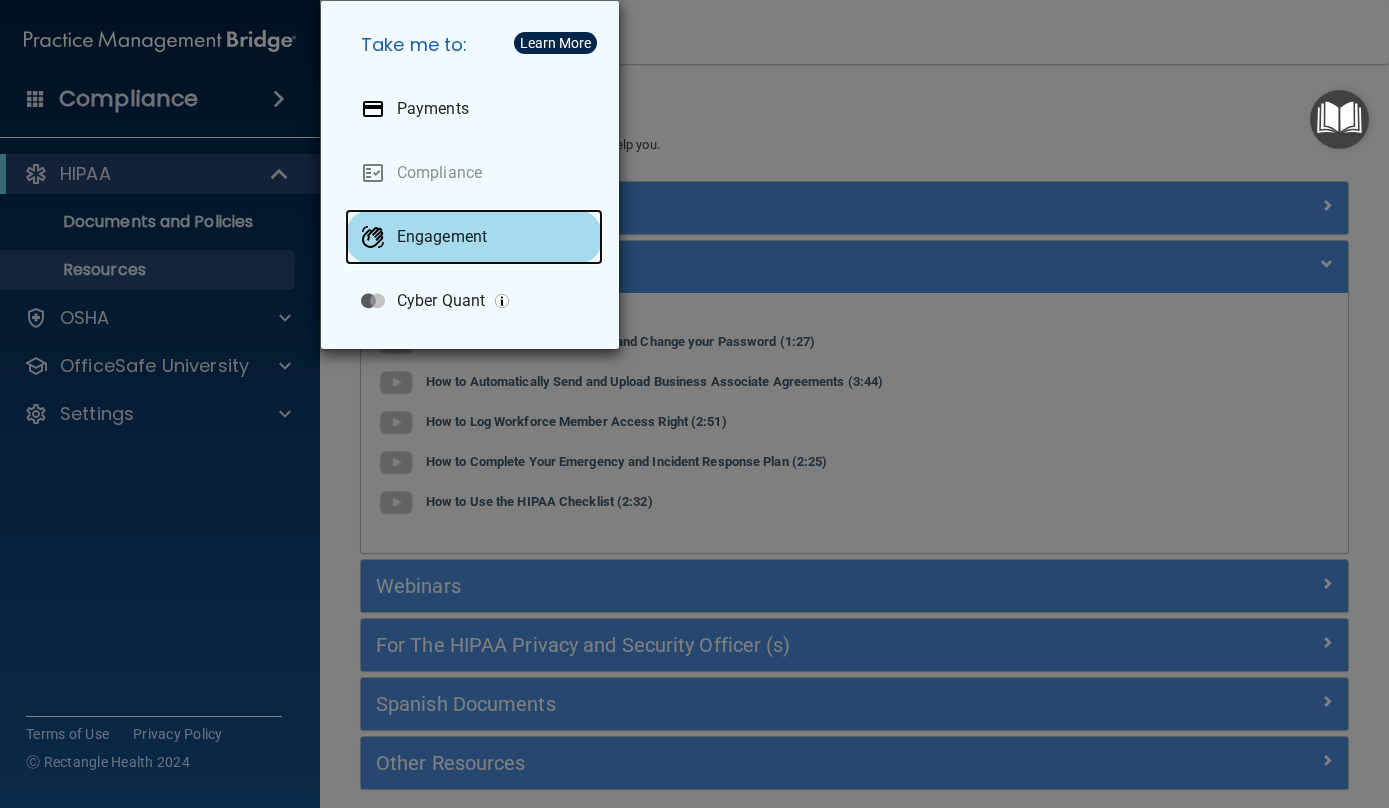 click on "Engagement" at bounding box center (474, 237) 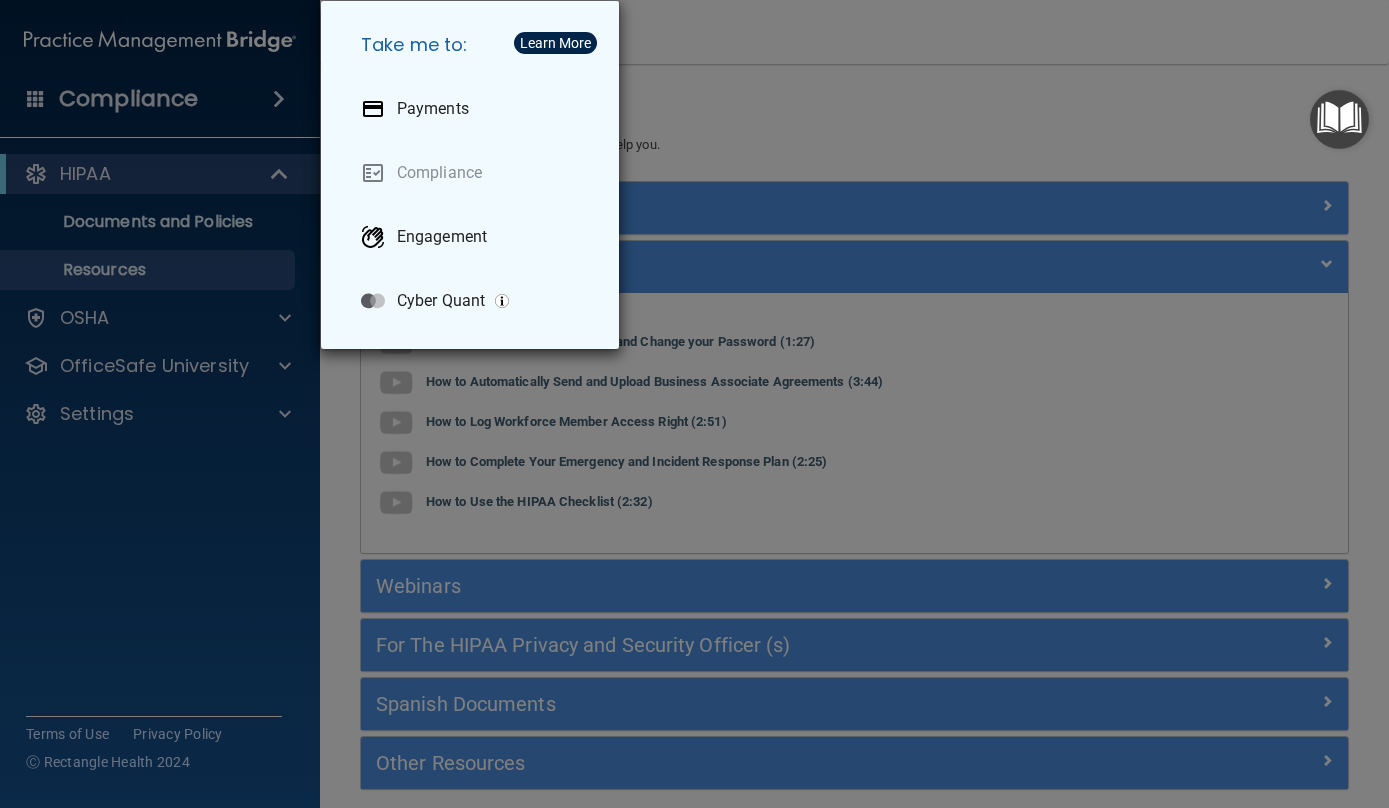click on "Take me to:             Payments                   Compliance                     Engagement                     Cyber Quant" at bounding box center [694, 404] 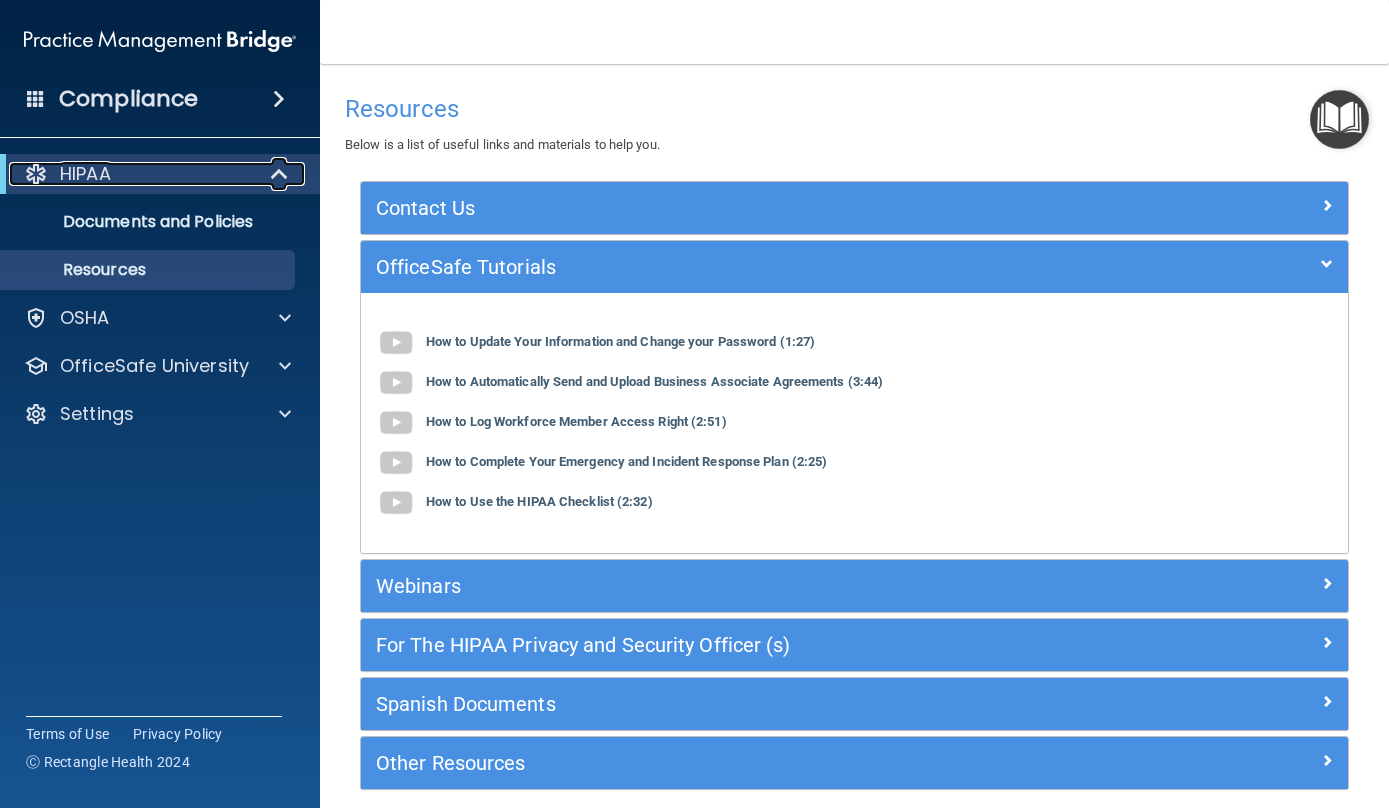 click at bounding box center [280, 174] 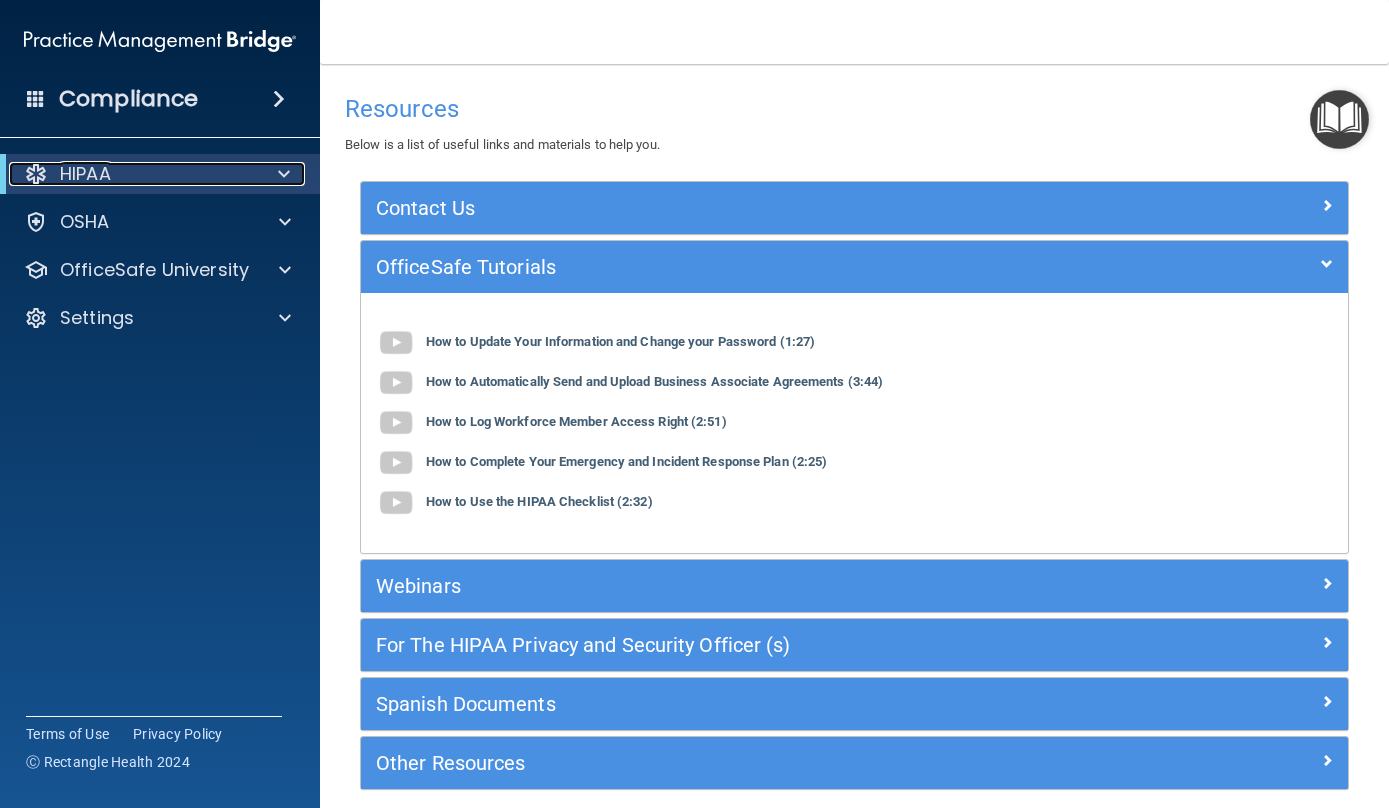 click at bounding box center (280, 174) 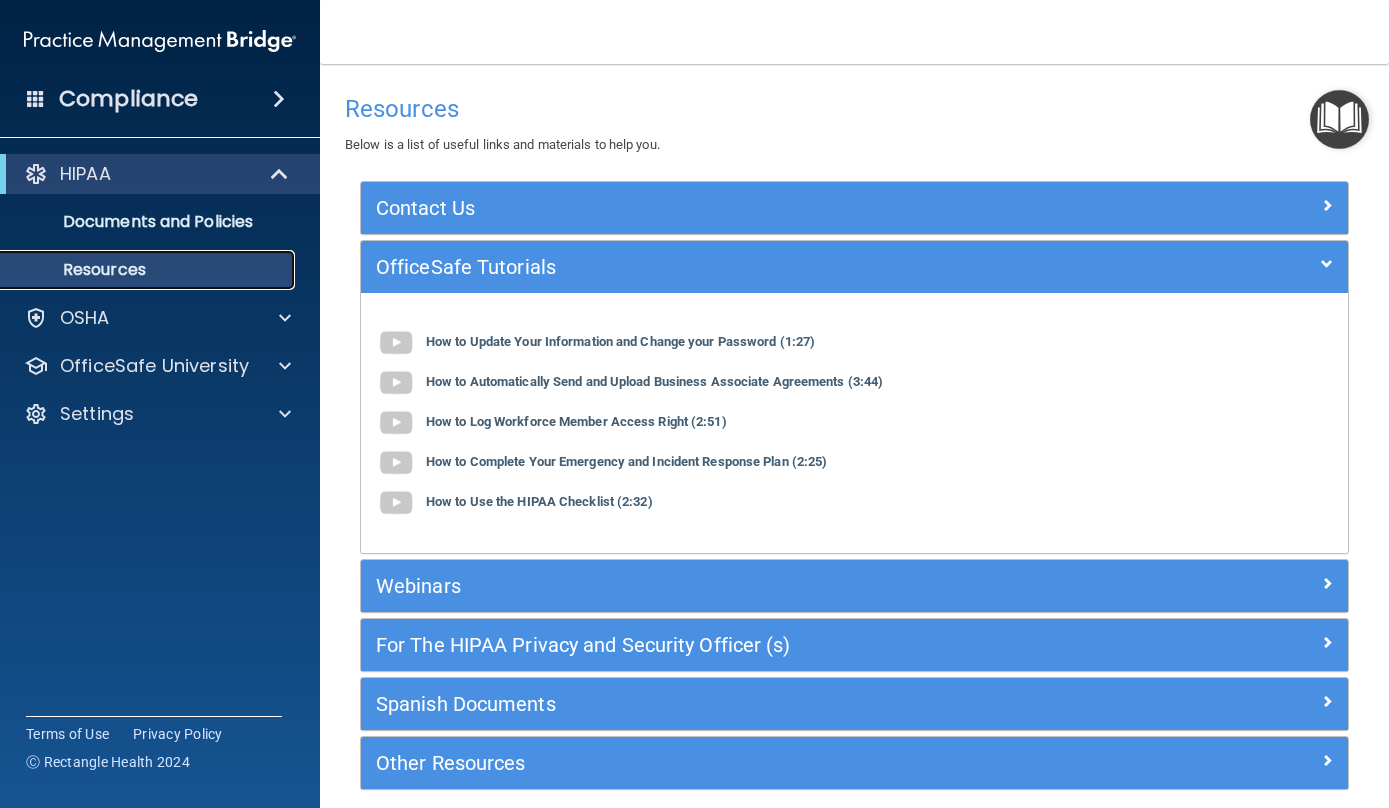 click on "Resources" at bounding box center (149, 270) 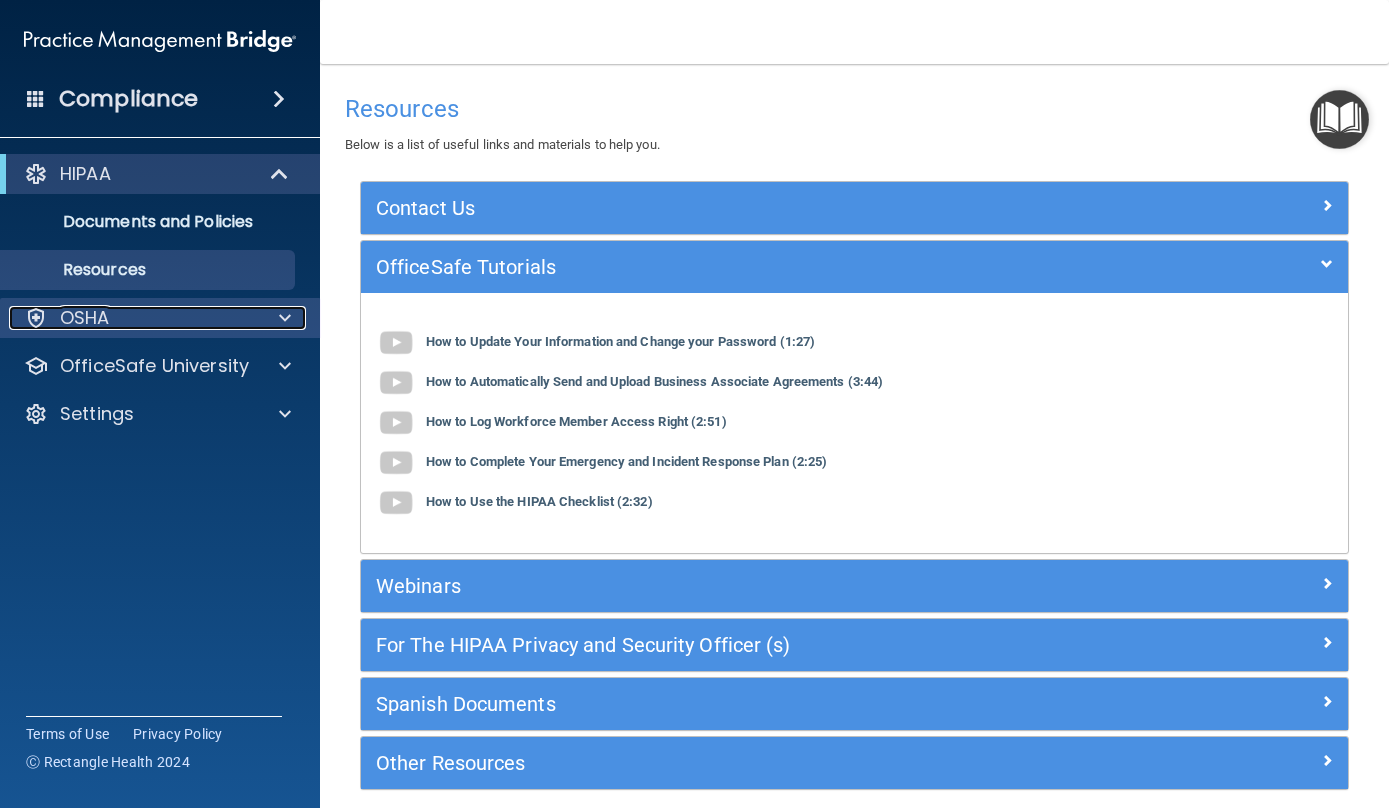 click on "OSHA" at bounding box center [133, 318] 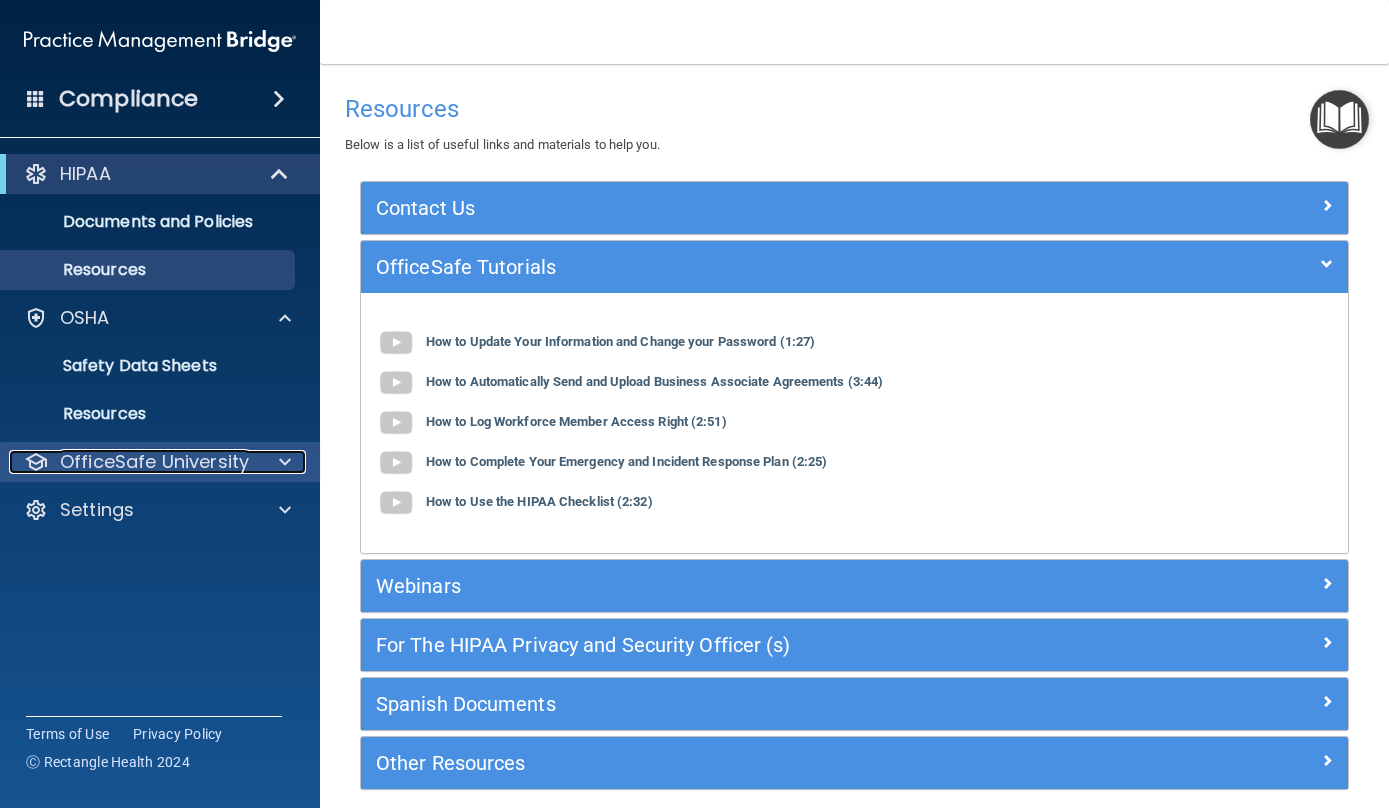 click on "OfficeSafe University" at bounding box center (154, 462) 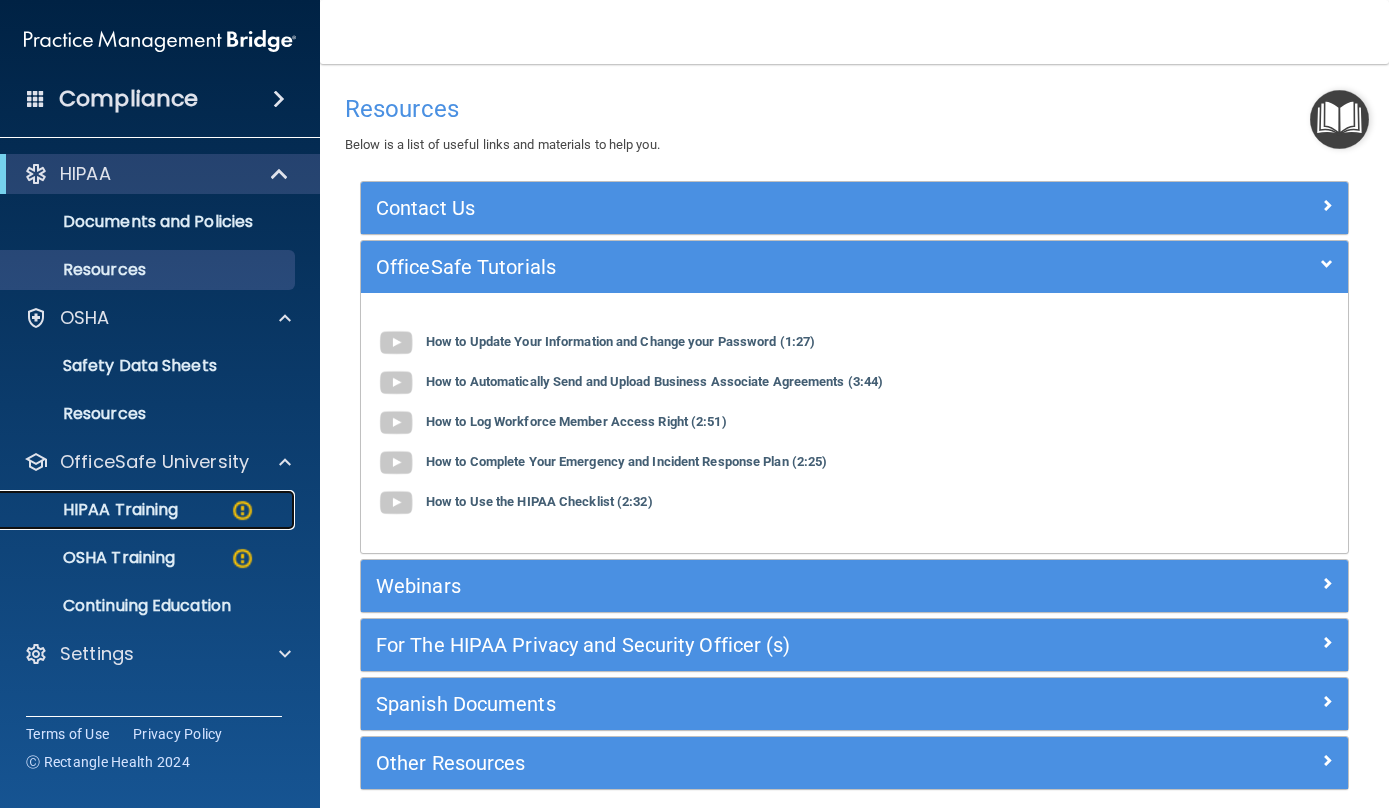 click on "HIPAA Training" at bounding box center [149, 510] 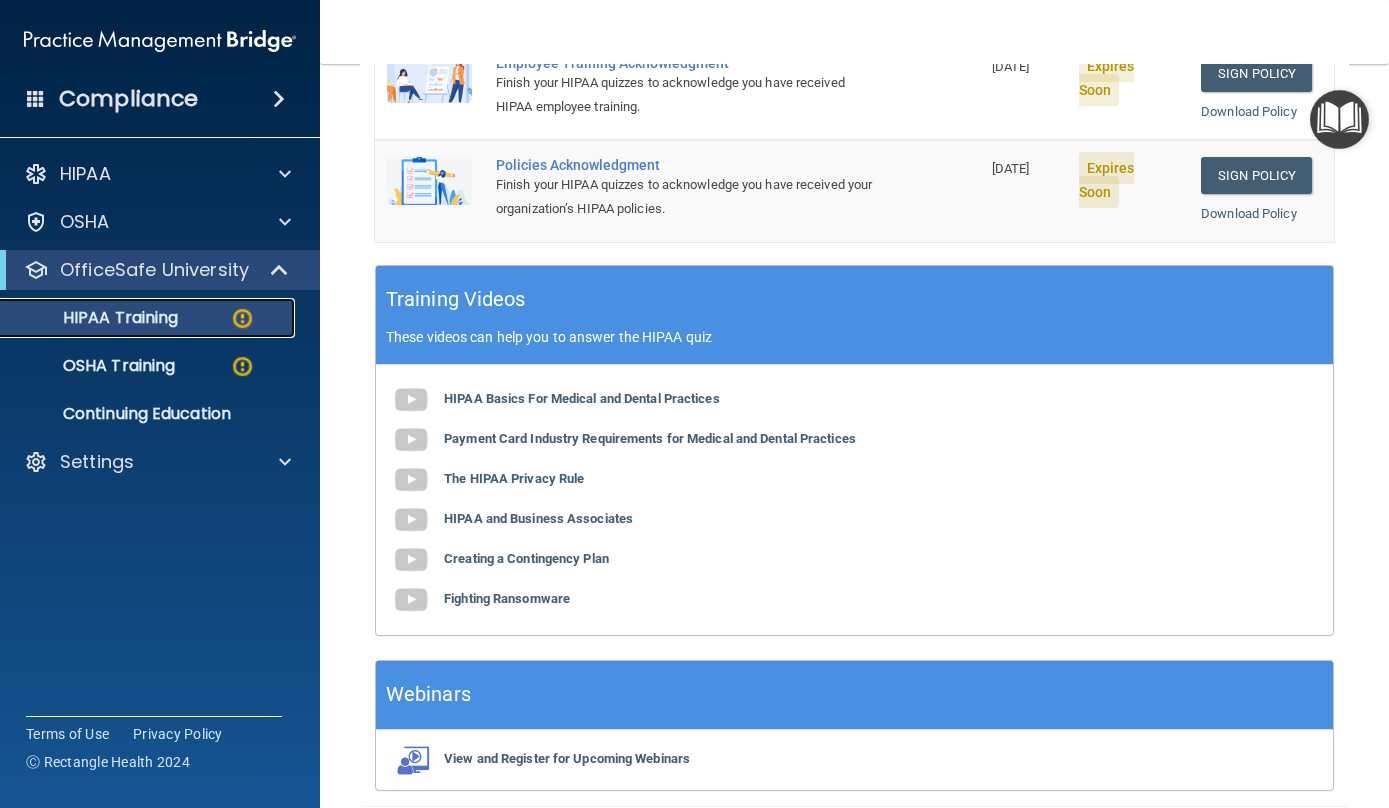 scroll, scrollTop: 769, scrollLeft: 0, axis: vertical 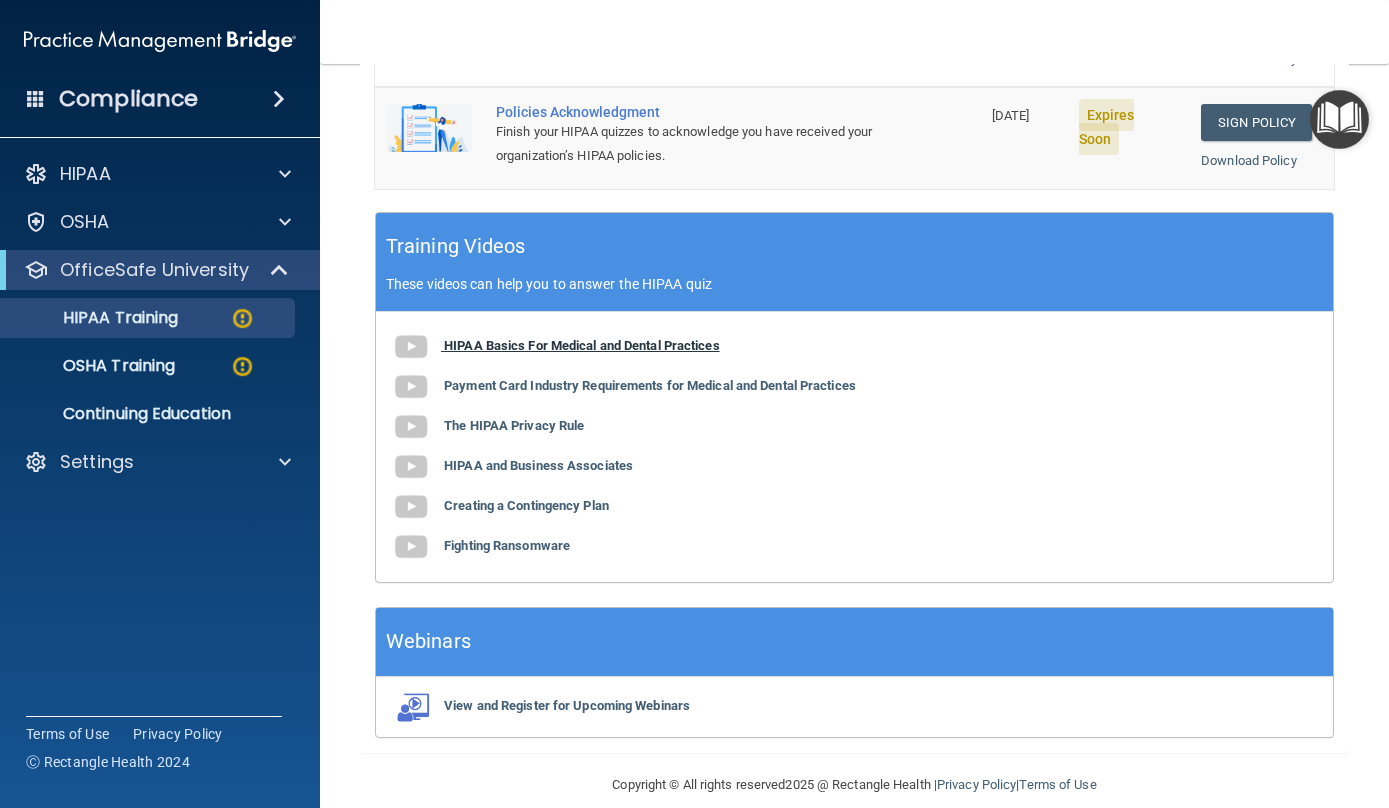 click at bounding box center [411, 347] 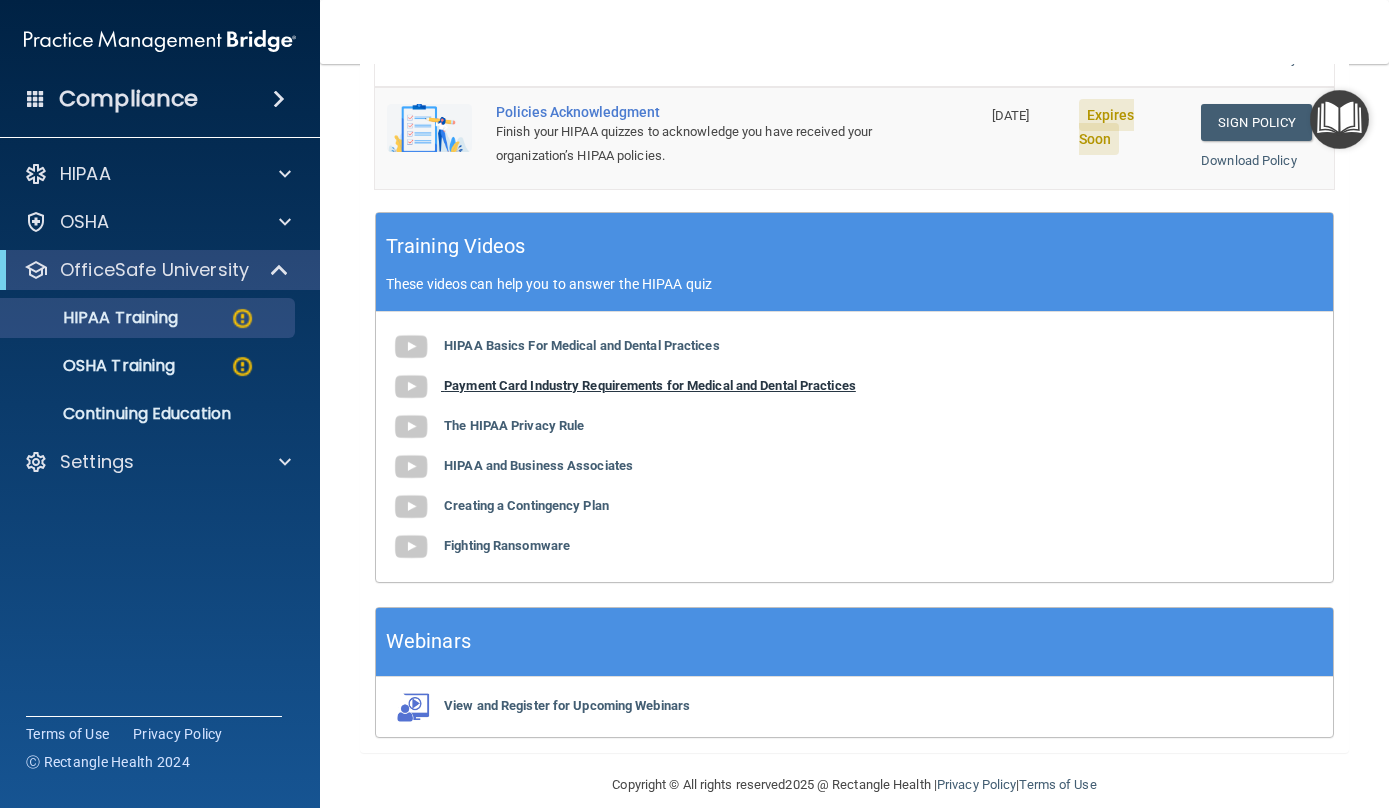 click at bounding box center (411, 387) 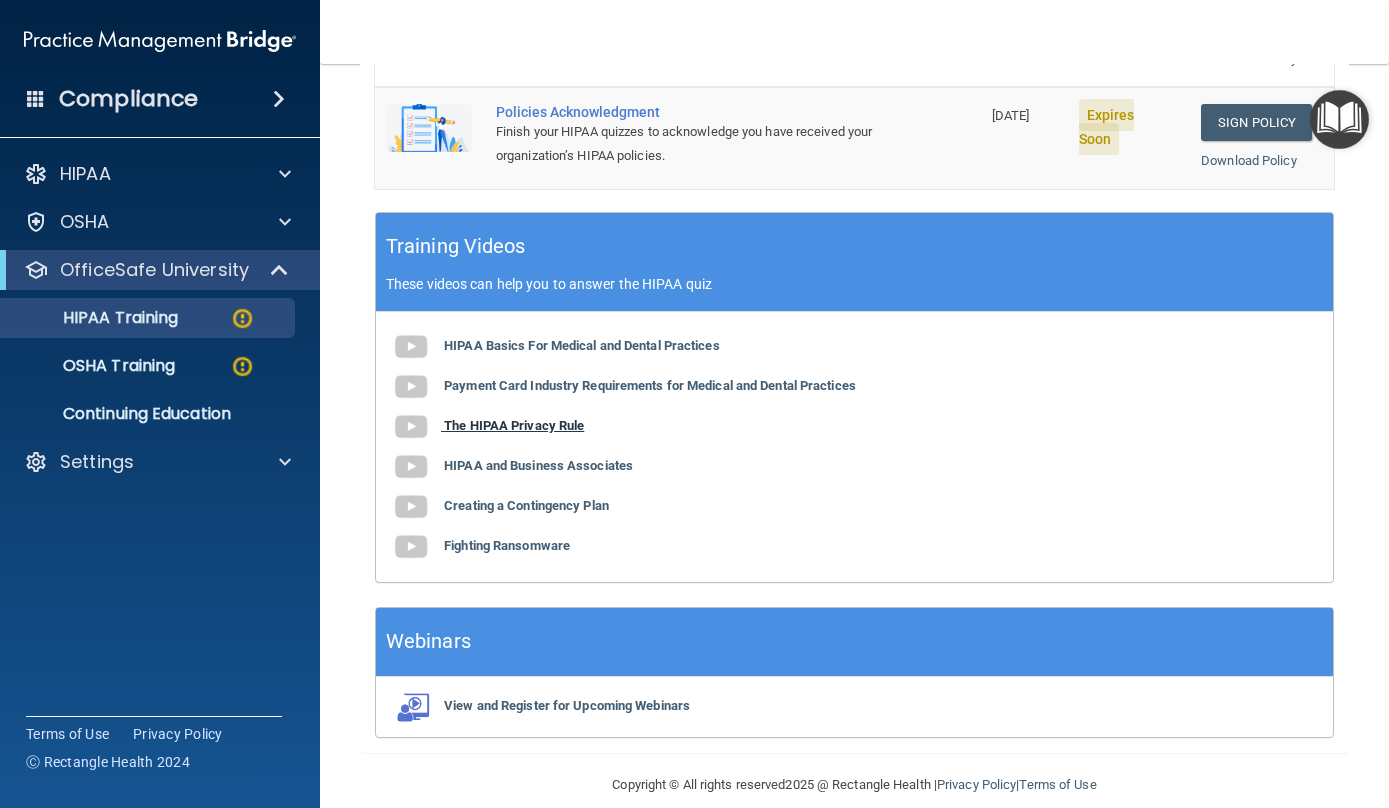 click at bounding box center (411, 427) 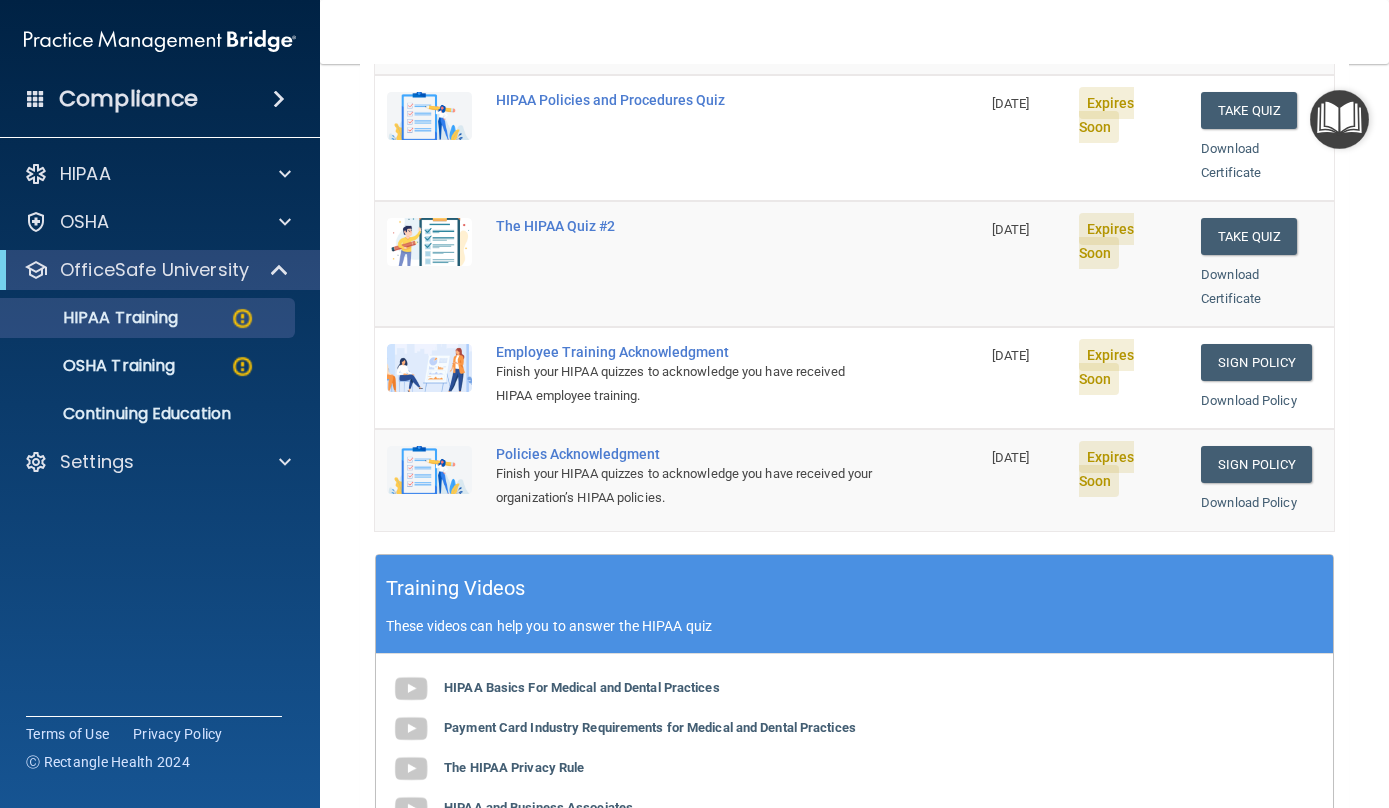 scroll, scrollTop: 309, scrollLeft: 0, axis: vertical 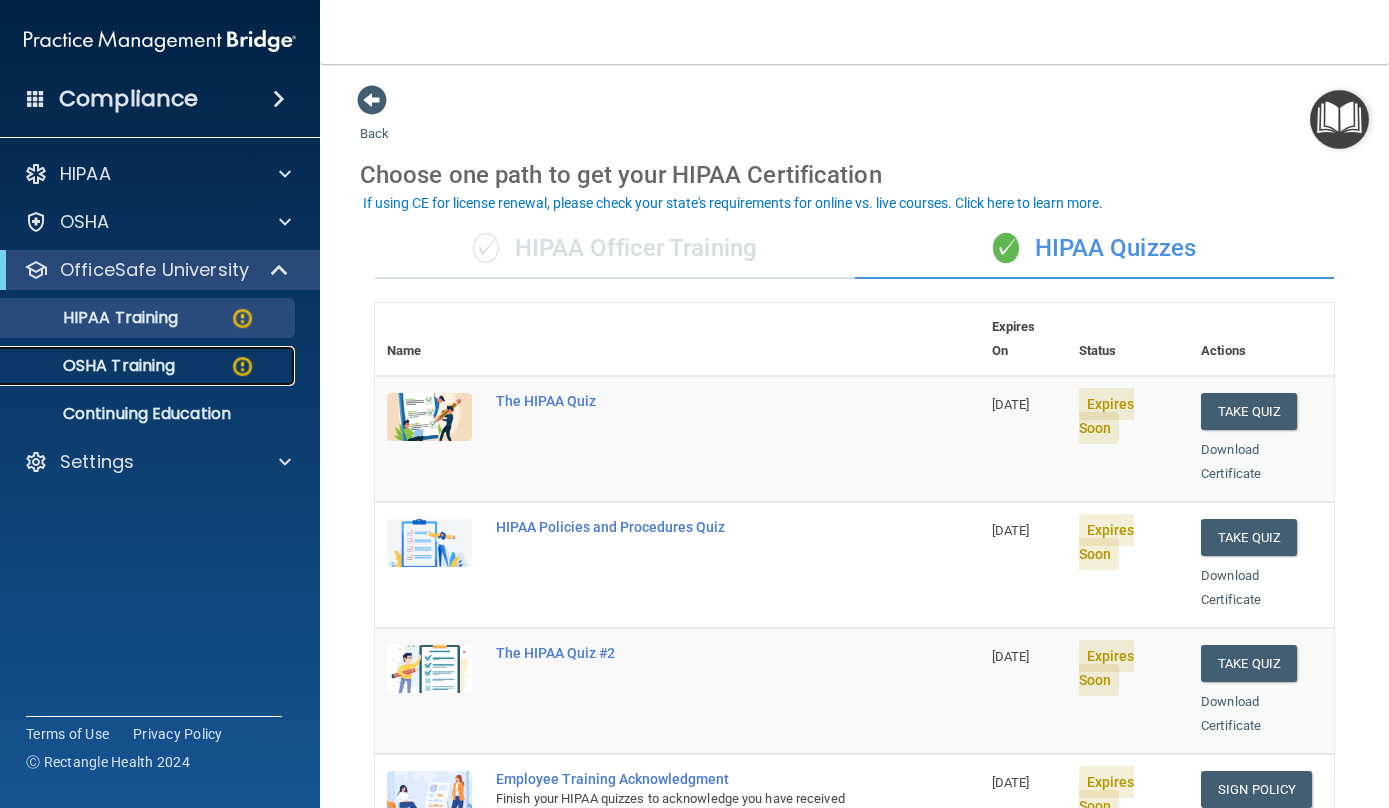 click on "OSHA Training" at bounding box center (94, 366) 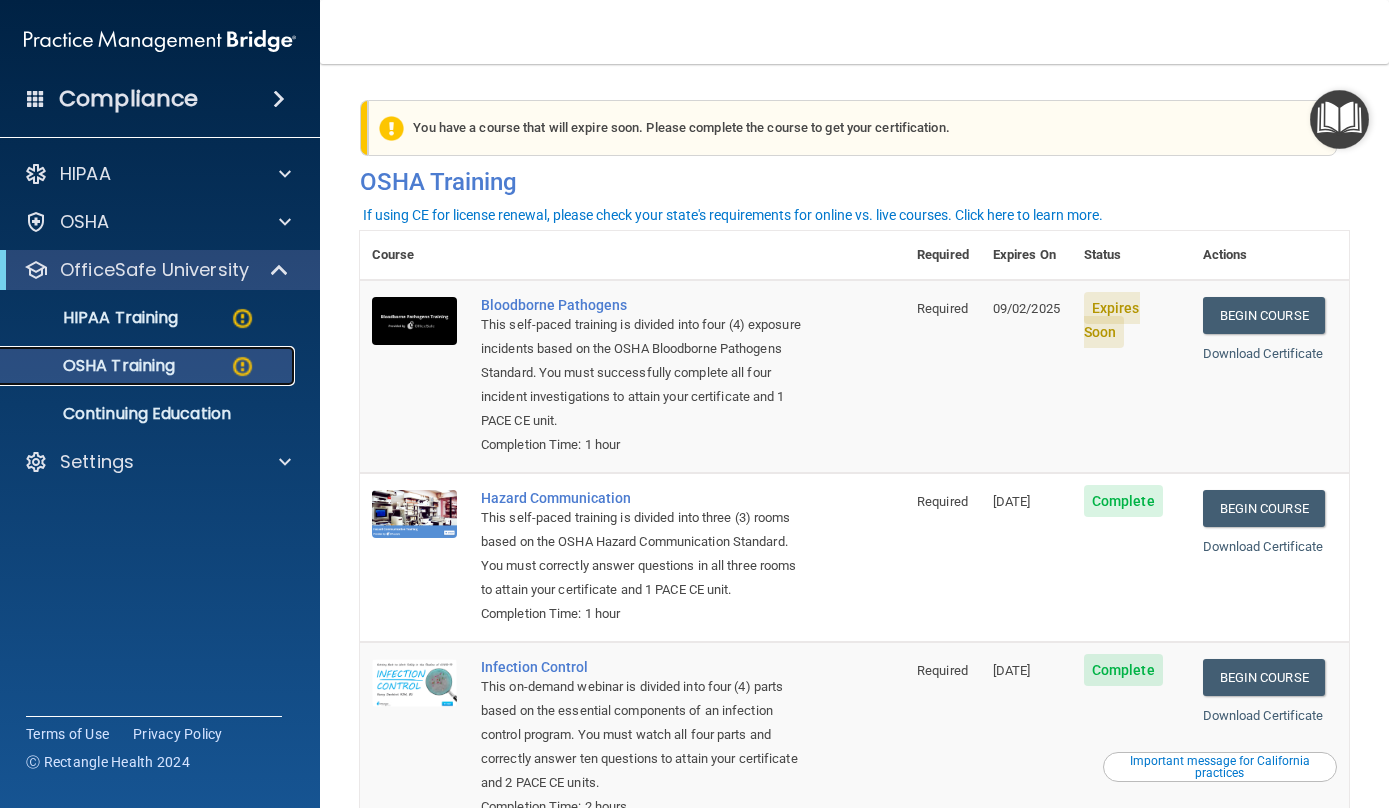 click on "OSHA Training" at bounding box center (94, 366) 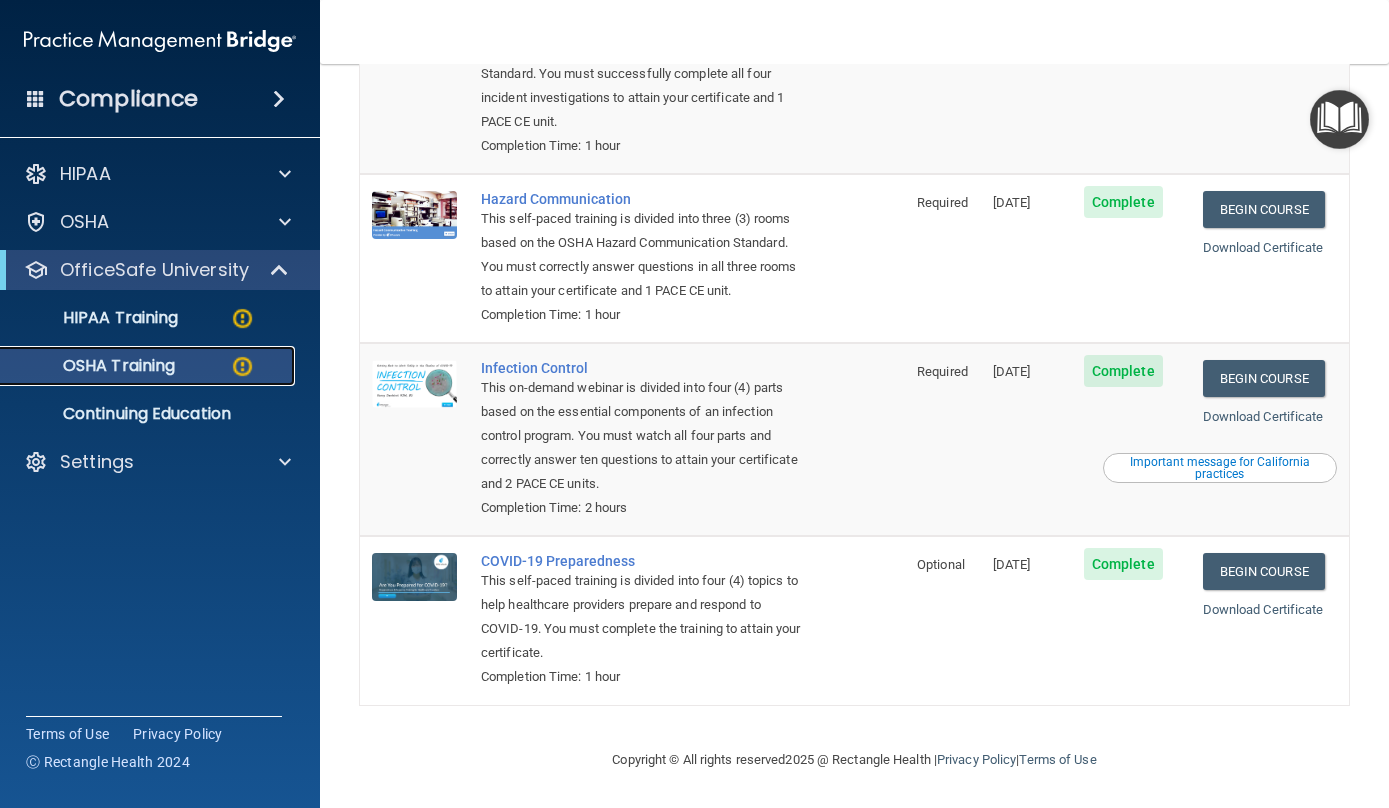 scroll, scrollTop: 328, scrollLeft: 0, axis: vertical 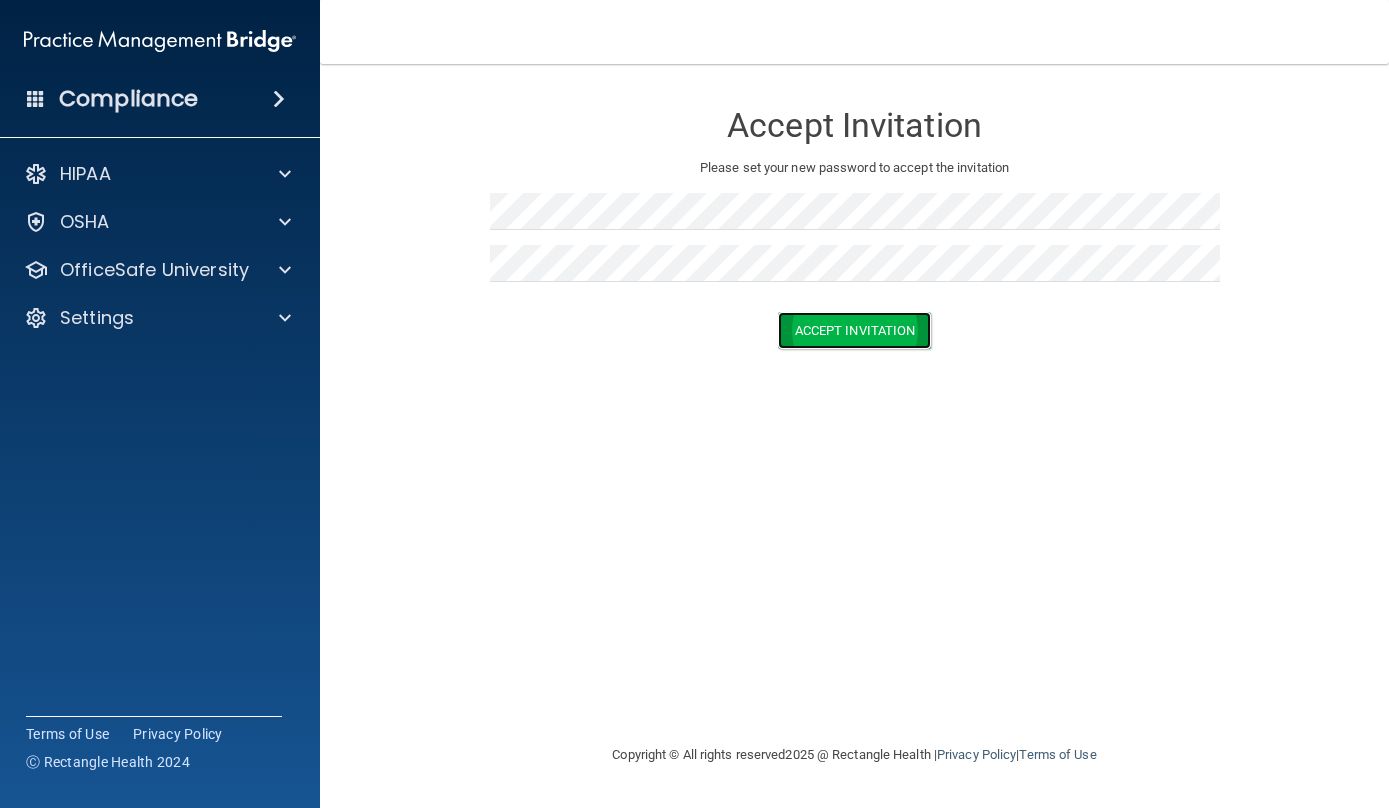 click on "Accept Invitation" at bounding box center (855, 330) 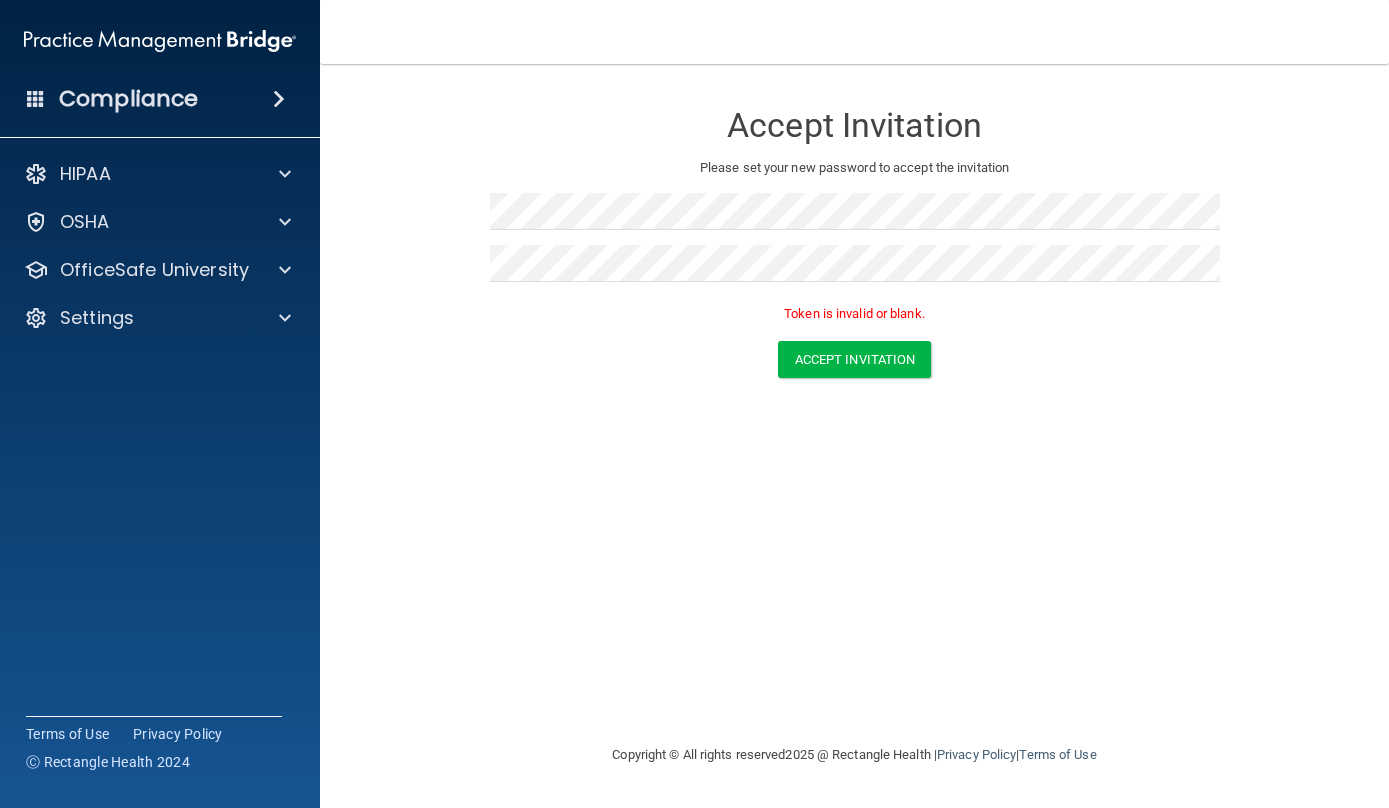 click on "Compliance" at bounding box center [160, 99] 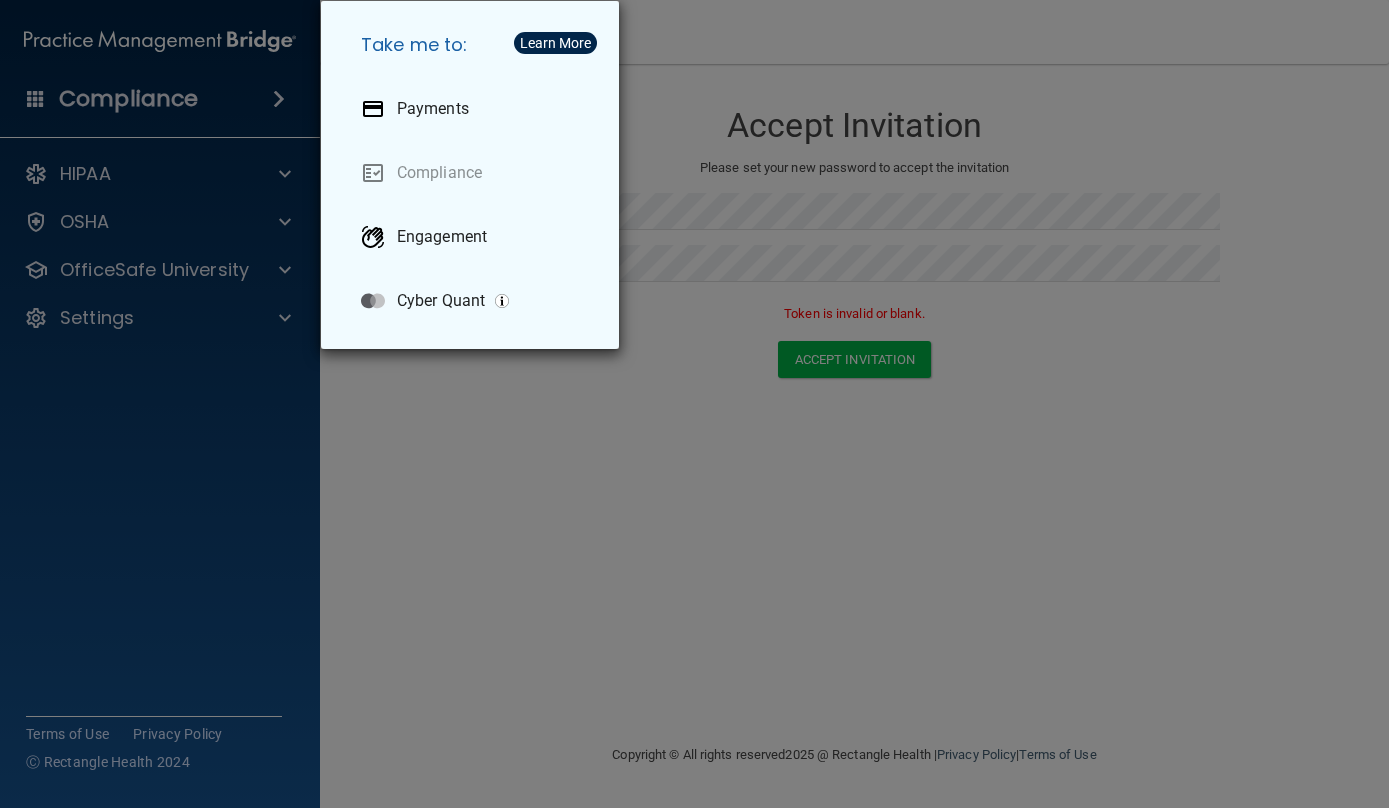 click on "Take me to:             Payments                   Compliance                     Engagement                     Cyber Quant" at bounding box center [694, 404] 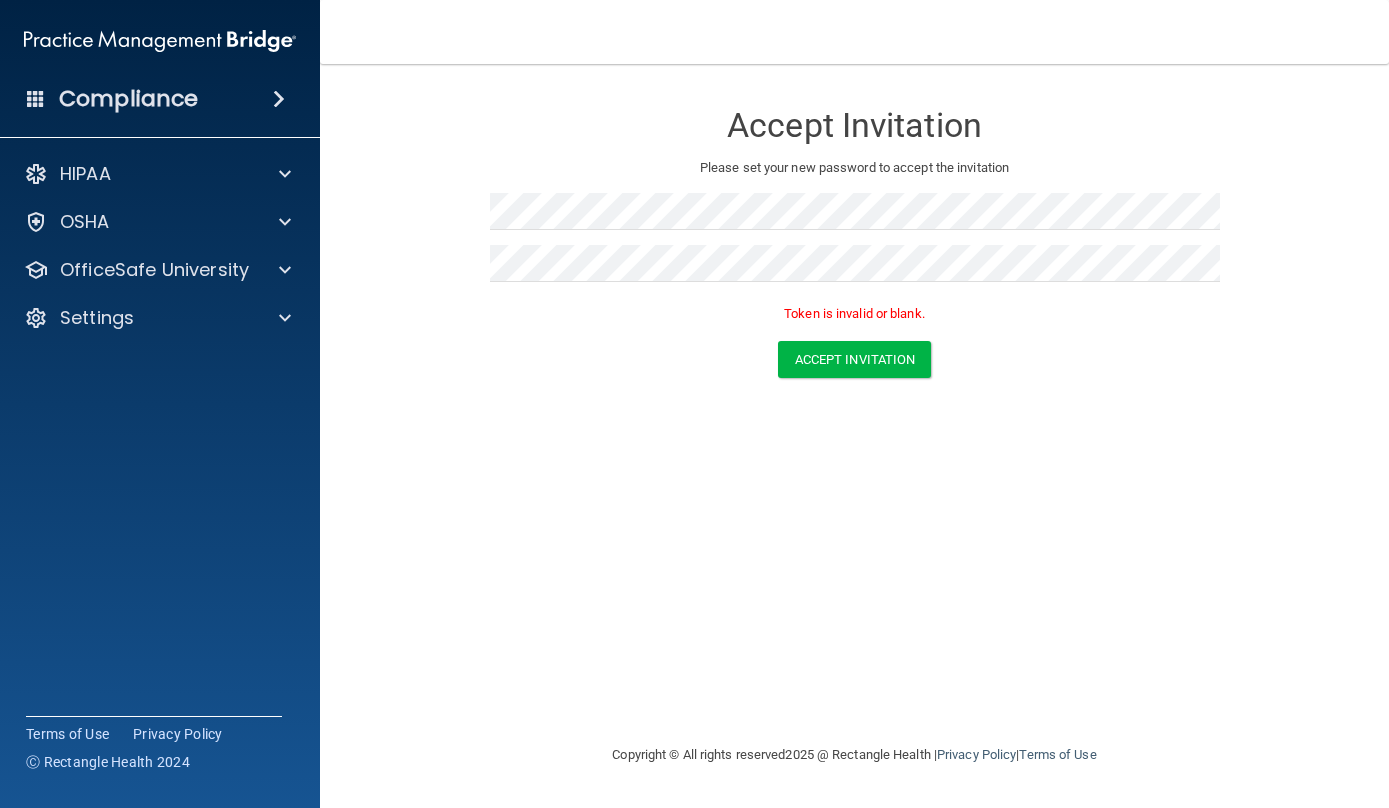 click on "Accept Invitation     Please set your new password to accept the invitation                                   Token is invalid or blank.               Accept Invitation              You have successfully accepted the invitation!   Click here to login ." at bounding box center [854, 403] 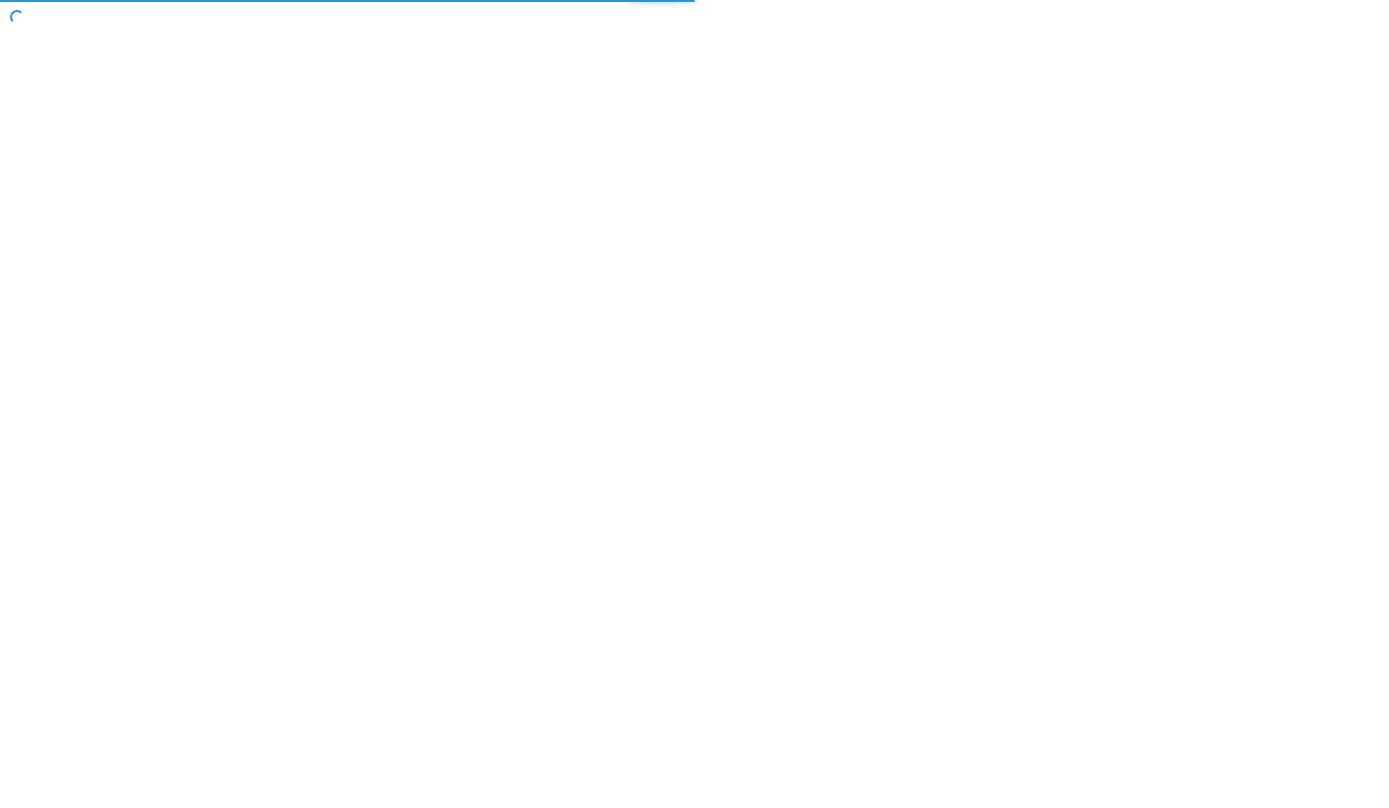 scroll, scrollTop: 0, scrollLeft: 0, axis: both 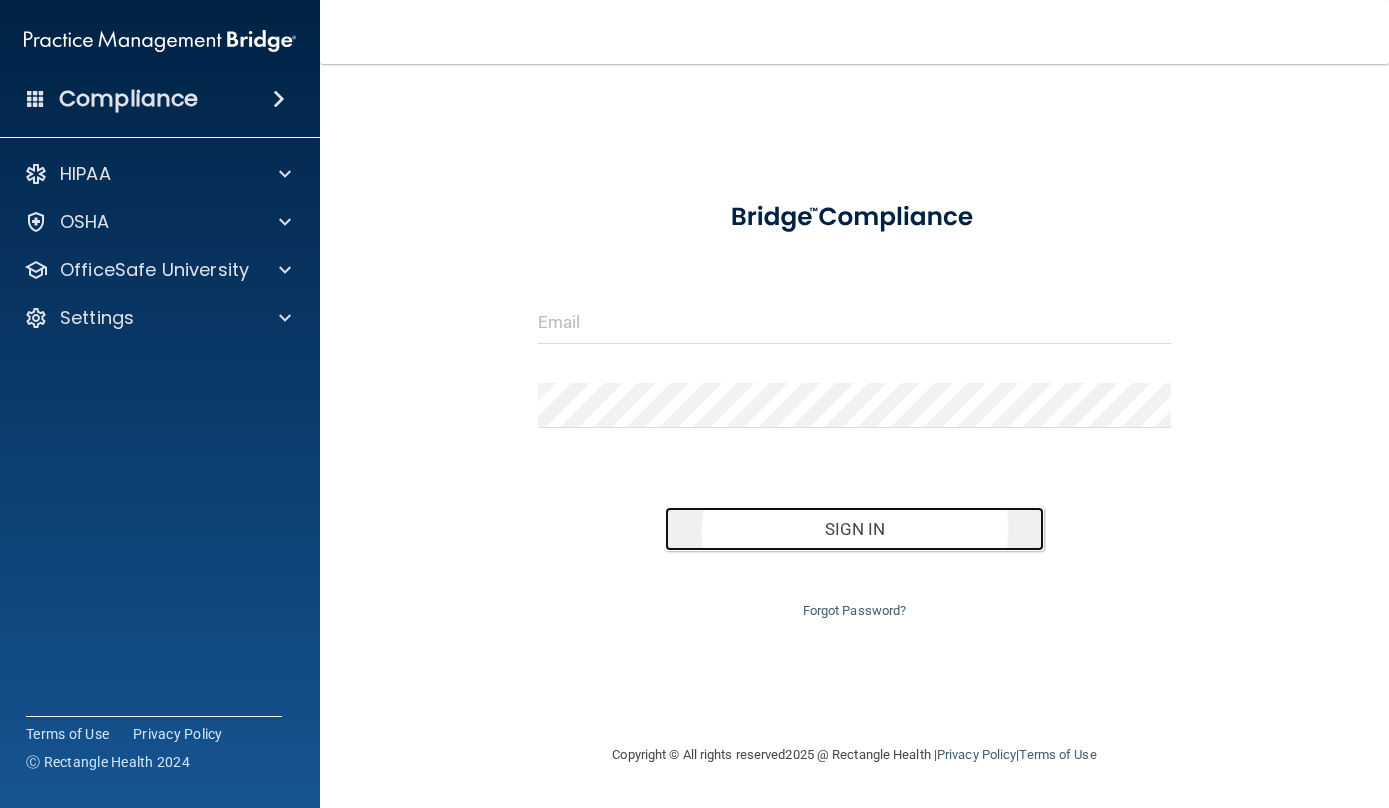 click on "Sign In" at bounding box center [855, 529] 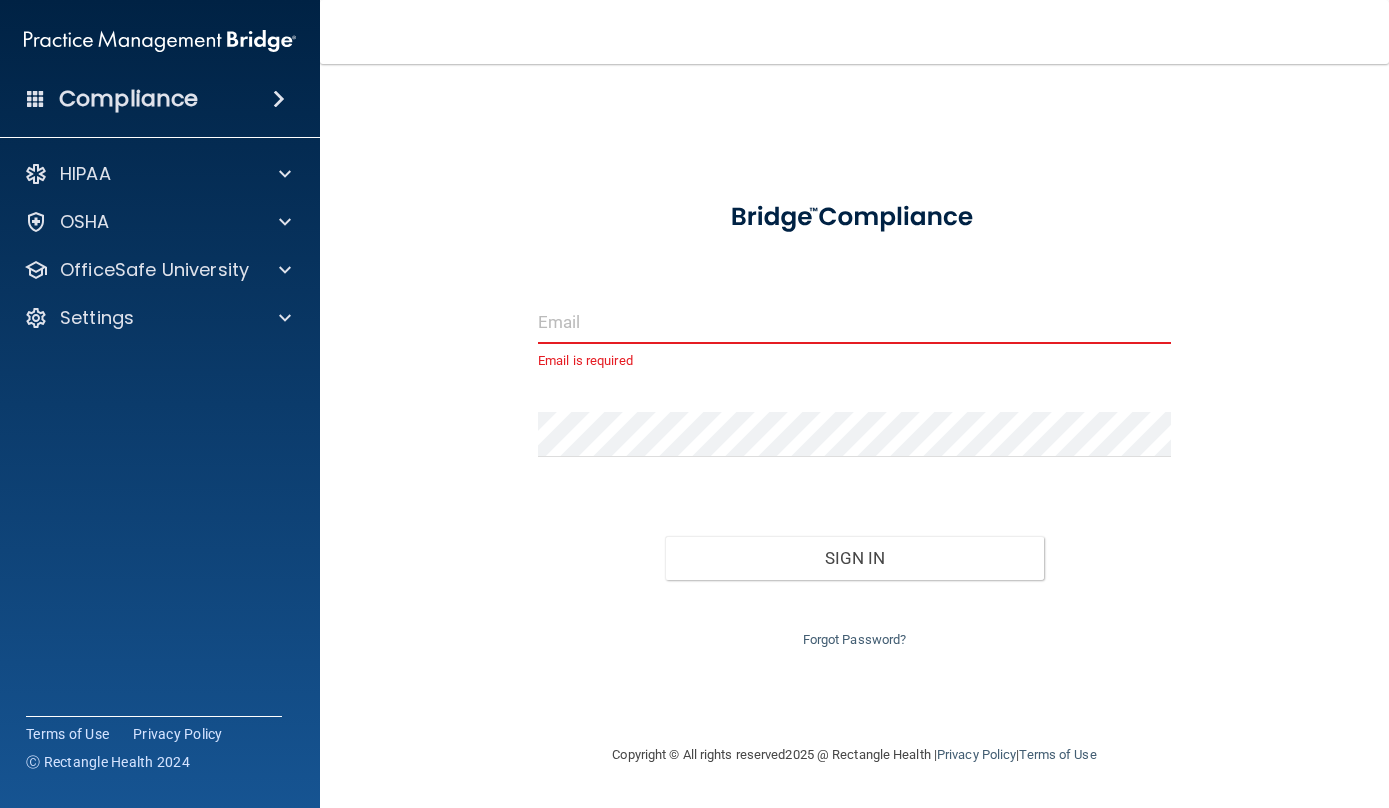 click at bounding box center [854, 321] 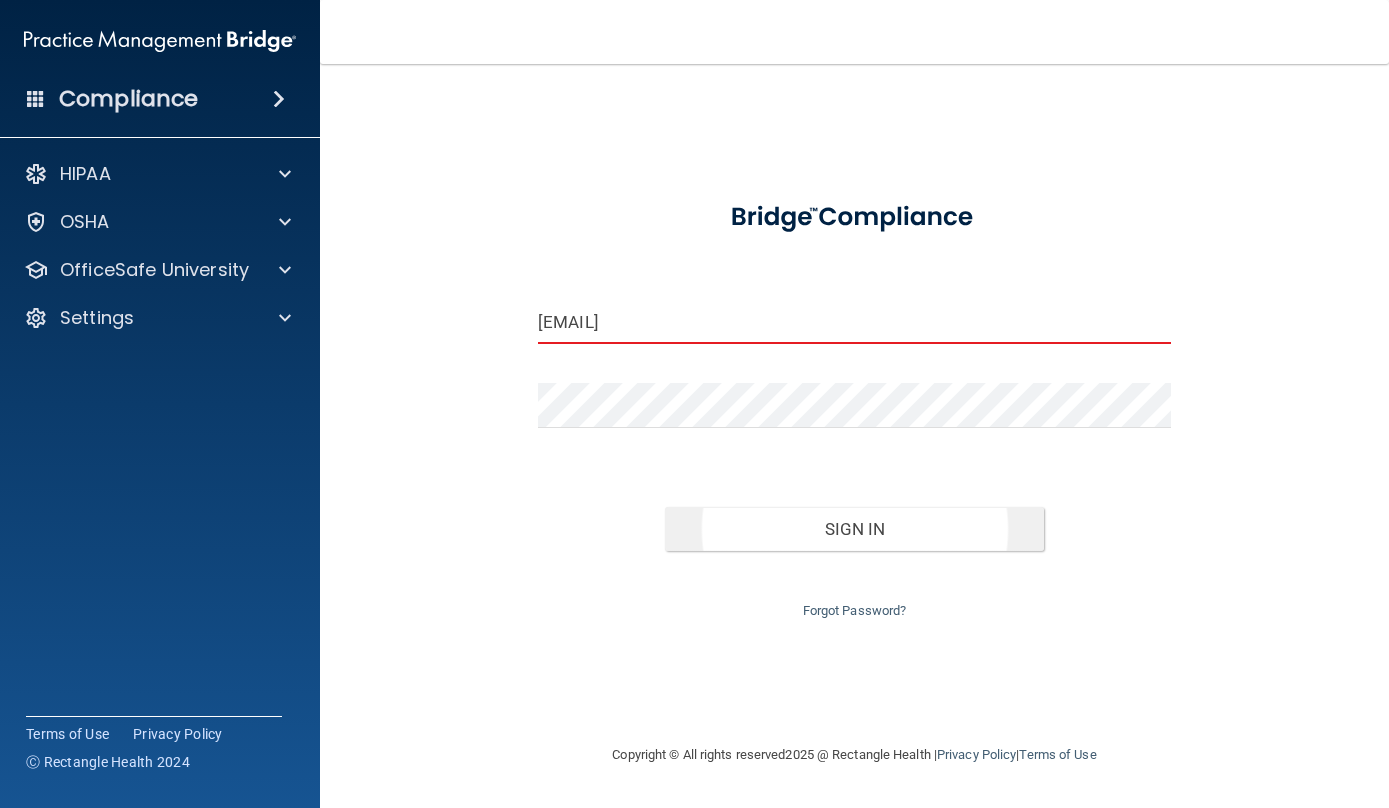 type on "[EMAIL]" 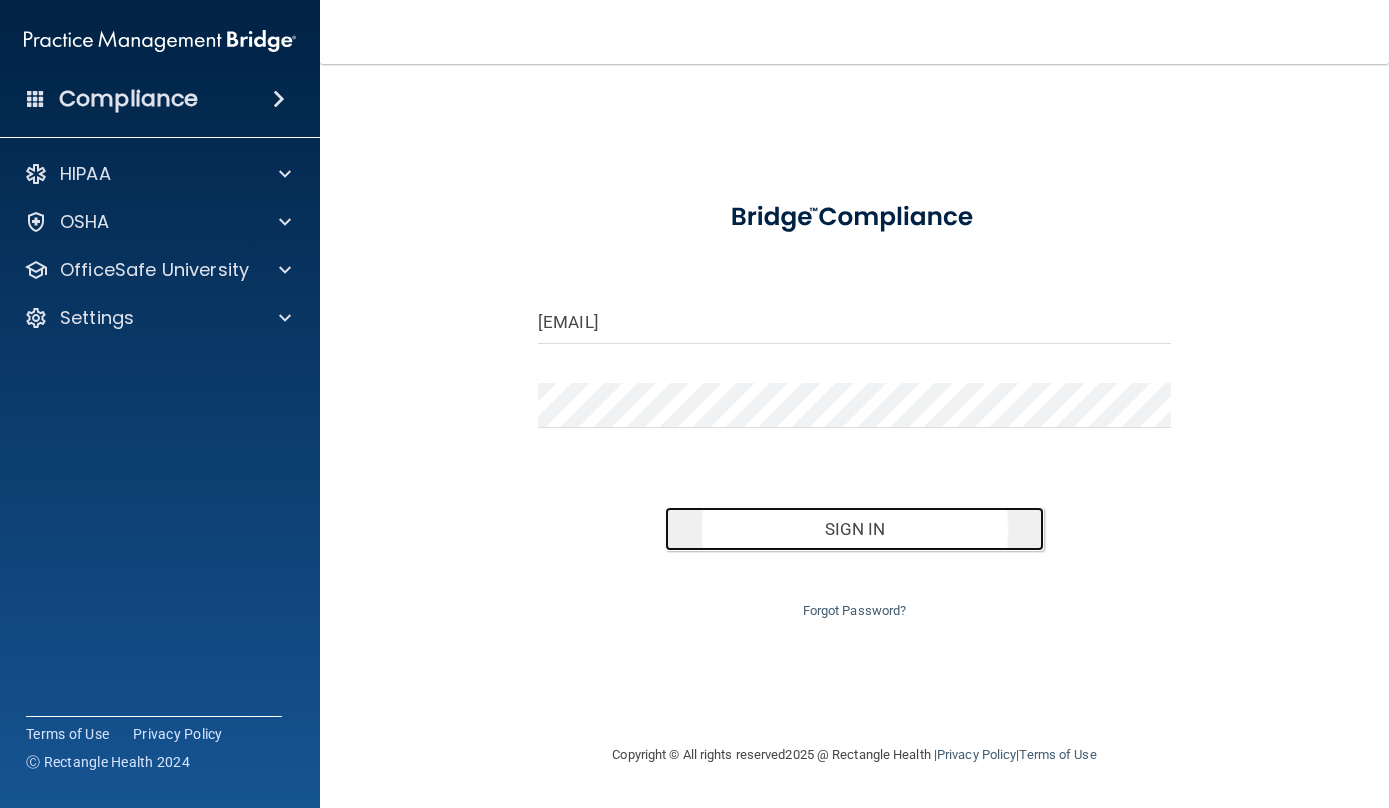 click on "Sign In" at bounding box center [855, 529] 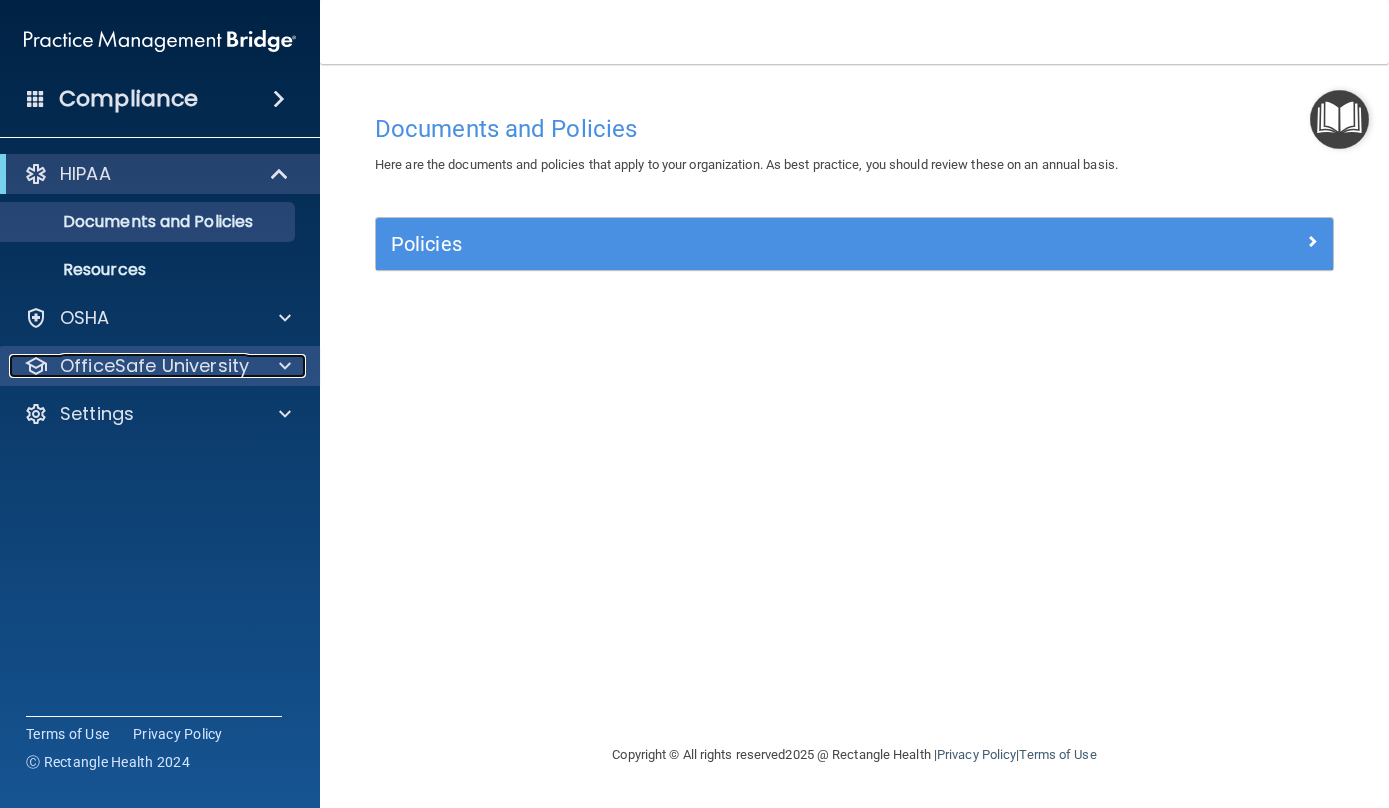 click on "OfficeSafe University" at bounding box center (154, 366) 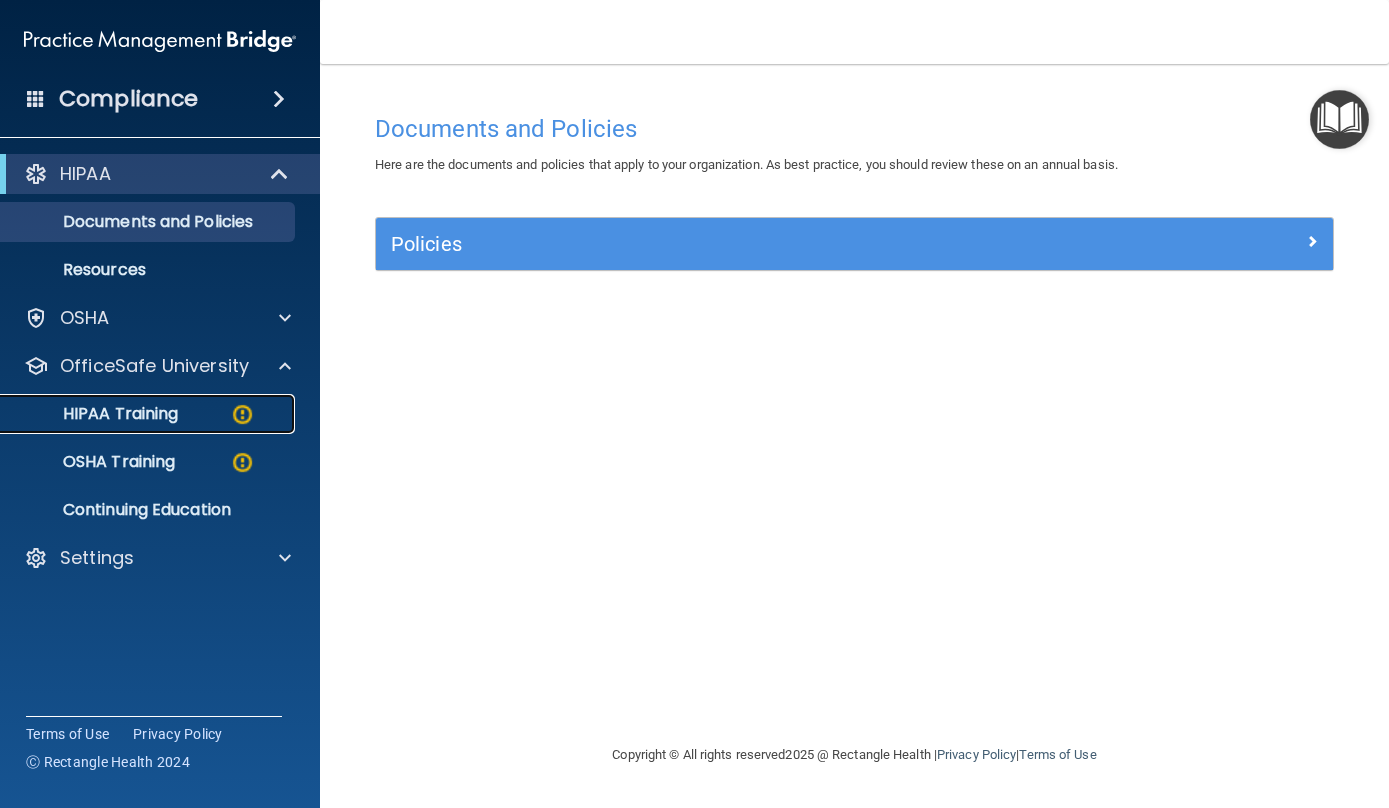 click on "HIPAA Training" at bounding box center [137, 414] 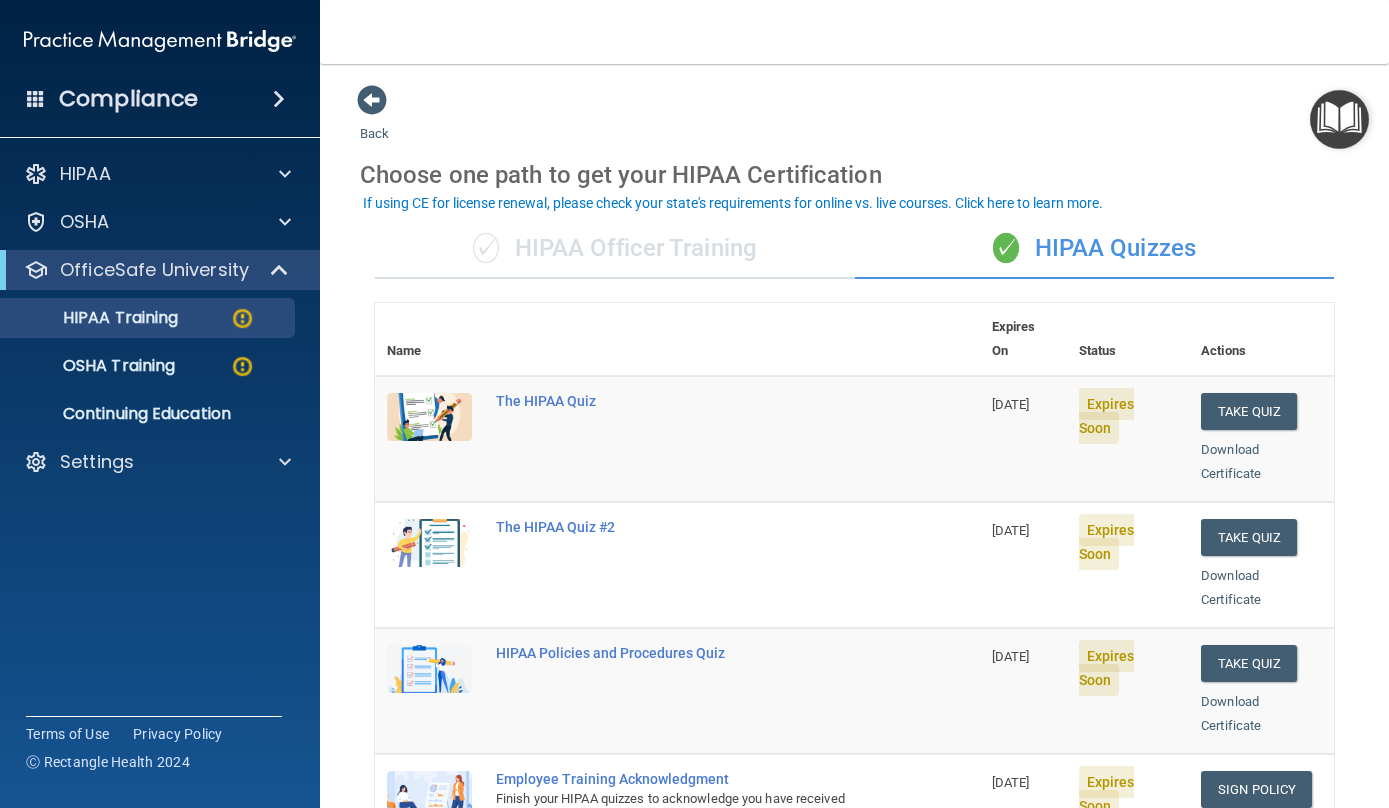 click on "✓   HIPAA Officer Training" at bounding box center [615, 249] 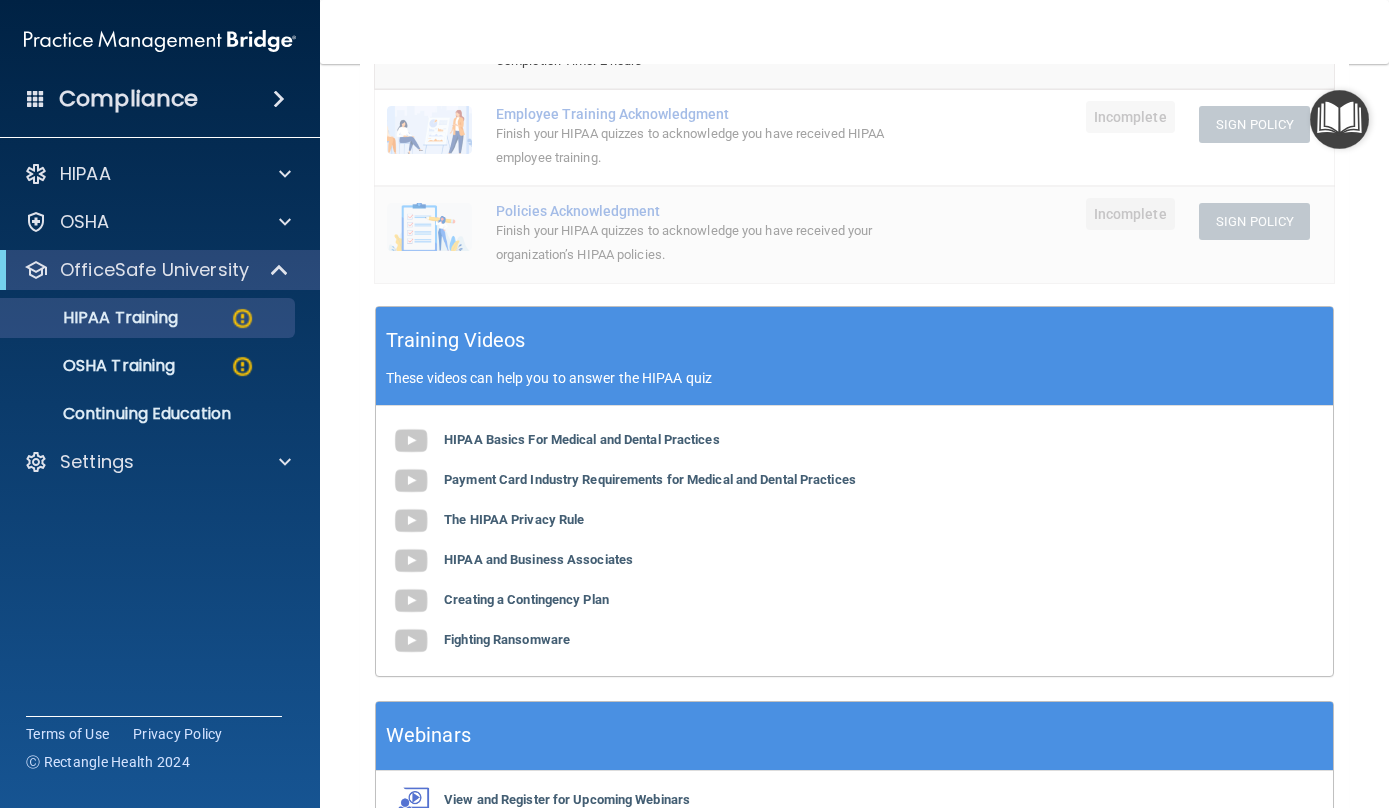 scroll, scrollTop: 480, scrollLeft: 0, axis: vertical 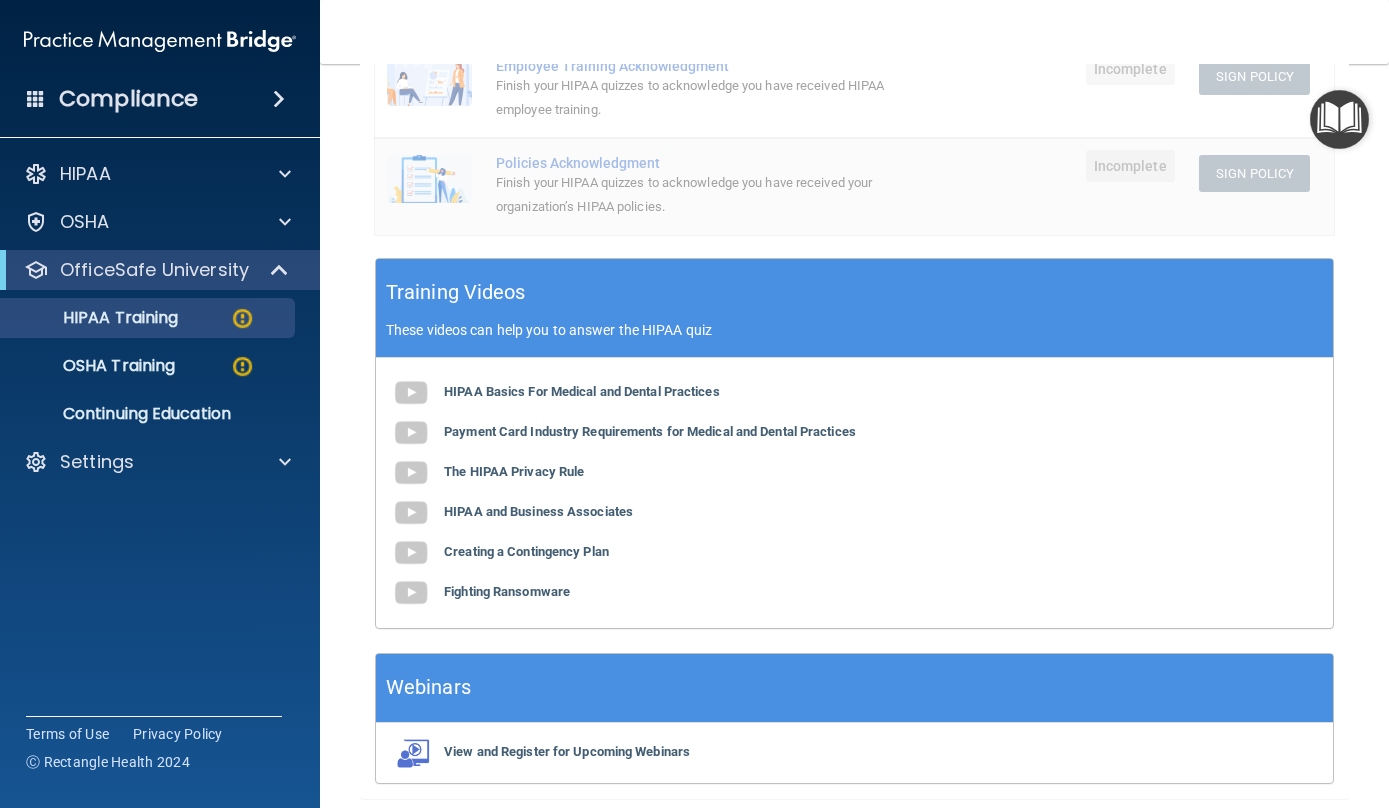 click on "Policies Acknowledgment   Finish your HIPAA quizzes to acknowledge you have received your organization’s HIPAA policies." at bounding box center [735, 186] 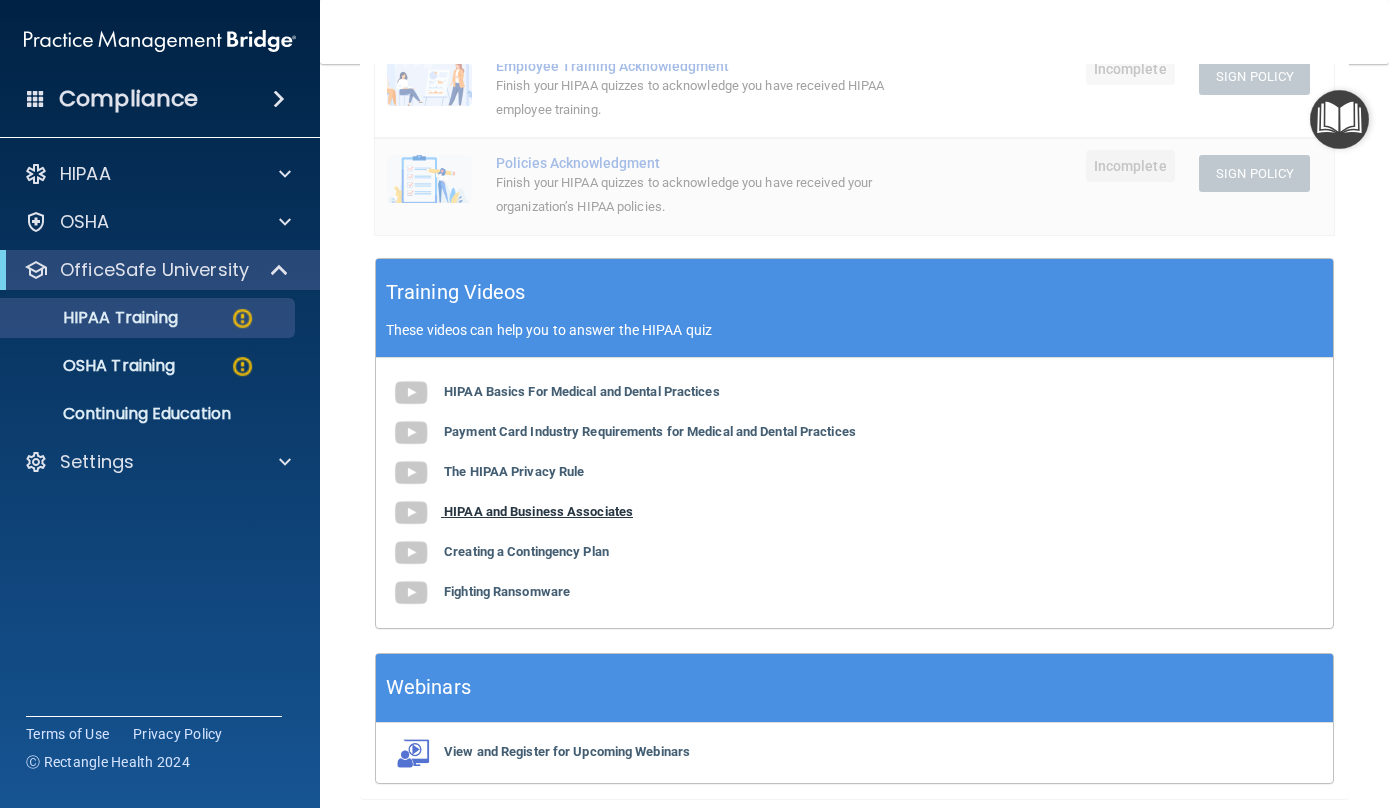 click on "HIPAA and Business Associates" at bounding box center [538, 511] 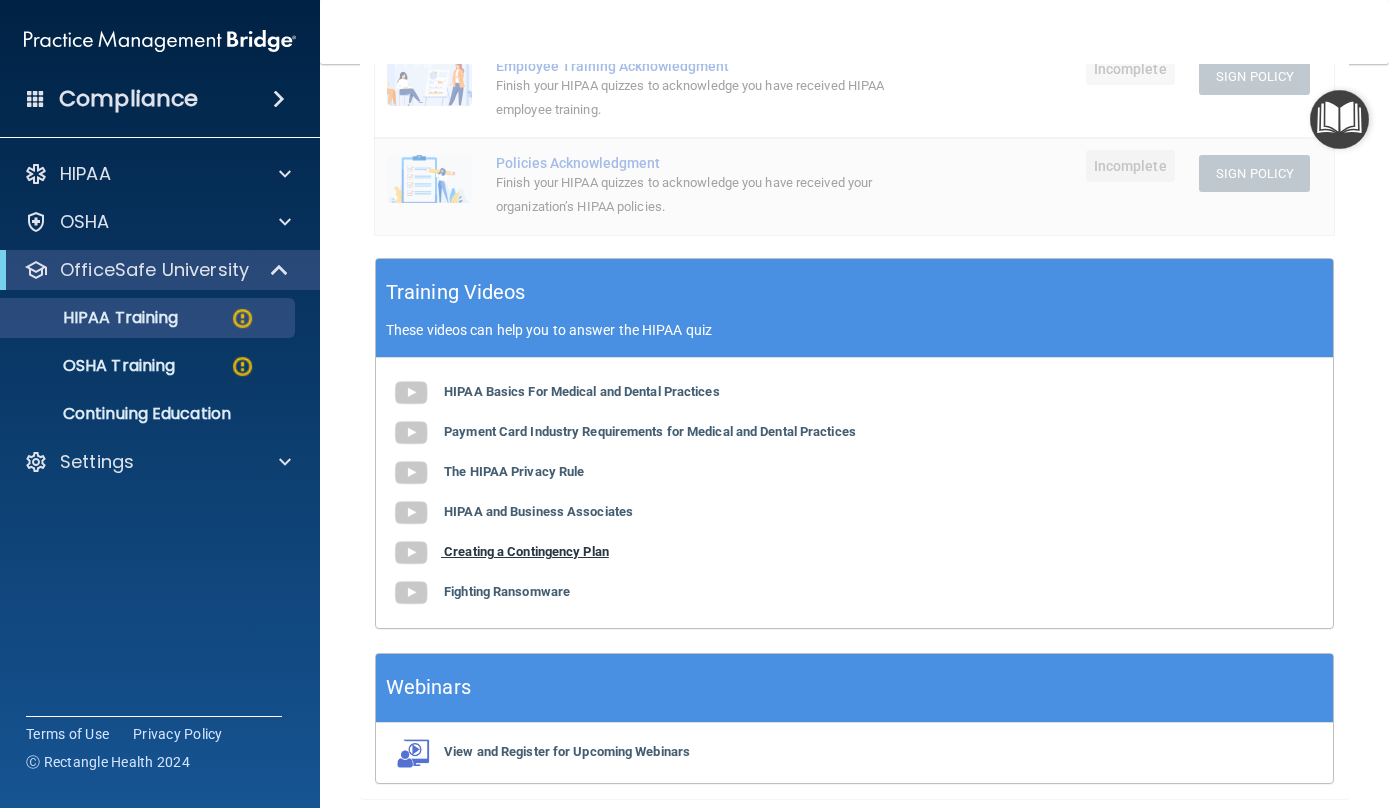 click on "Creating a Contingency Plan" at bounding box center [526, 551] 